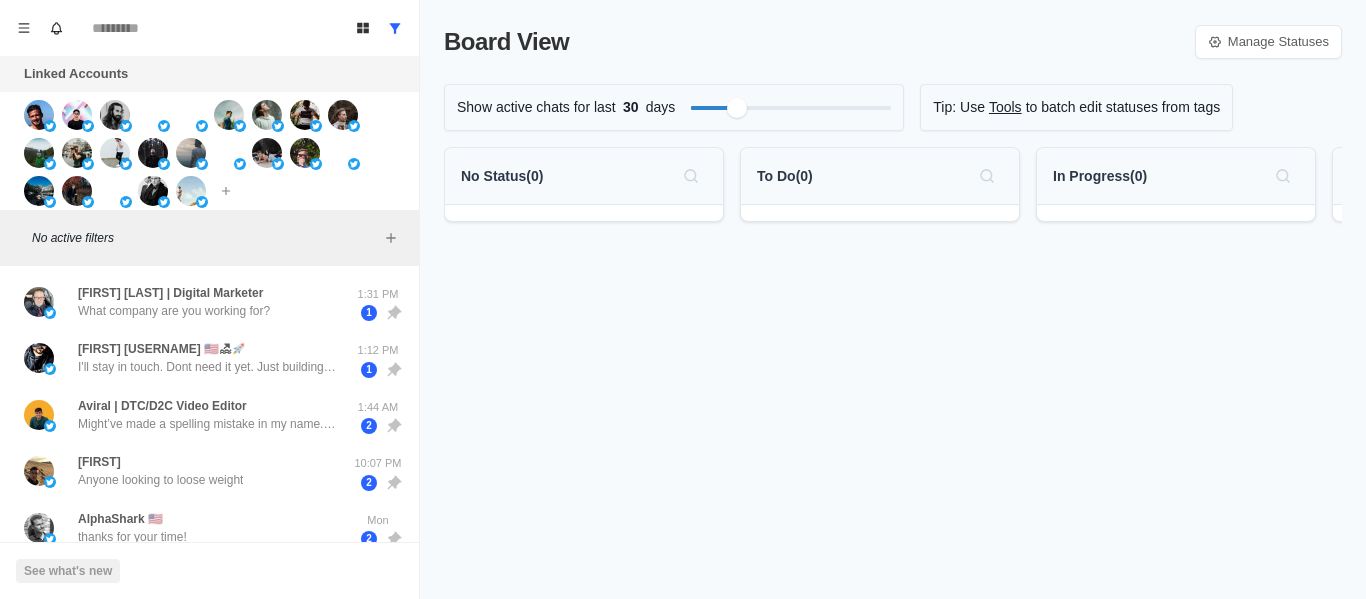 scroll, scrollTop: 0, scrollLeft: 0, axis: both 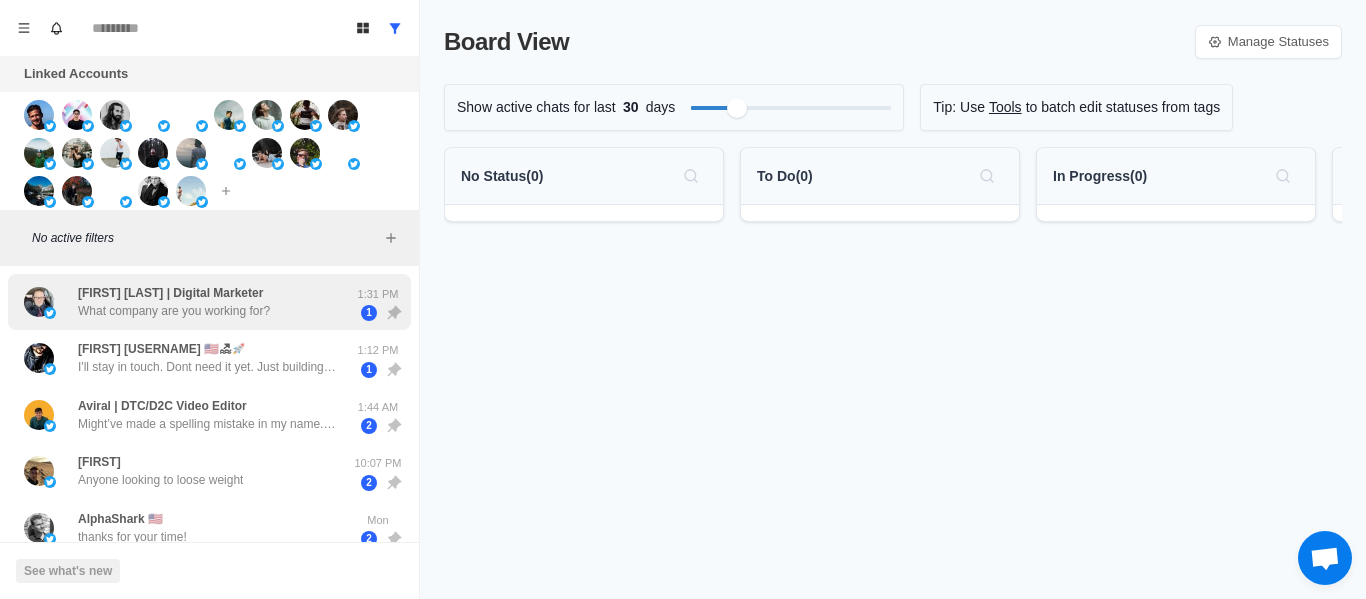 click on "What company are you working for?" at bounding box center (174, 311) 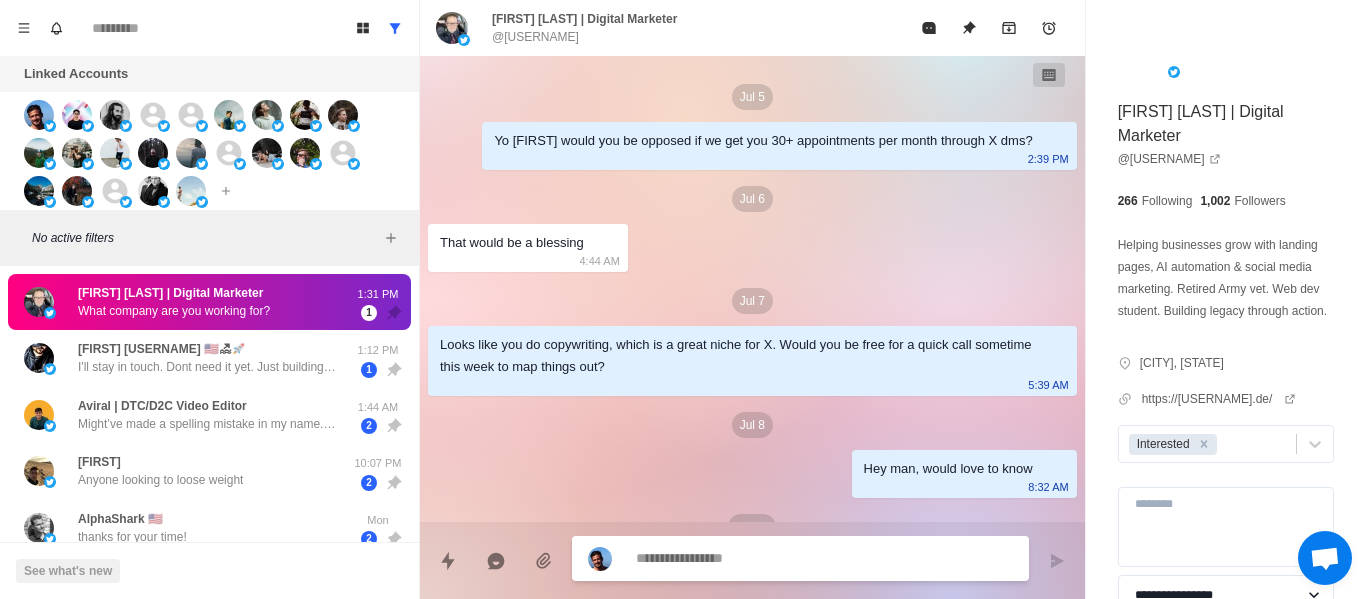 scroll, scrollTop: 1818, scrollLeft: 0, axis: vertical 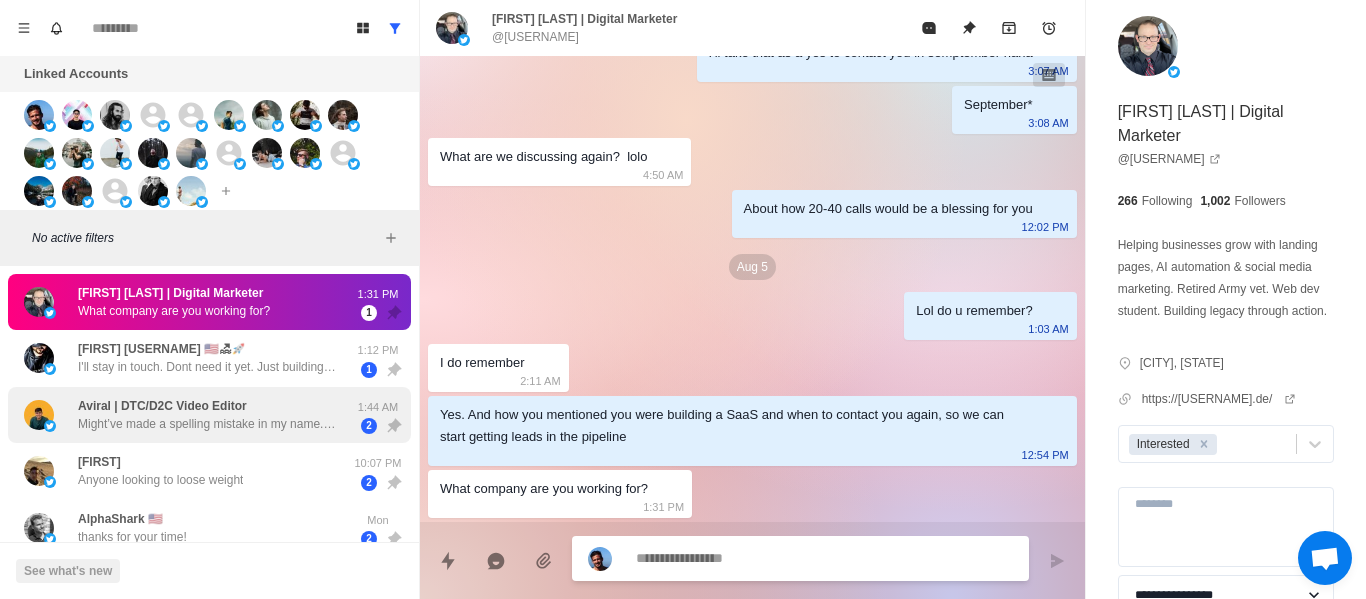 click on "[USERNAME] | DTC/D2C Video Editor Might’ve made a spelling mistake in my name. It’s Aviral and not Avirap. Really drowsy rn. It’s 4am 😆 [TIME] 2" at bounding box center [209, 415] 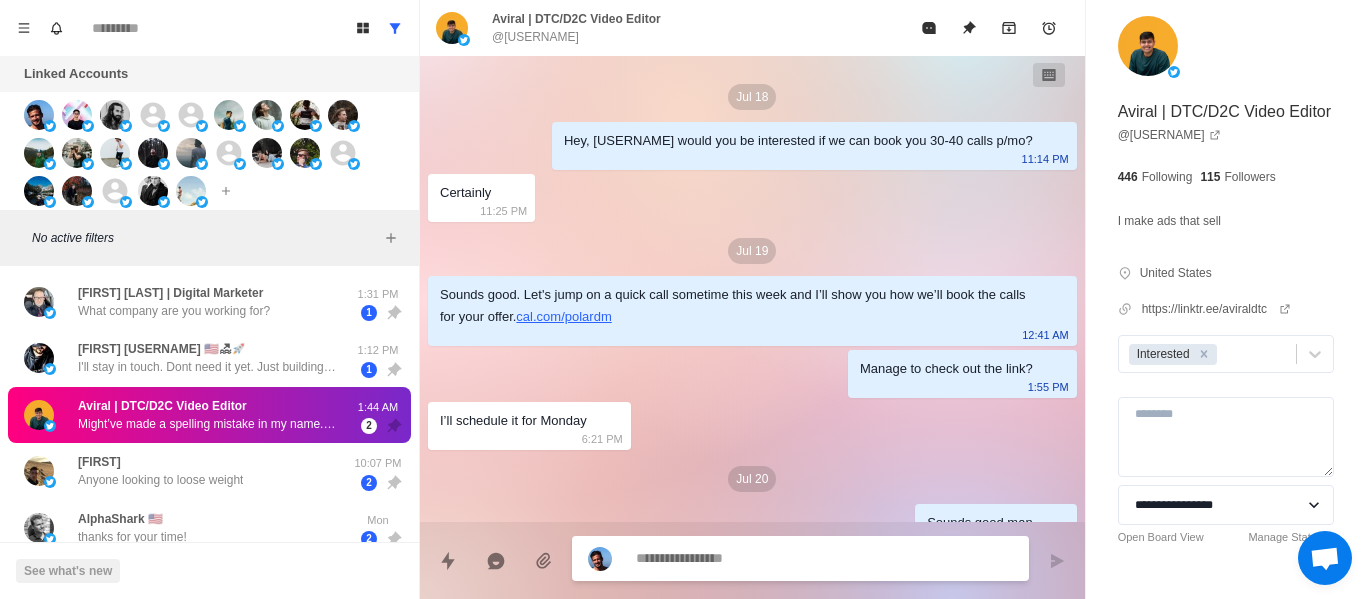 scroll, scrollTop: 692, scrollLeft: 0, axis: vertical 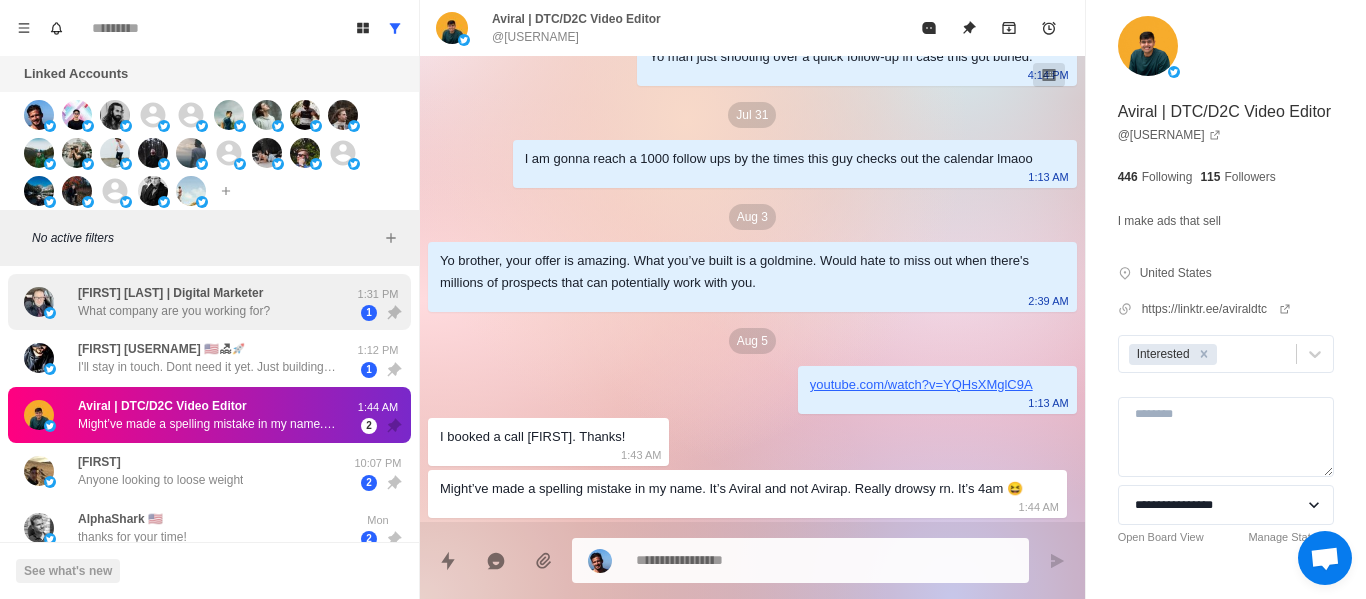 click on "[FIRST] [LAST] | Digital Marketer" at bounding box center [170, 293] 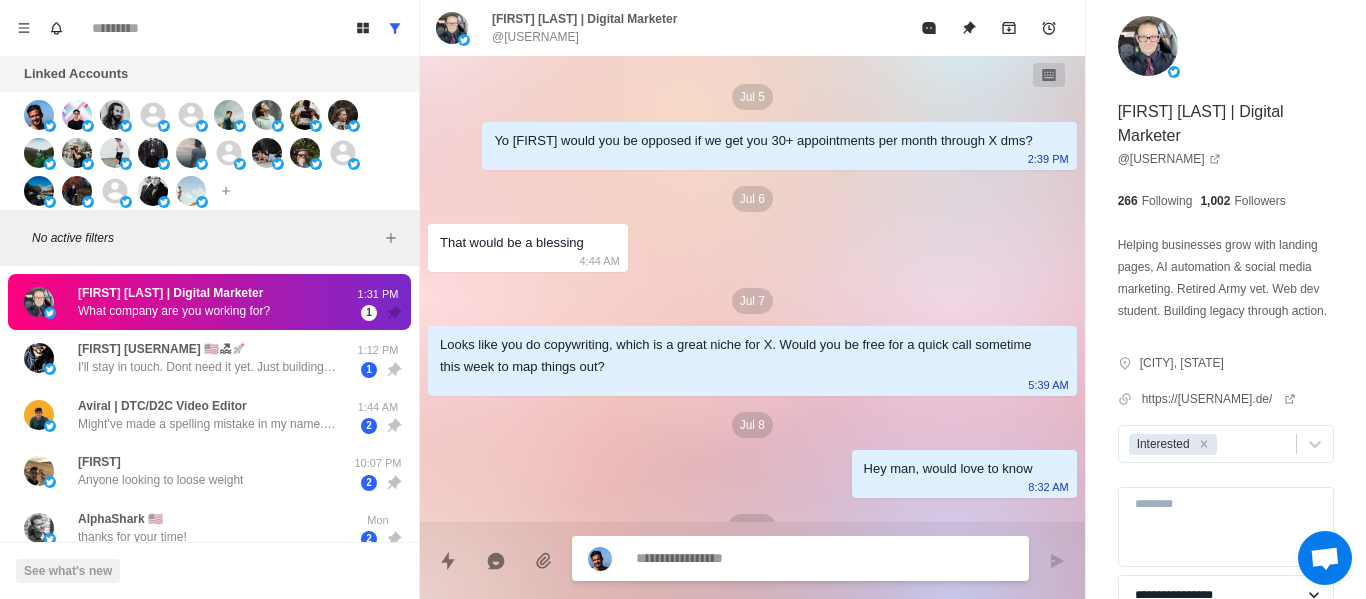scroll, scrollTop: 1818, scrollLeft: 0, axis: vertical 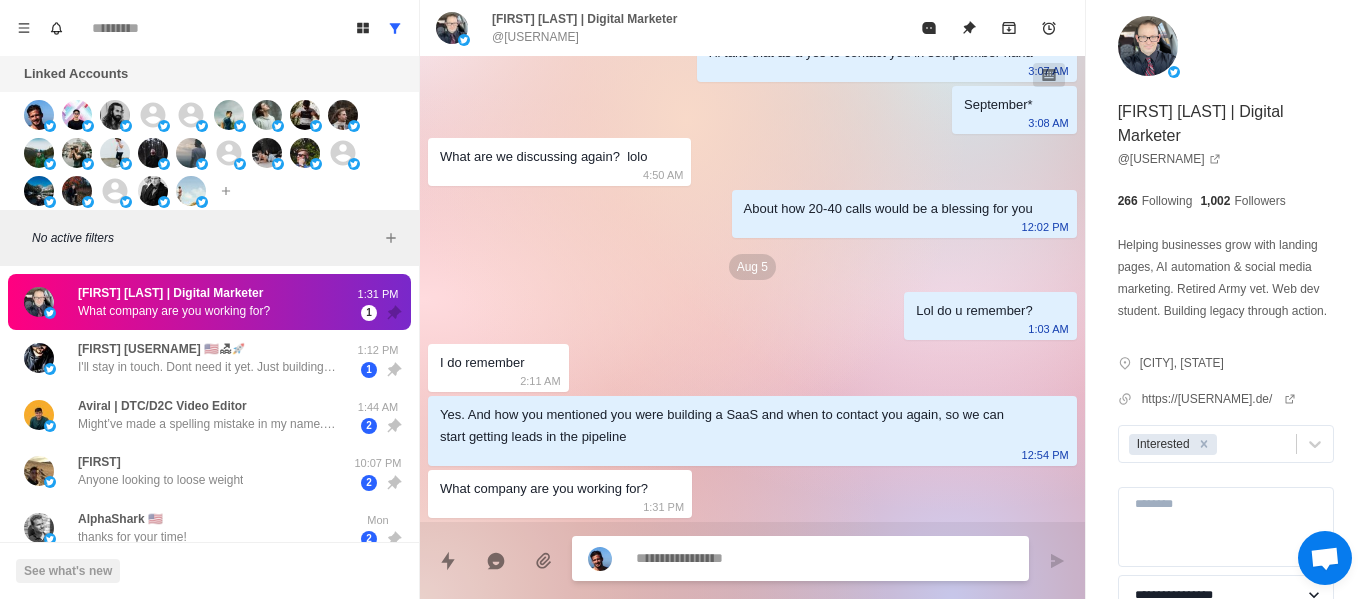 click at bounding box center [824, 558] 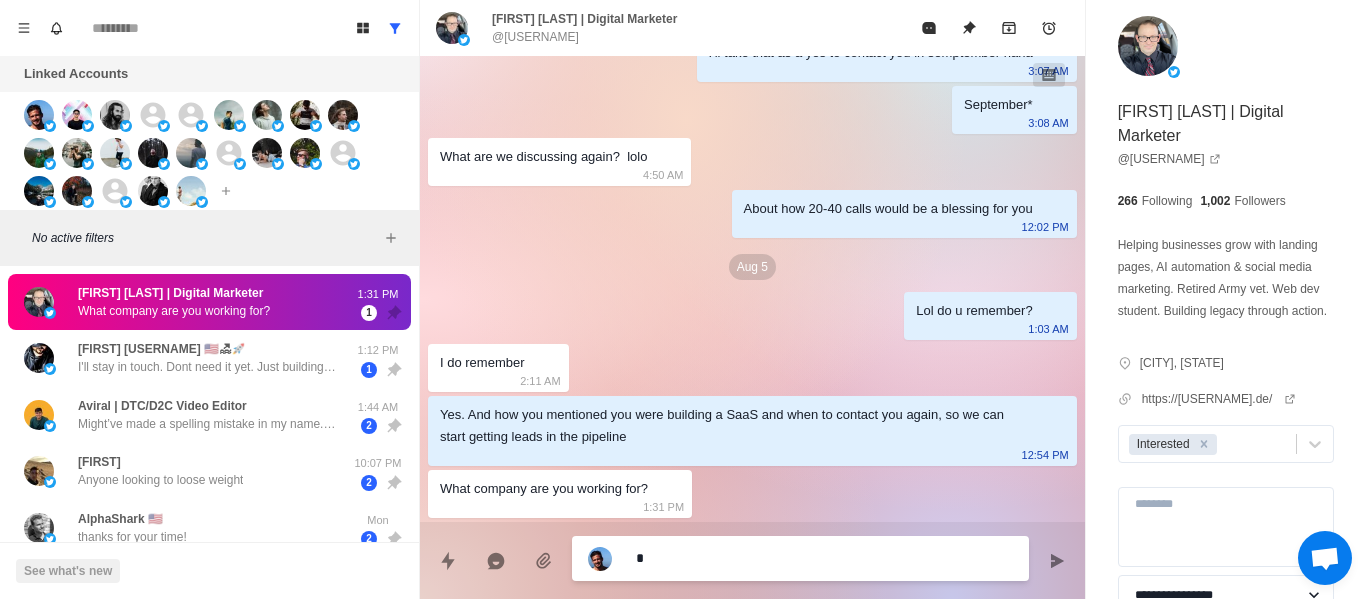 type on "*" 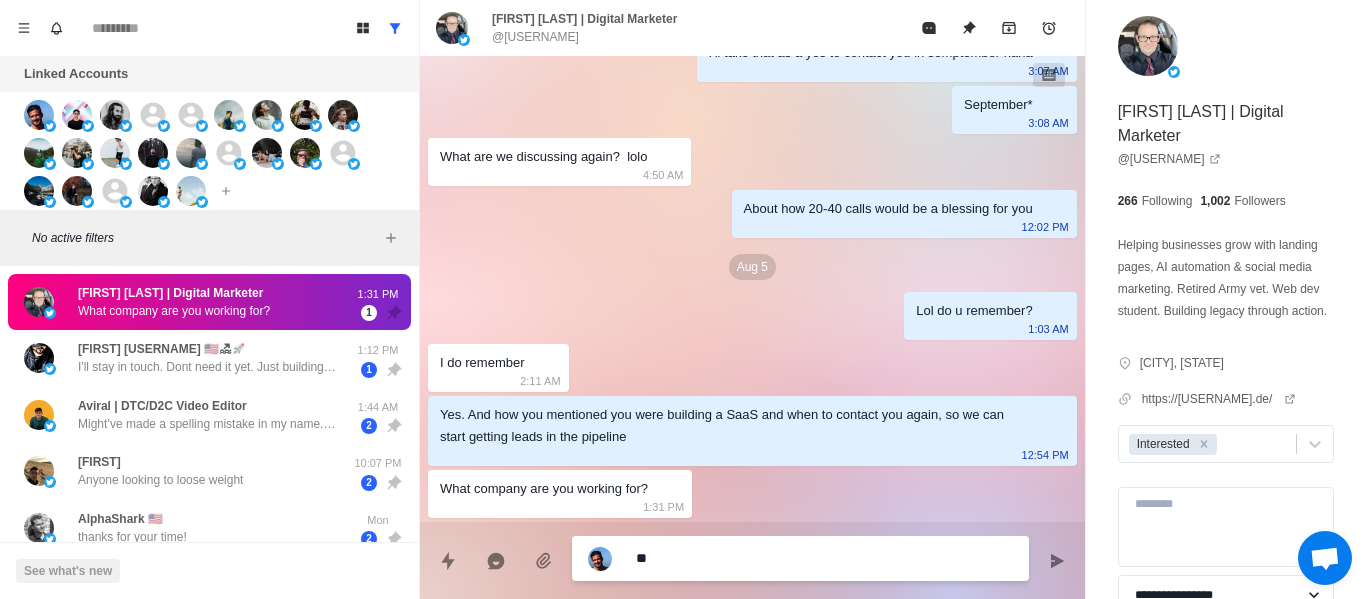 type on "*" 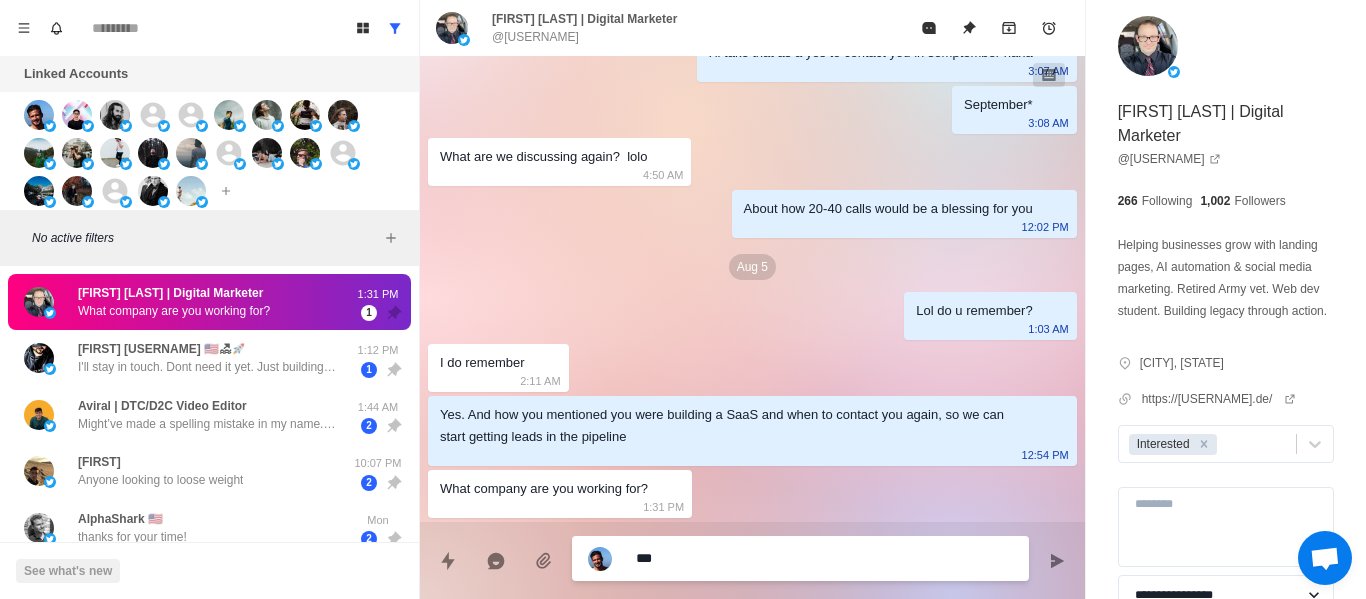 type on "*" 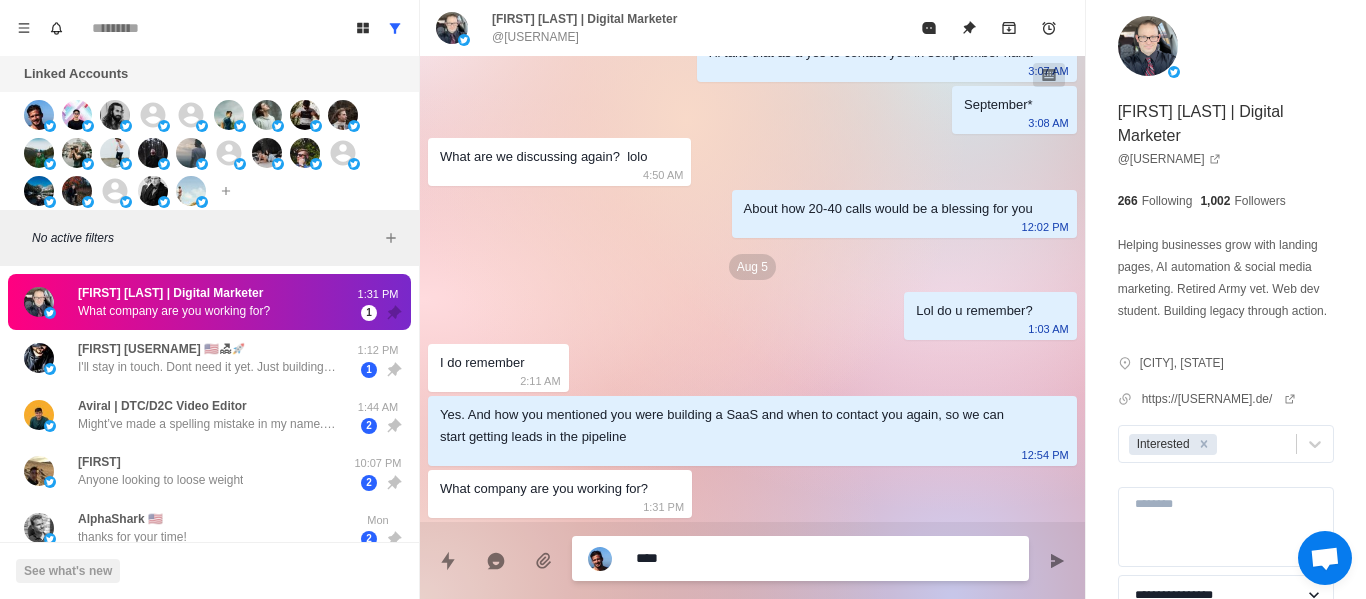 type on "*" 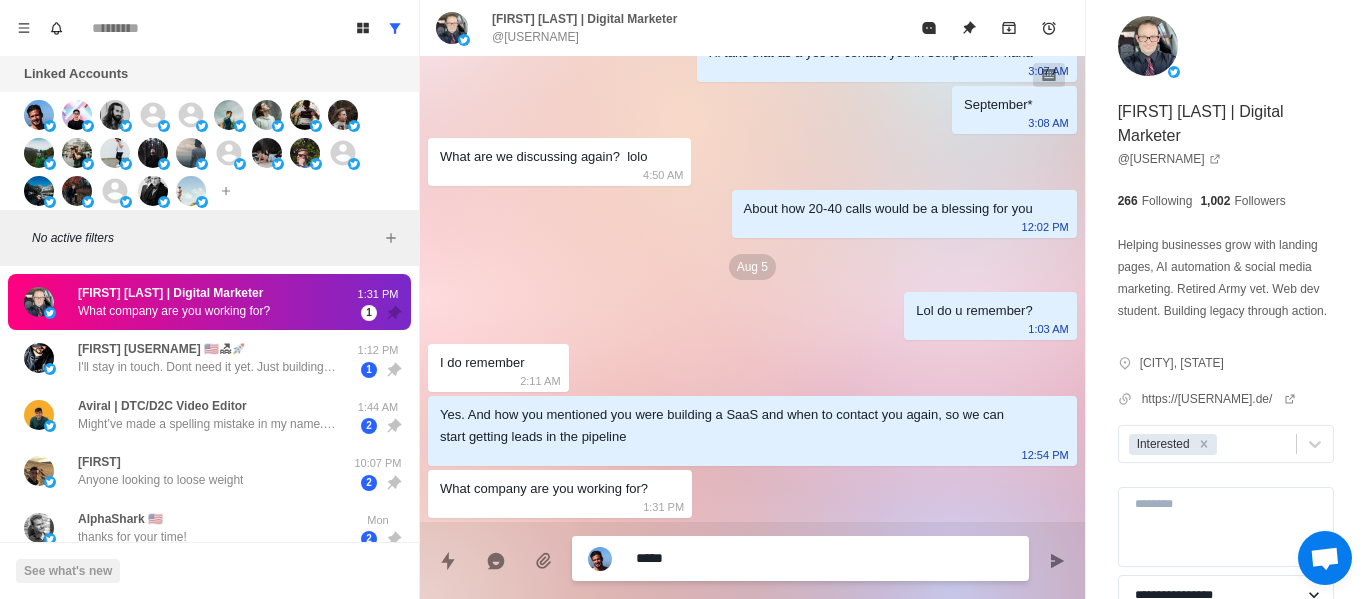 type on "*" 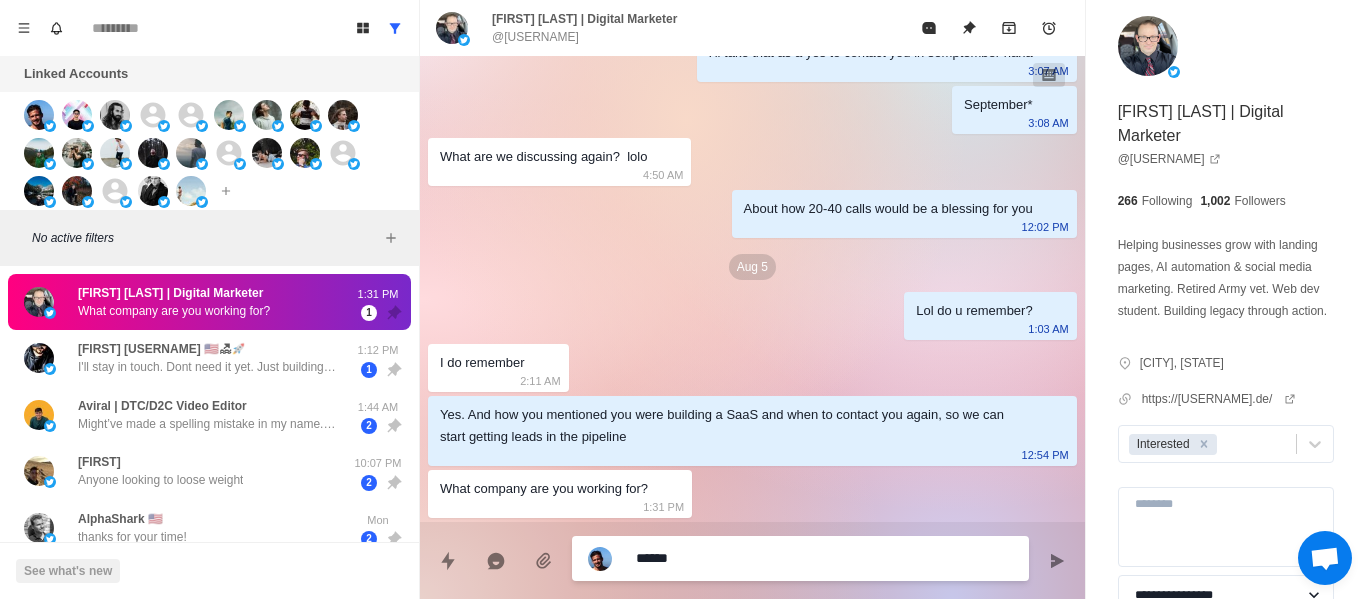 type on "*" 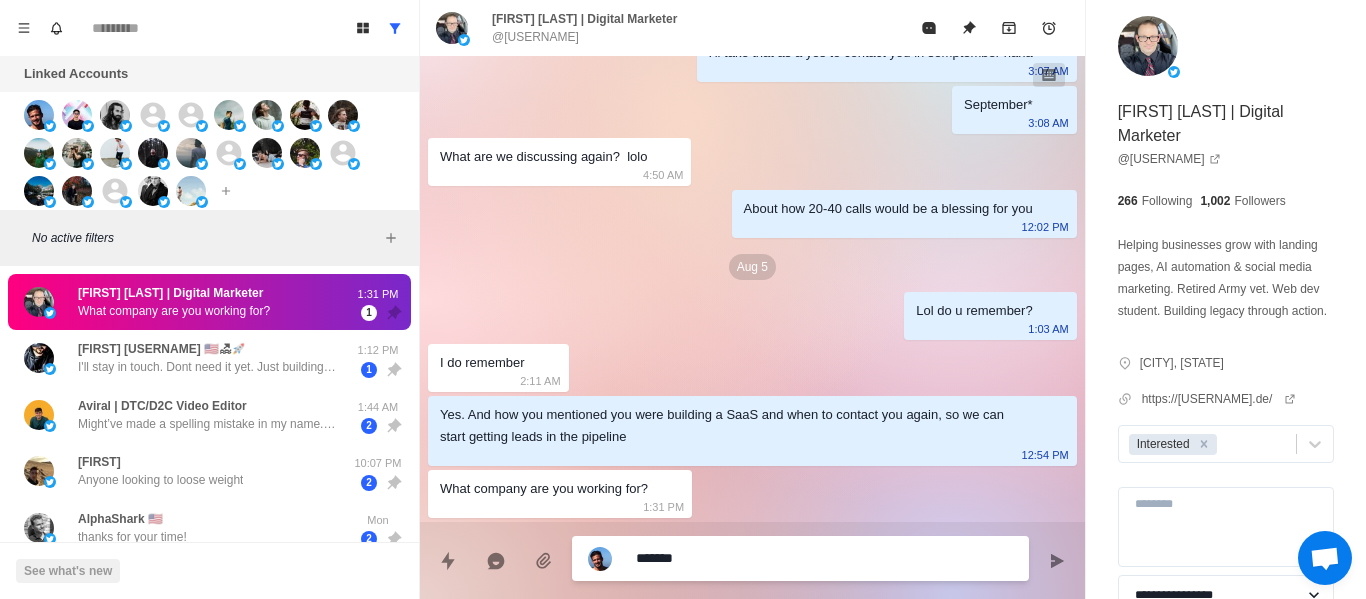 type on "*" 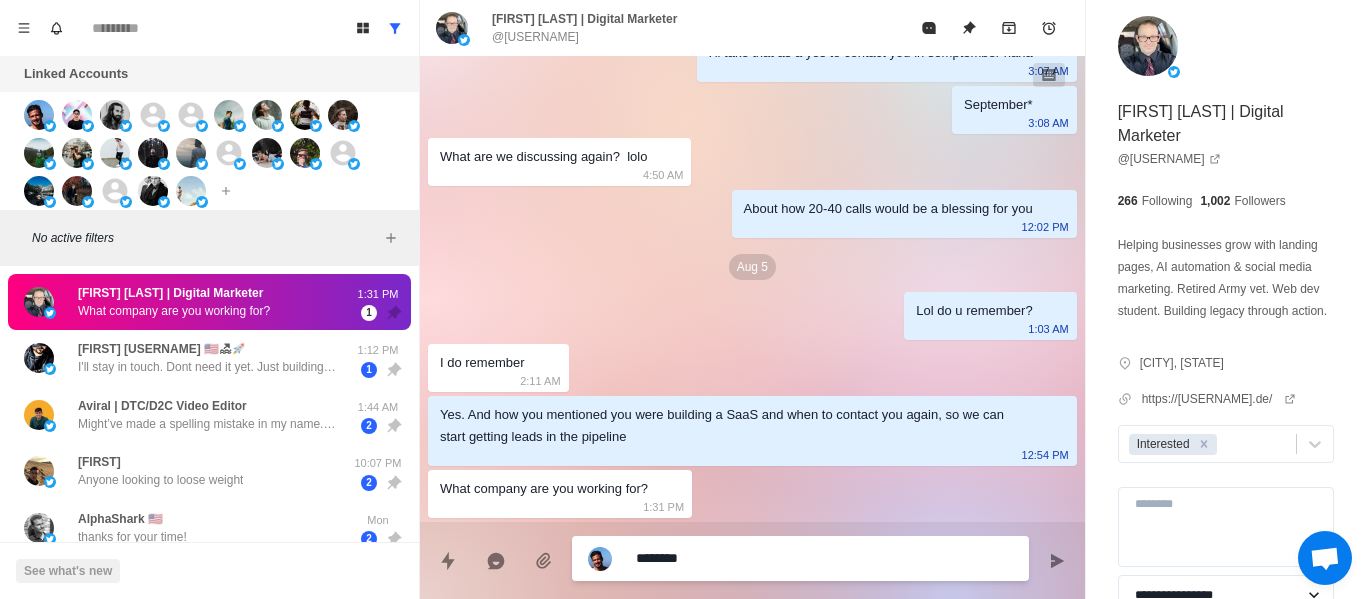 type on "*" 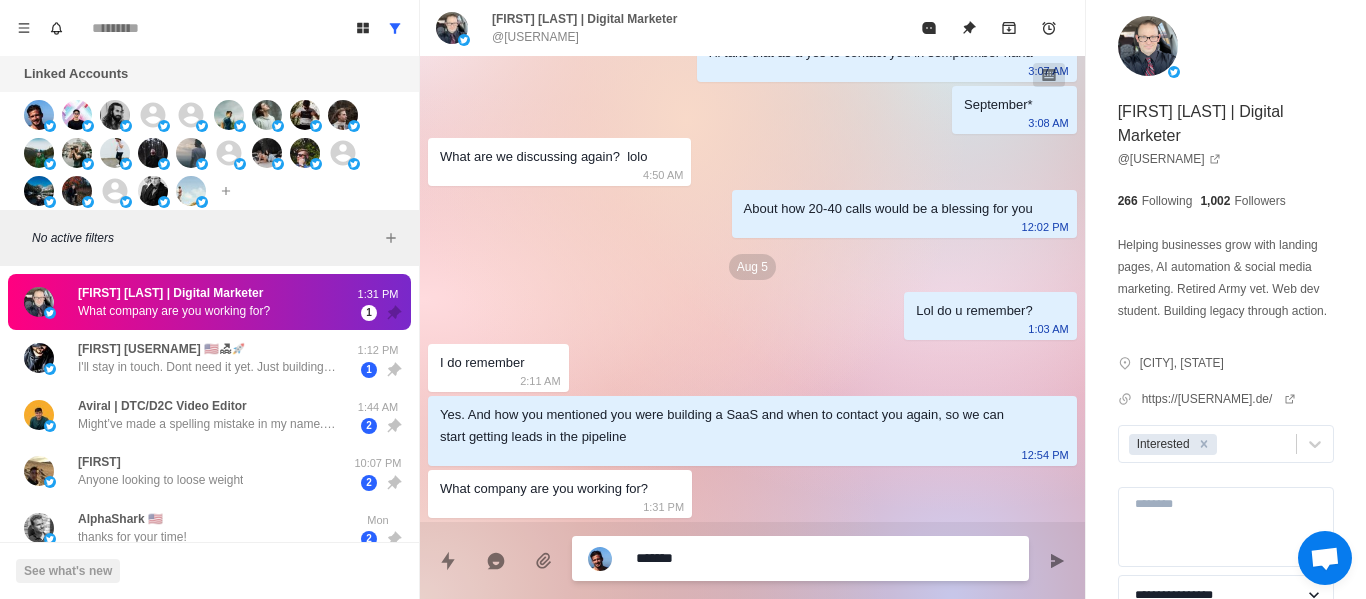 type on "*" 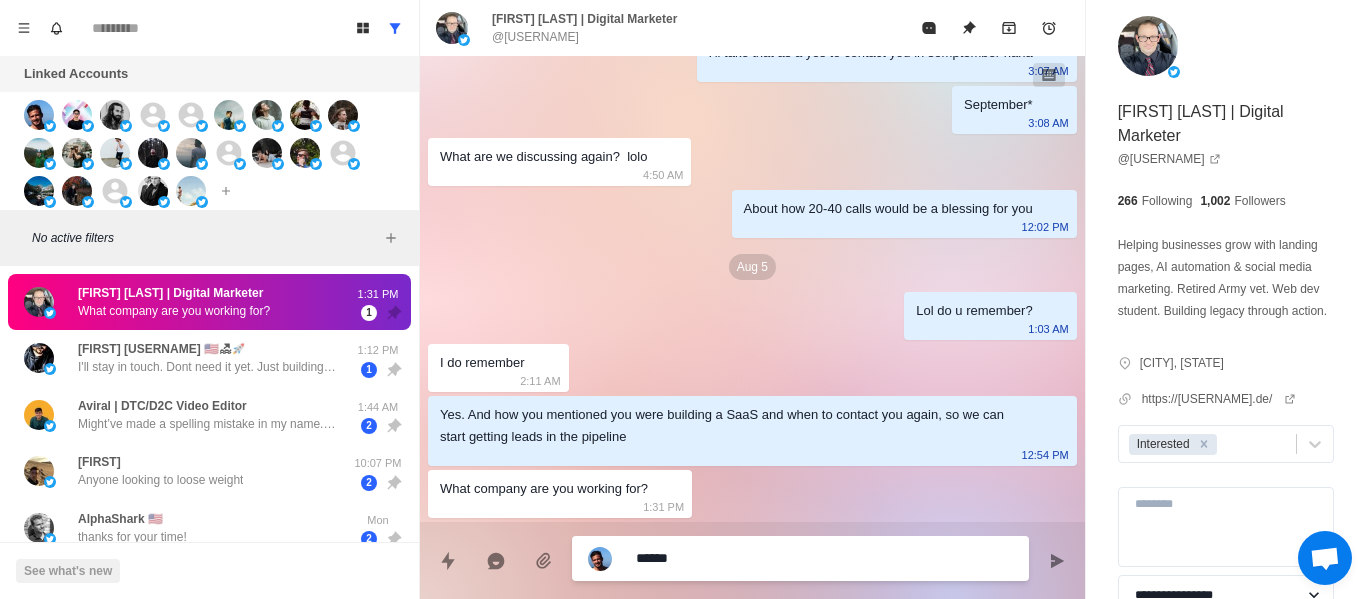 type on "*" 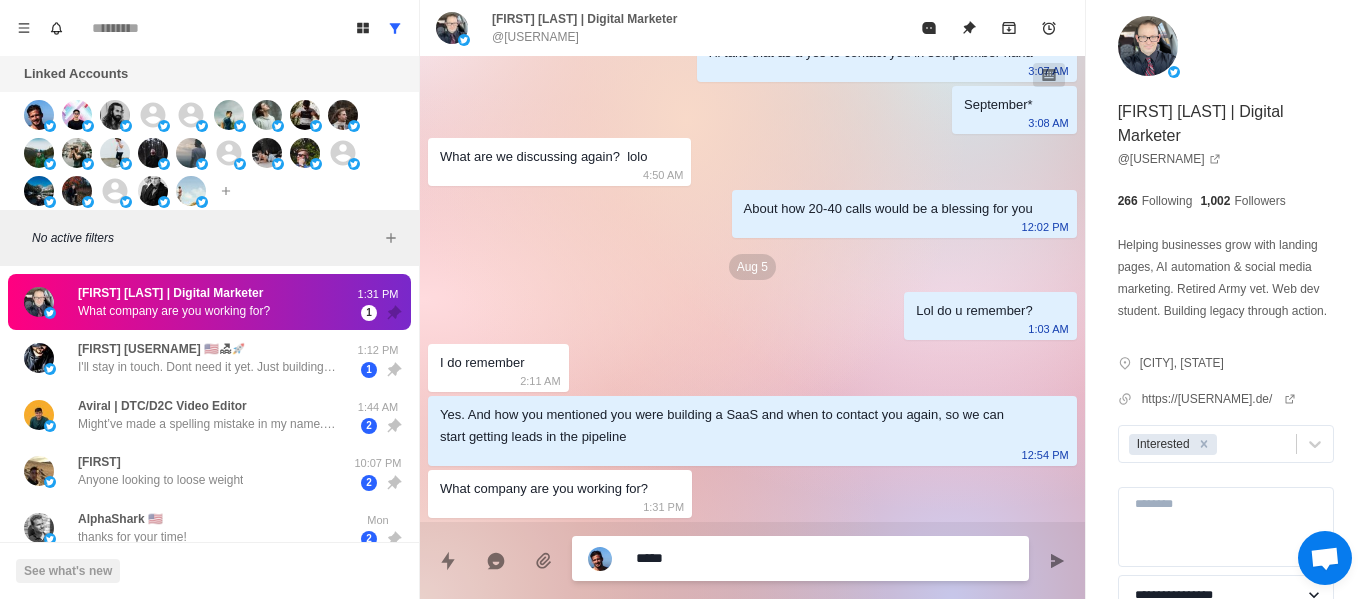 type on "*" 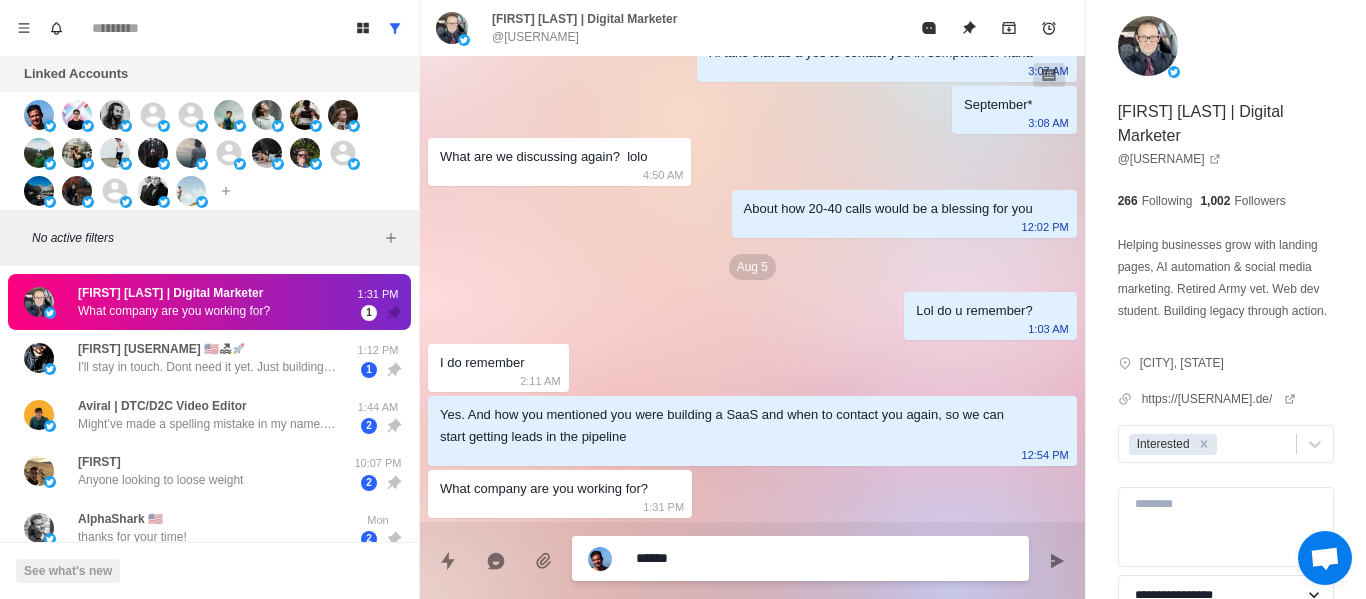 type on "*" 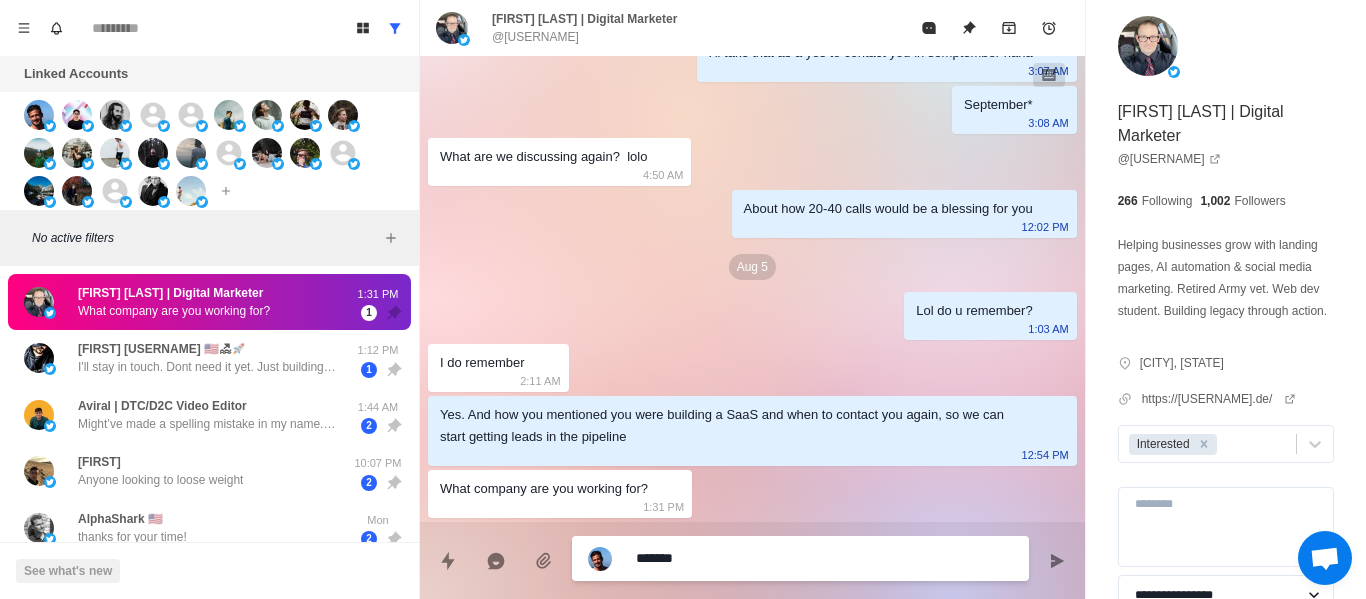 type on "*" 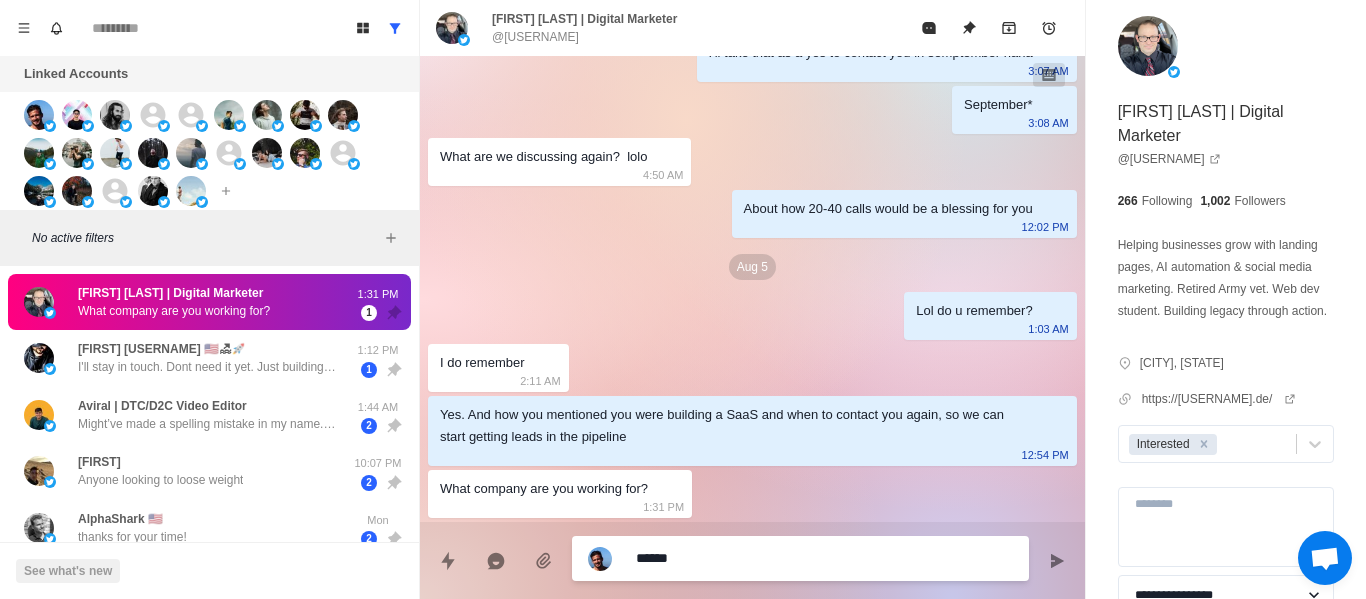 type on "*" 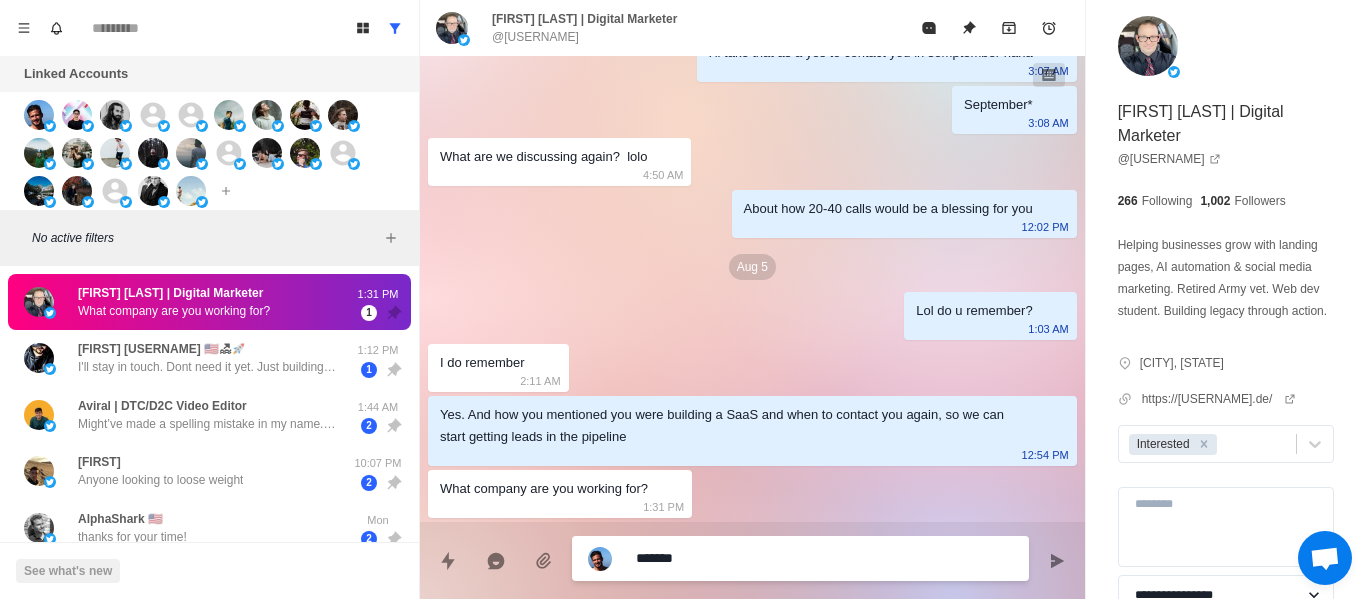 type on "*" 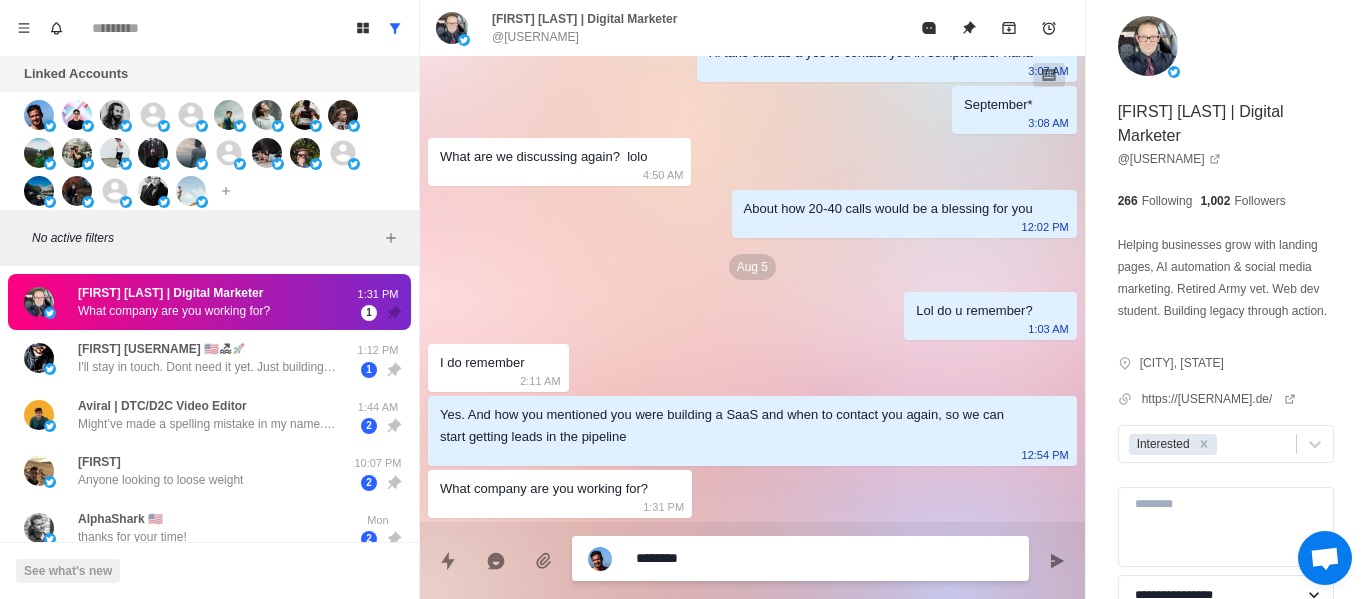 type on "*" 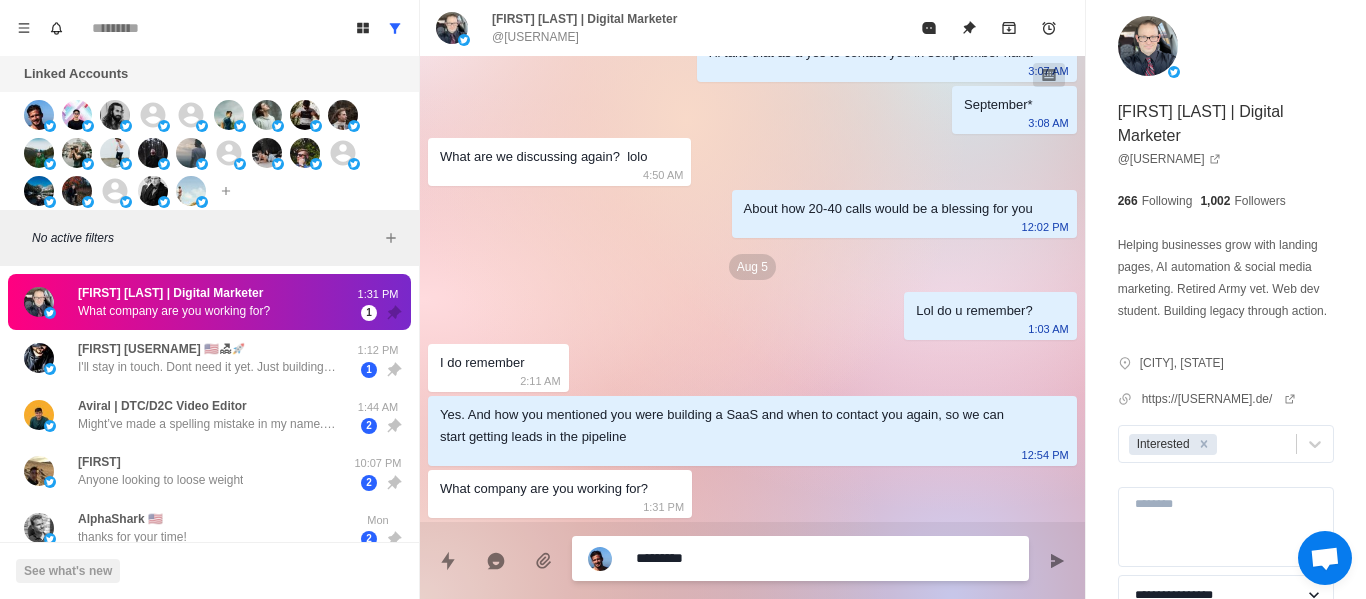 type on "*" 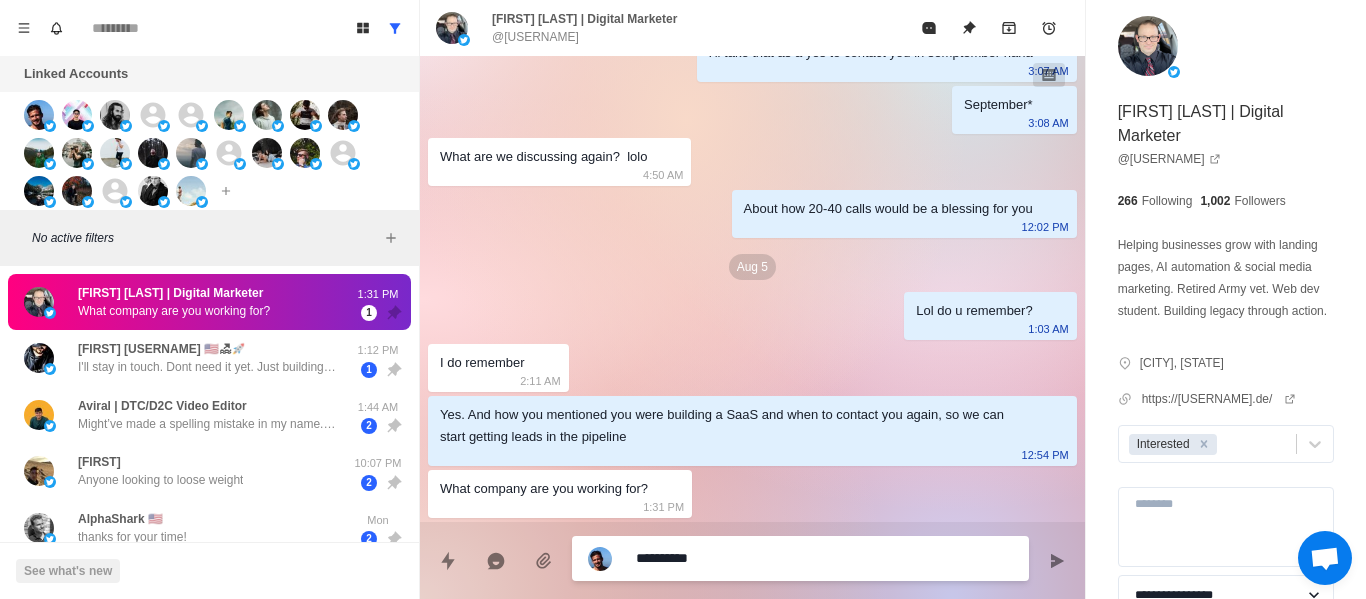 type on "*" 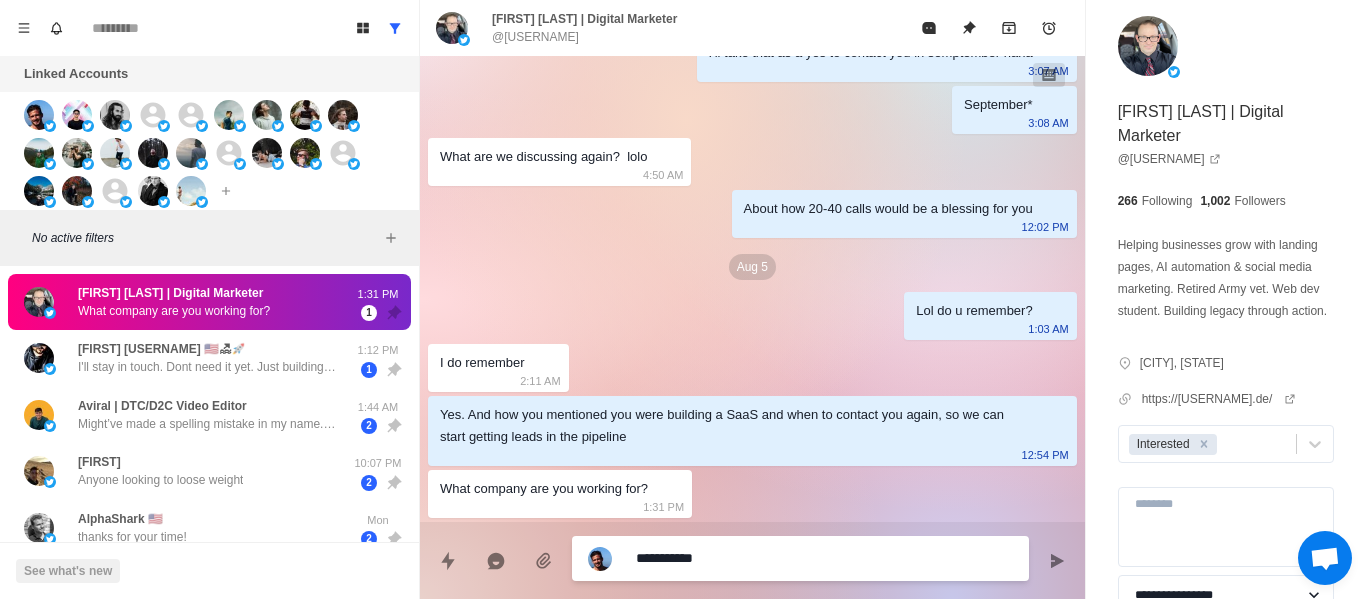 type on "*" 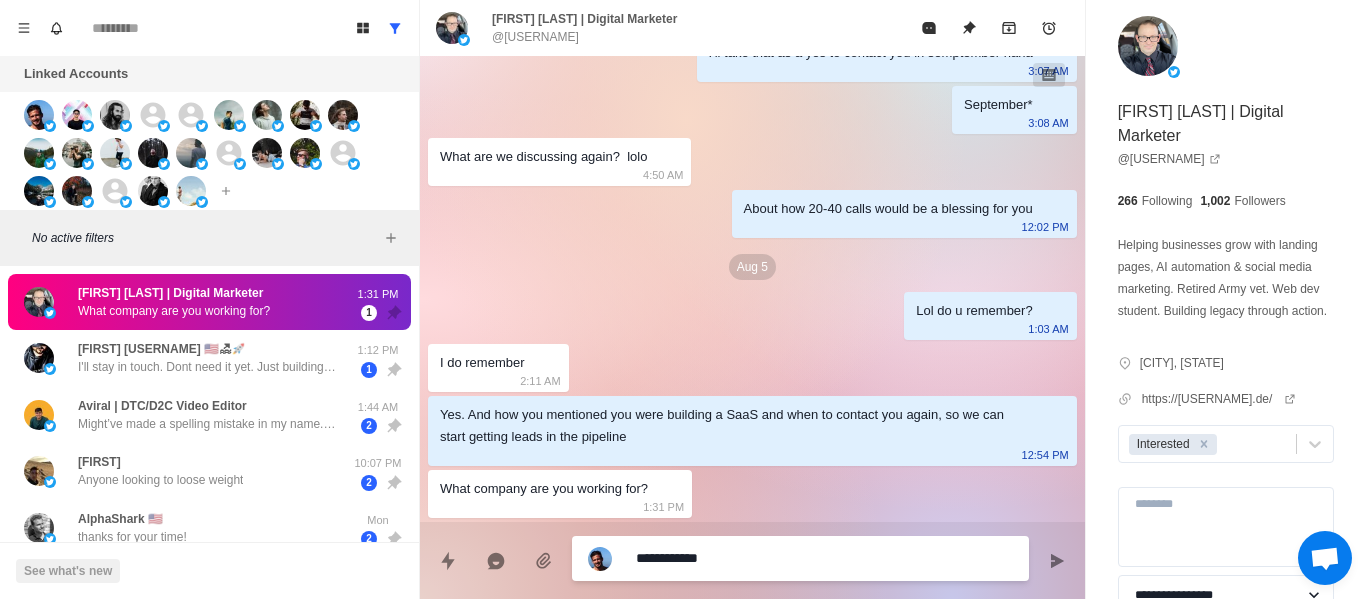 type on "*" 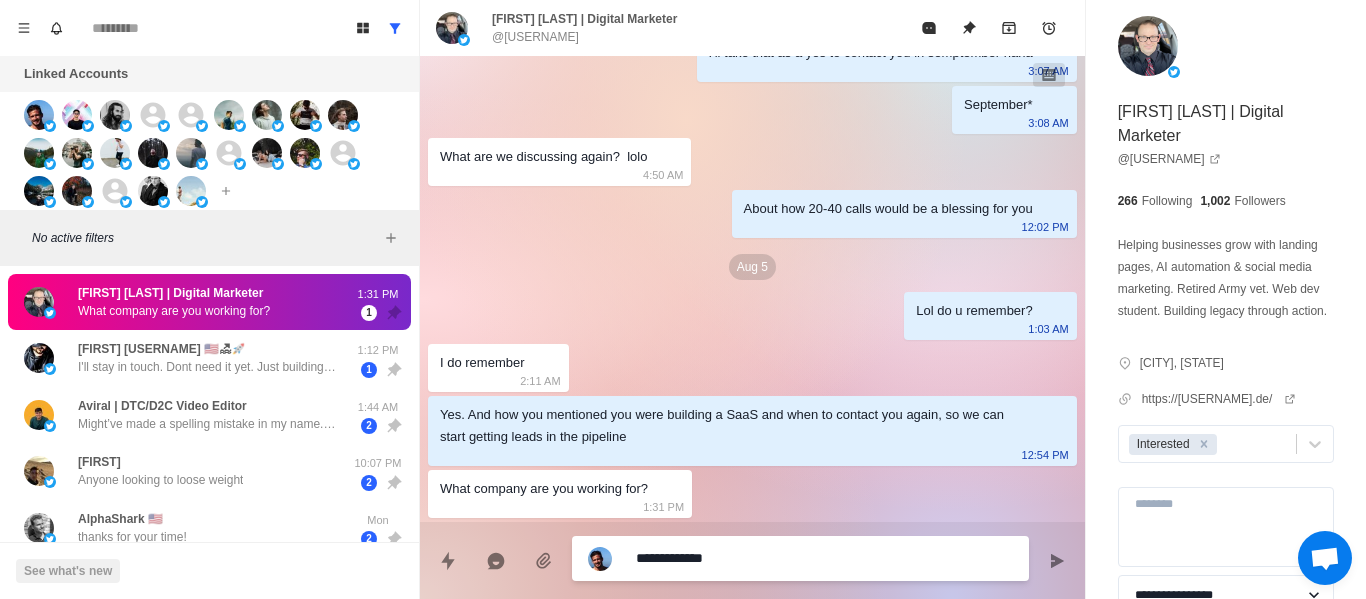 type on "*" 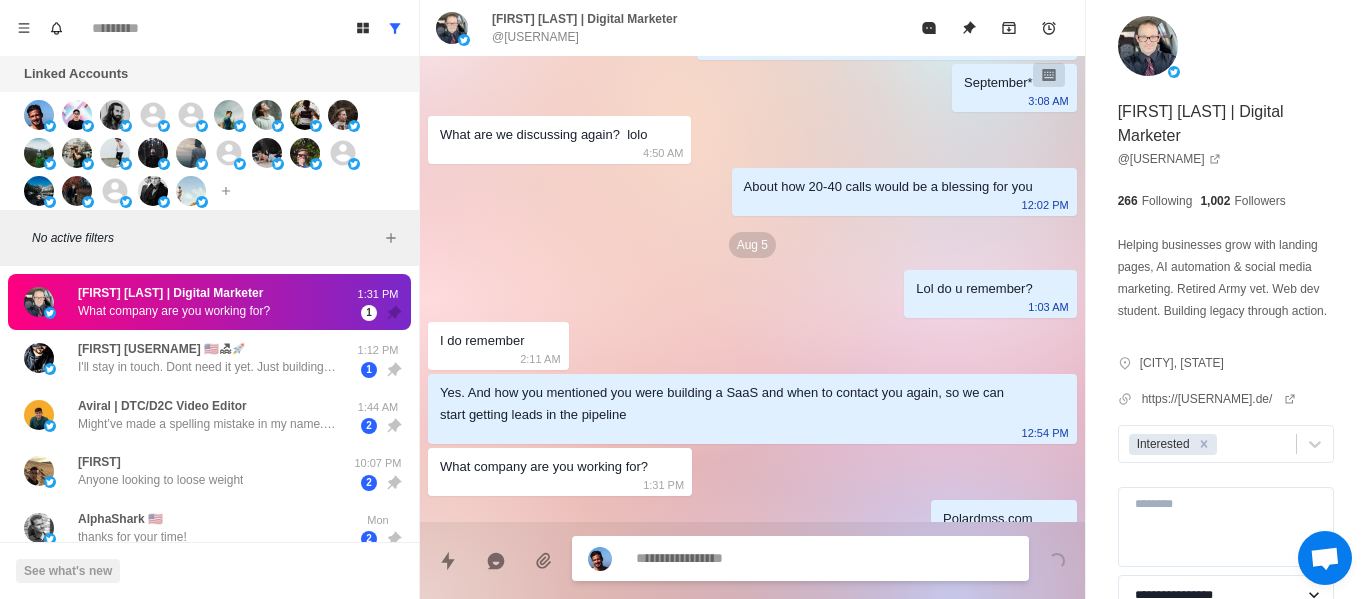 scroll, scrollTop: 1870, scrollLeft: 0, axis: vertical 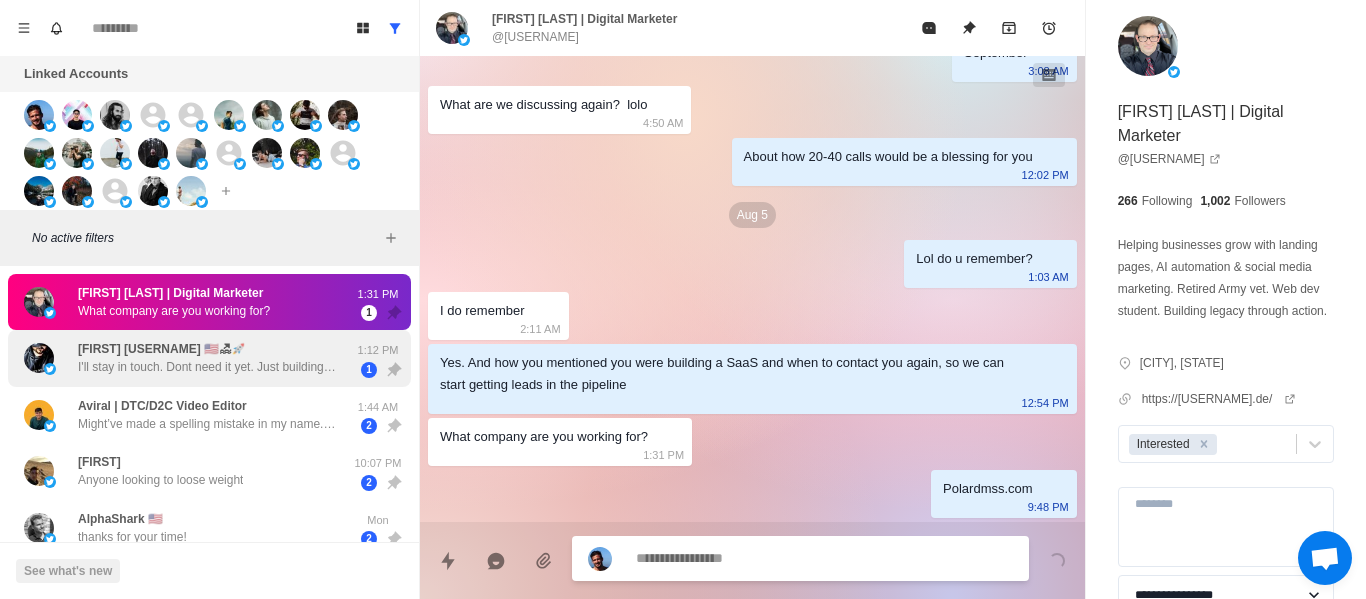 click on "[FIRST] [LAST] | Digital Marketer What company are you working for? [TIME] 1 [USERNAME] 🇺🇸🏖🚀 I'll stay in touch. Dont need it yet. Just building a brand [TIME] 1 [USERNAME] | DTC/D2C Video Editor Might’ve made a spelling mistake in my name. It’s Aviral and not Avirap. Really drowsy rn. It’s 4am 😆 [TIME] 2 [FIRST] Anyone looking to loose weight [TIME] 2 AlphaShark 🇺🇸 thanks for your time! Mon 2 [FIRST] [LAST] No. I'm speaking at a school that day. 430-600 pm 1 [FIRST] | Web & Data 💎 This is my number on WP 2 [USERNAME] i charge $200 per hour for dev work, but willing to do $50 to $100 for 30-60 min meetings as long as they pay upfront. u can sell it for whatever u want above that rate 1 [FIRST] [LAST] +[PHONE] 1 [USERNAME] How about tomorrow [TIME] 1 [FIRST] [TIME] 1 [USERNAME] [TIME] 1 [FIRST] Tell me more [TIME] 2 [FIRST] 🤣🤣🤣🤣🤣🤣 [TIME] 1 [USERNAME] Thanks [TIME] 3 [USERNAME] When i wanted I'll hit you up G [TIME] 3 [USERNAME] 🦇 [TIME] 2 1" at bounding box center [209, 891] 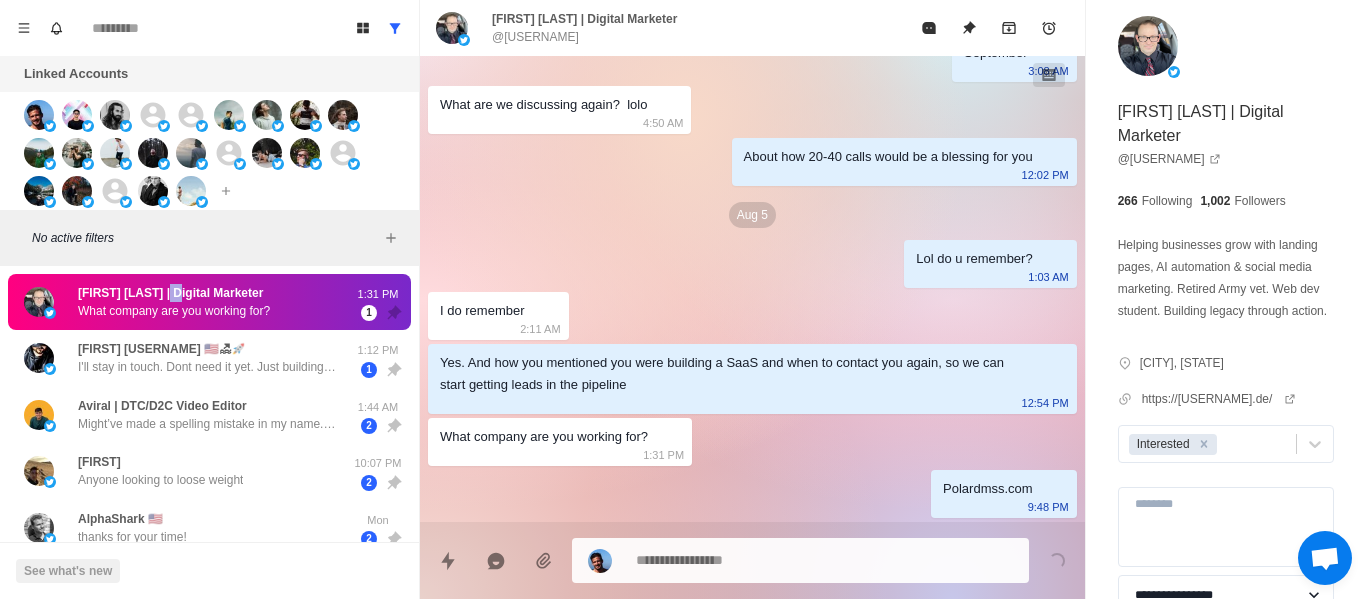 drag, startPoint x: 161, startPoint y: 285, endPoint x: 173, endPoint y: 302, distance: 20.808653 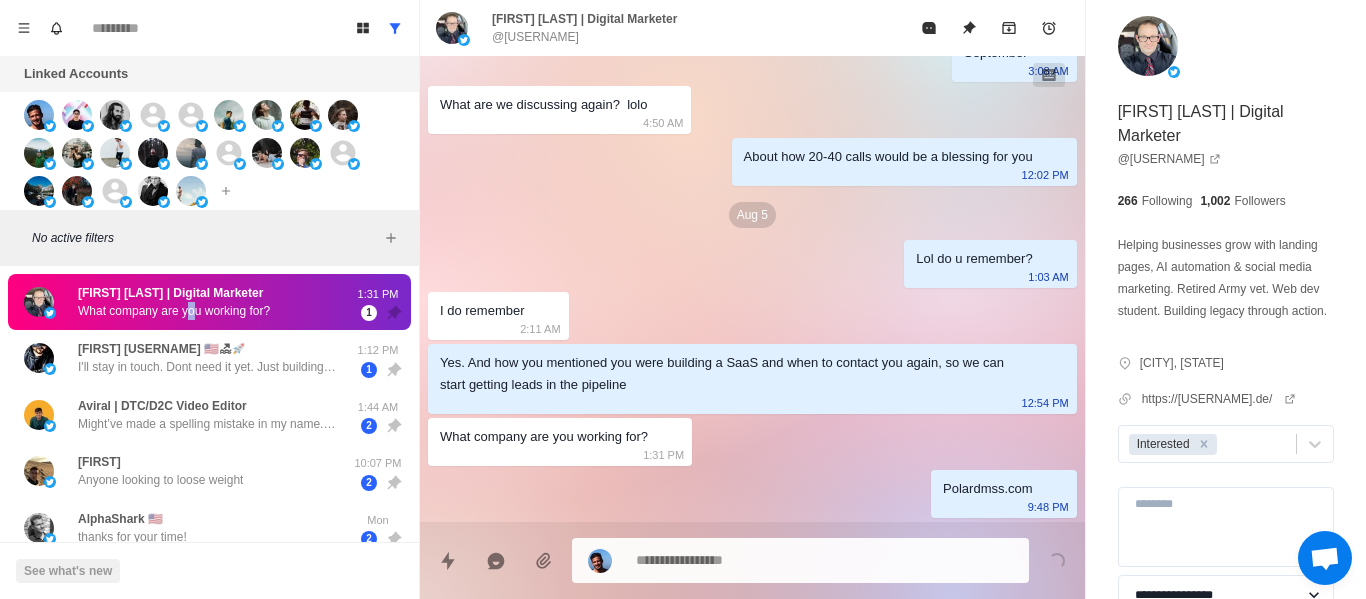 click on "[FIRST] [LAST] | Digital Marketer What company are you working for? [TIME] 1" at bounding box center [209, 302] 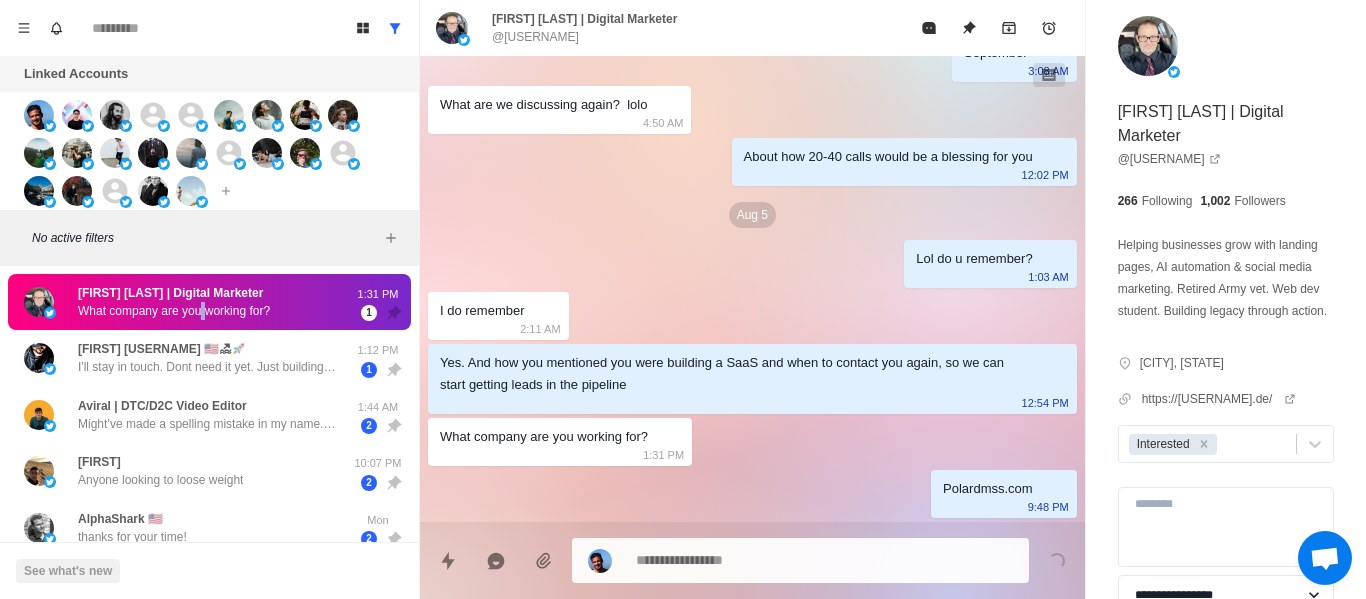 click on "[FIRST] [LAST] | Digital Marketer What company are you working for?" at bounding box center (188, 302) 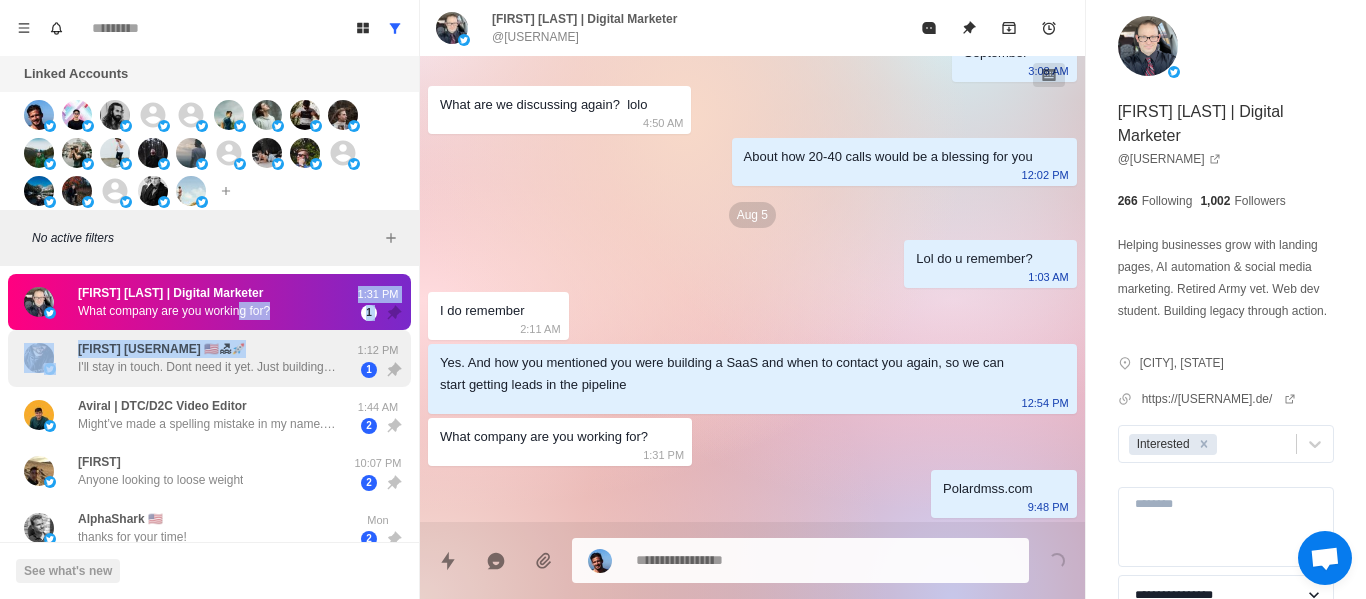 click on "[FIRST] [LAST] | Digital Marketer What company are you working for? [TIME] 1 [USERNAME] 🇺🇸🏖🚀 I'll stay in touch. Dont need it yet. Just building a brand [TIME] 1 [USERNAME] | DTC/D2C Video Editor Might’ve made a spelling mistake in my name. It’s Aviral and not Avirap. Really drowsy rn. It’s 4am 😆 [TIME] 2 [FIRST] Anyone looking to loose weight [TIME] 2 AlphaShark 🇺🇸 thanks for your time! Mon 2 [FIRST] [LAST] No. I'm speaking at a school that day. 430-600 pm 1 [FIRST] | Web & Data 💎 This is my number on WP 2 [USERNAME] i charge $200 per hour for dev work, but willing to do $50 to $100 for 30-60 min meetings as long as they pay upfront. u can sell it for whatever u want above that rate 1 [FIRST] [LAST] +[PHONE] 1 [USERNAME] How about tomorrow [TIME] 1 [FIRST] [TIME] 1 [USERNAME] [TIME] 1 [FIRST] Tell me more [TIME] 2 [FIRST] 🤣🤣🤣🤣🤣🤣 [TIME] 1 [USERNAME] Thanks [TIME] 3 [USERNAME] When i wanted I'll hit you up G [TIME] 3 [USERNAME] 🦇 [TIME] 2 1" at bounding box center (209, 891) 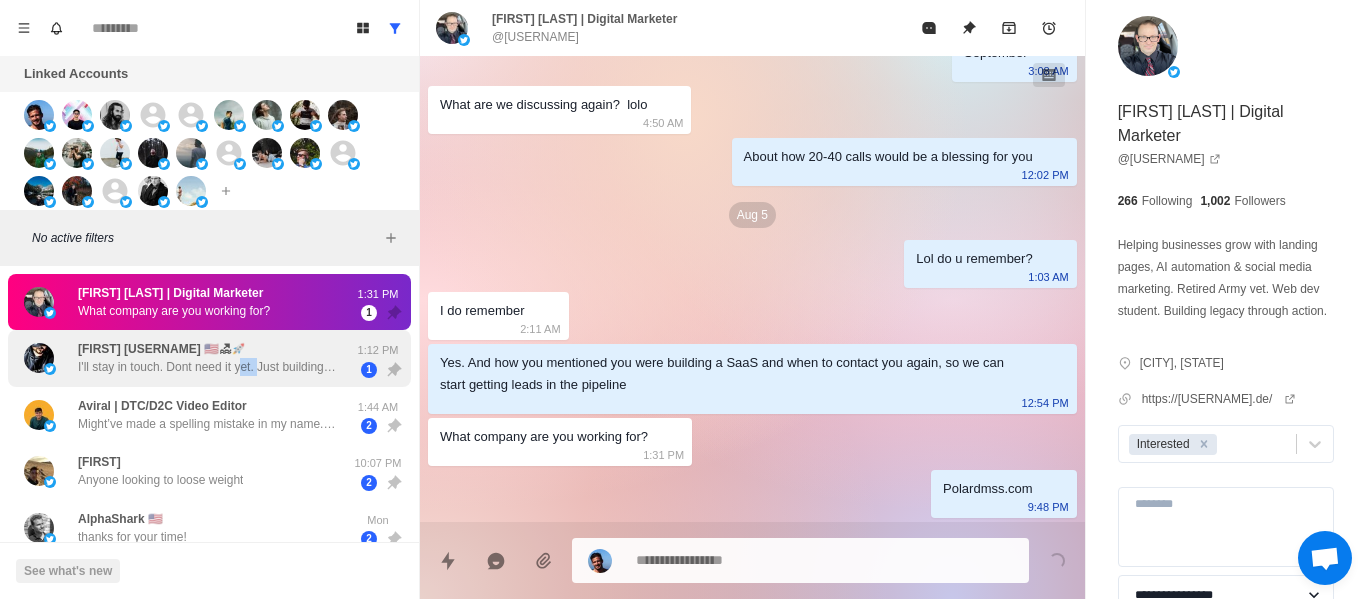 click on "I'll stay in touch. Dont need it yet. Just building a brand" at bounding box center [208, 367] 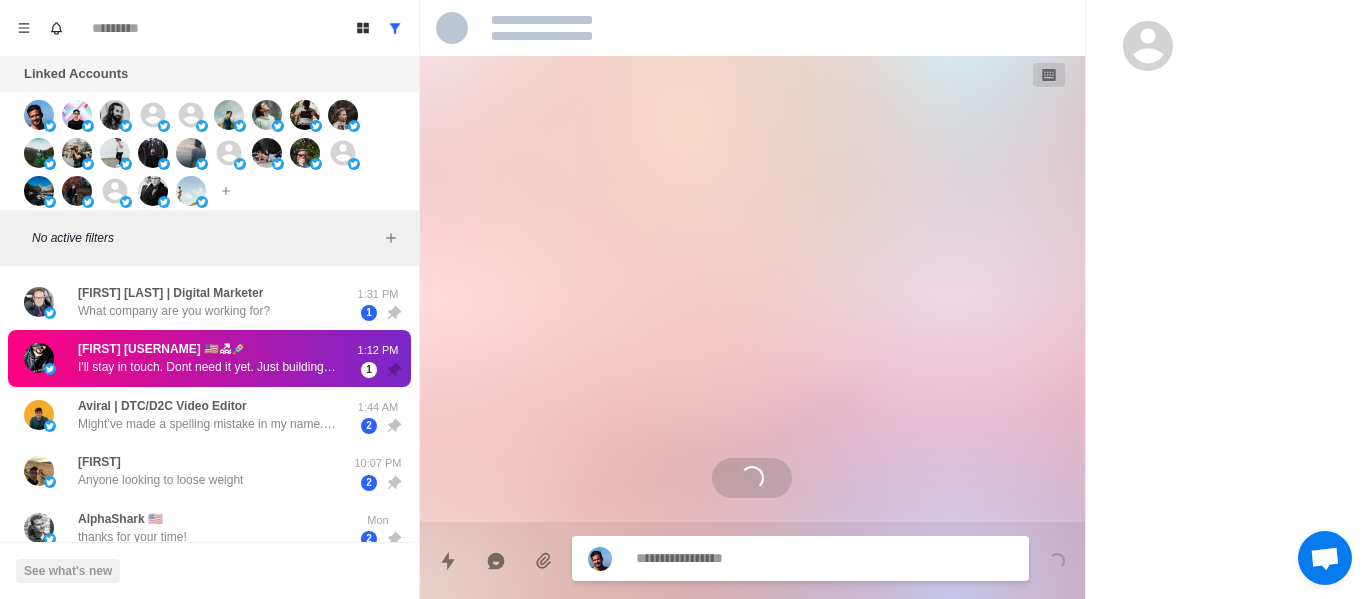 scroll, scrollTop: 0, scrollLeft: 0, axis: both 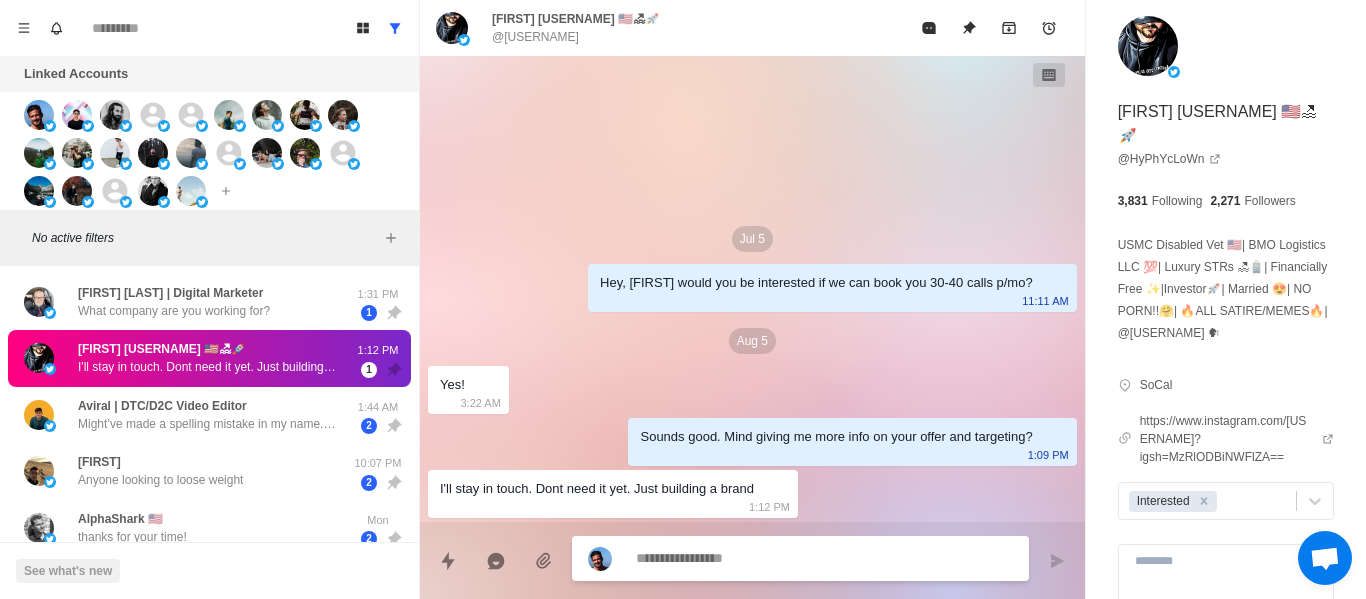 type on "*" 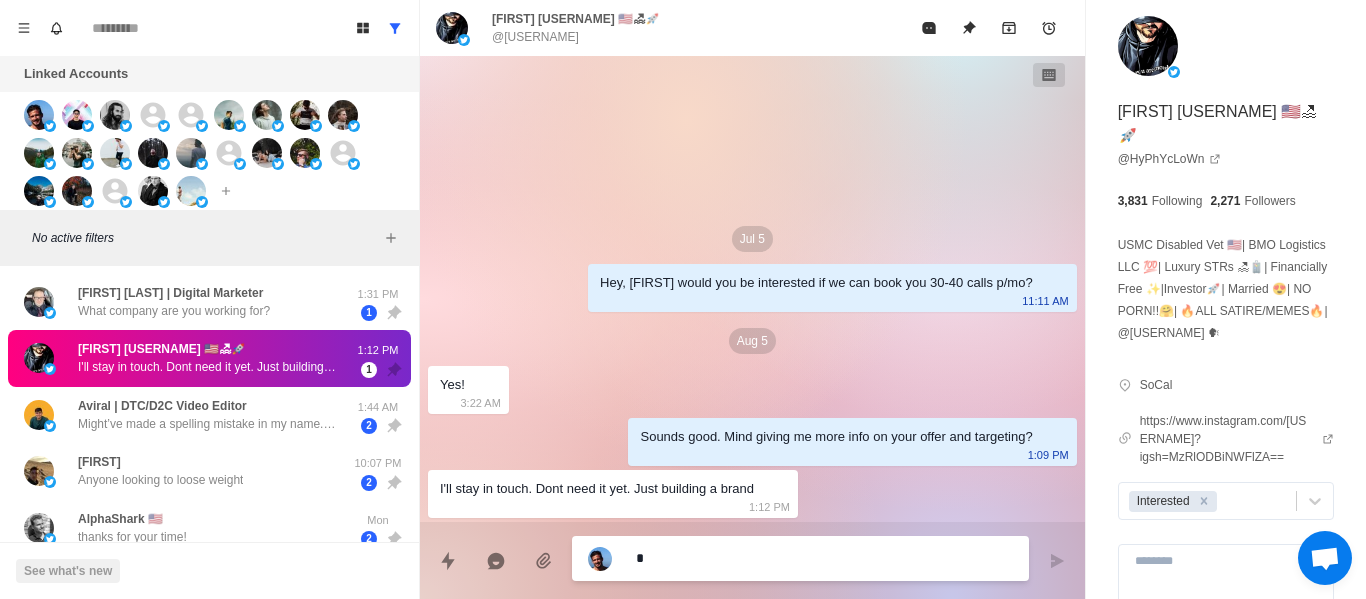 type on "*" 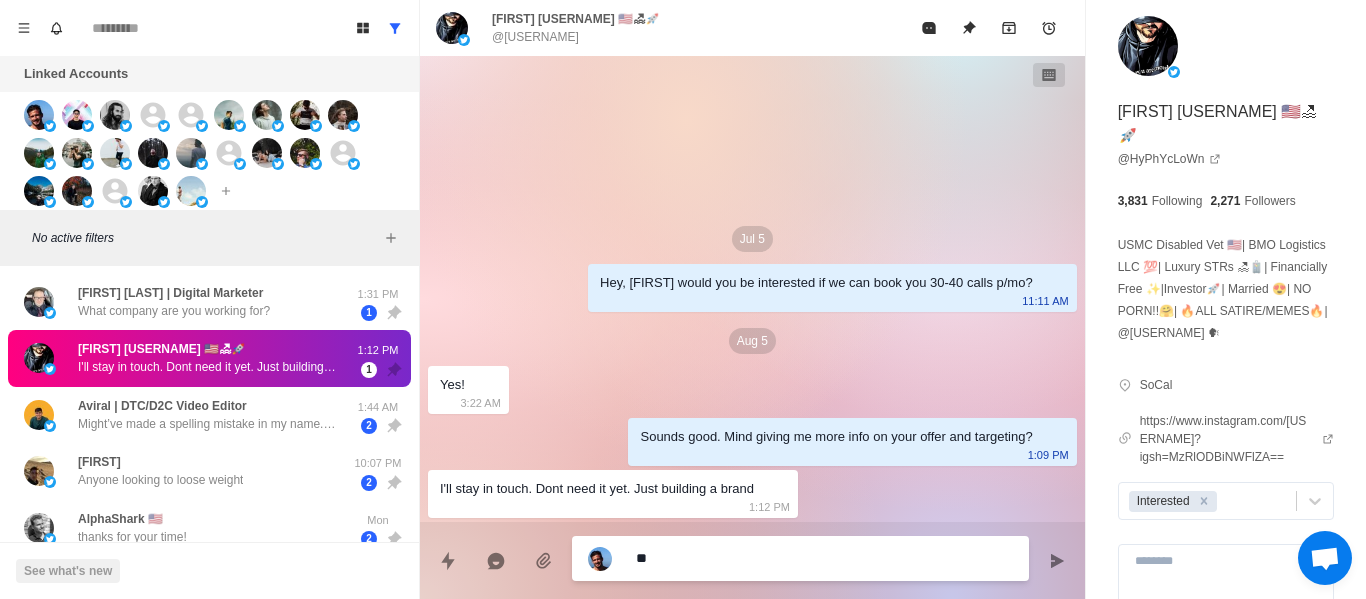 type on "*" 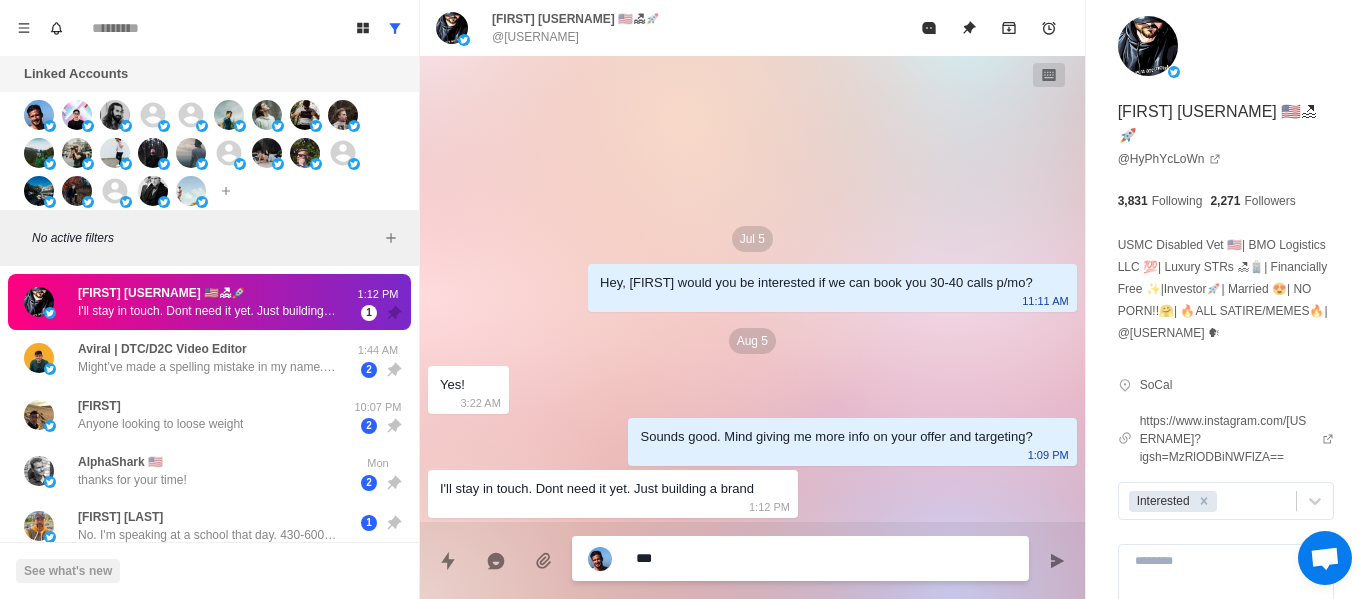 type on "*" 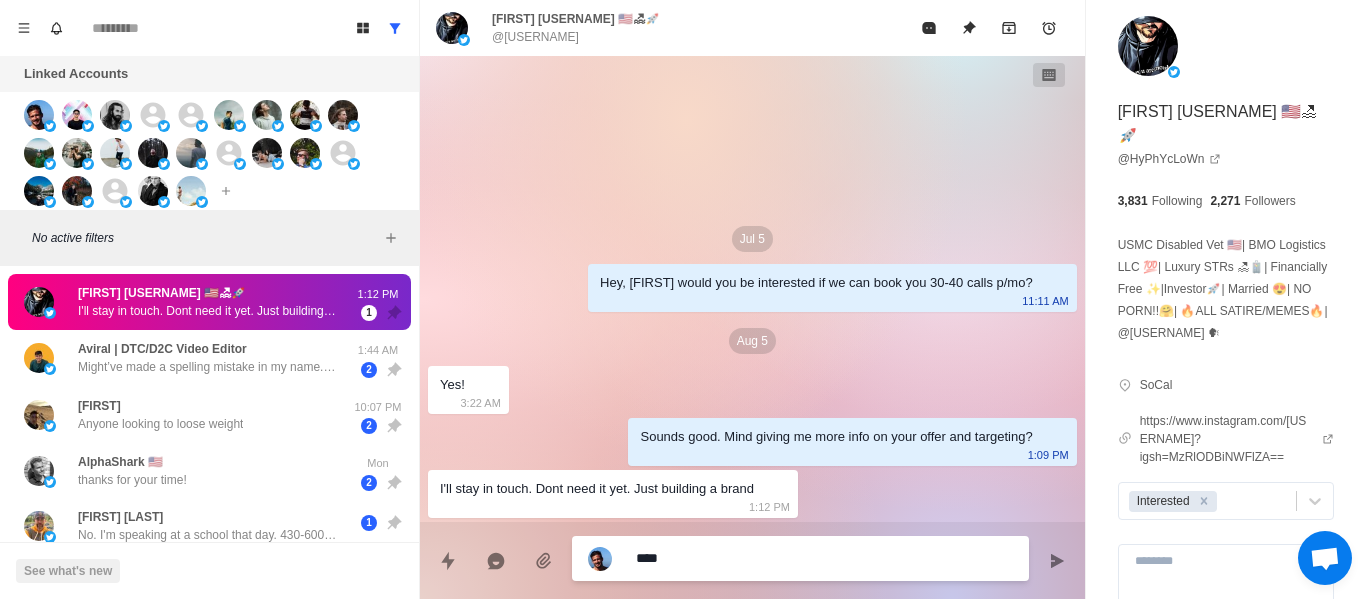type on "*" 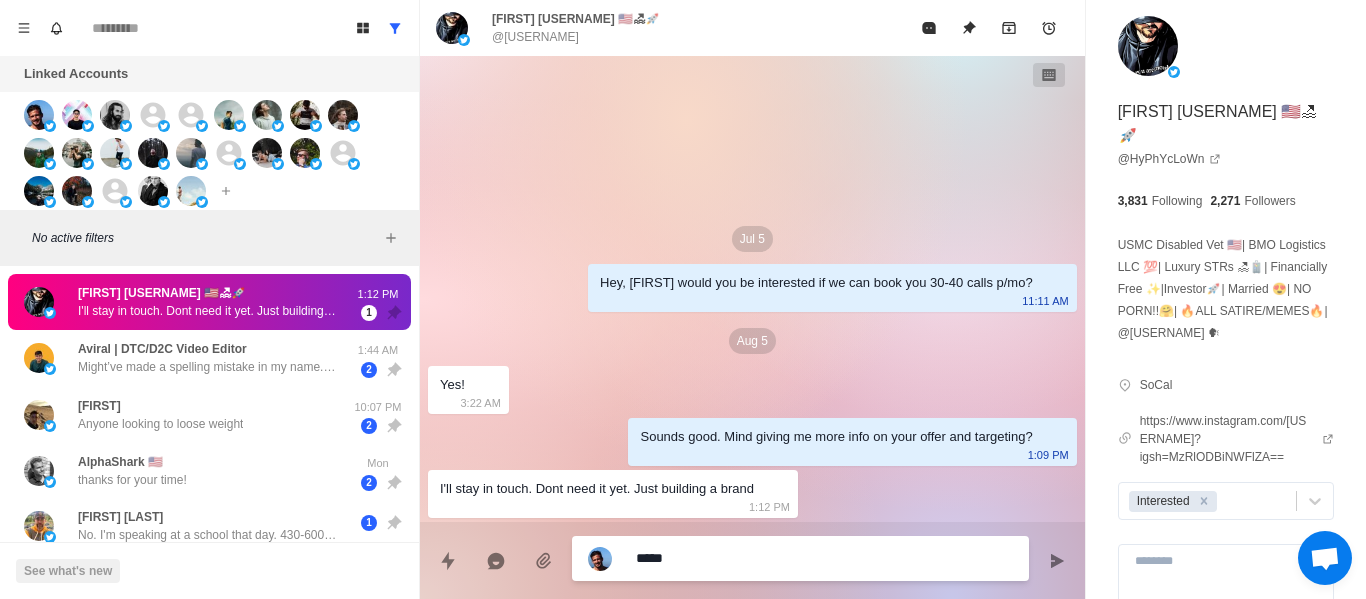 type on "*" 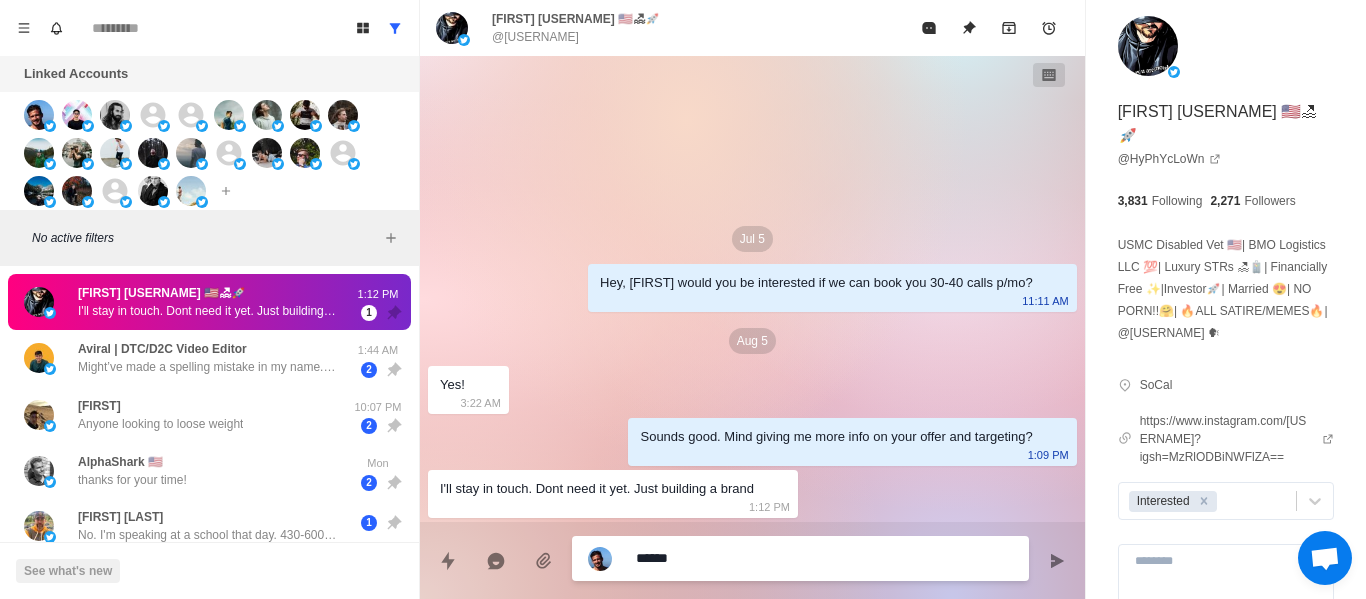 type on "*" 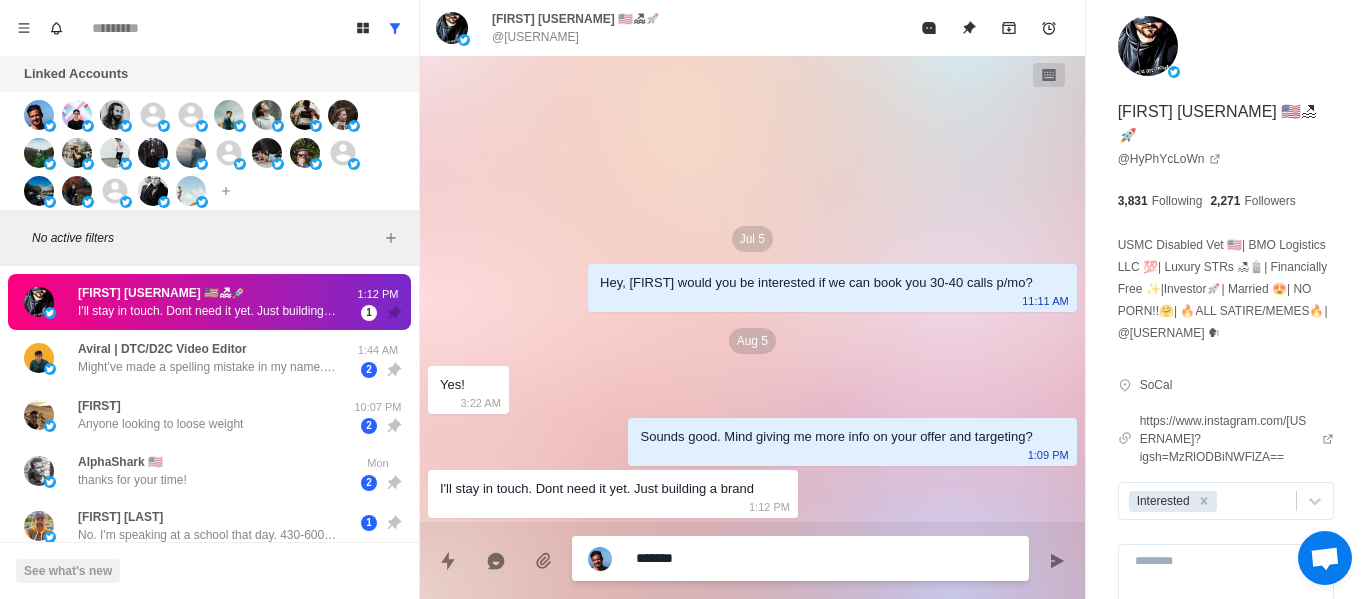 type on "*" 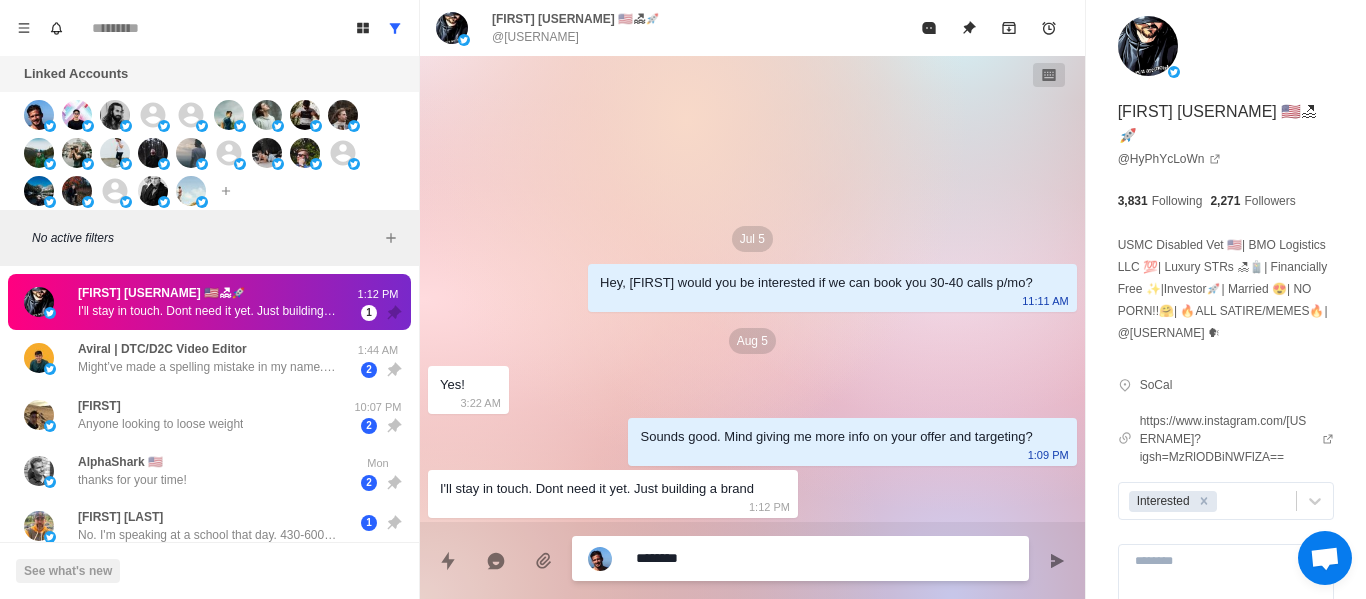 type on "*" 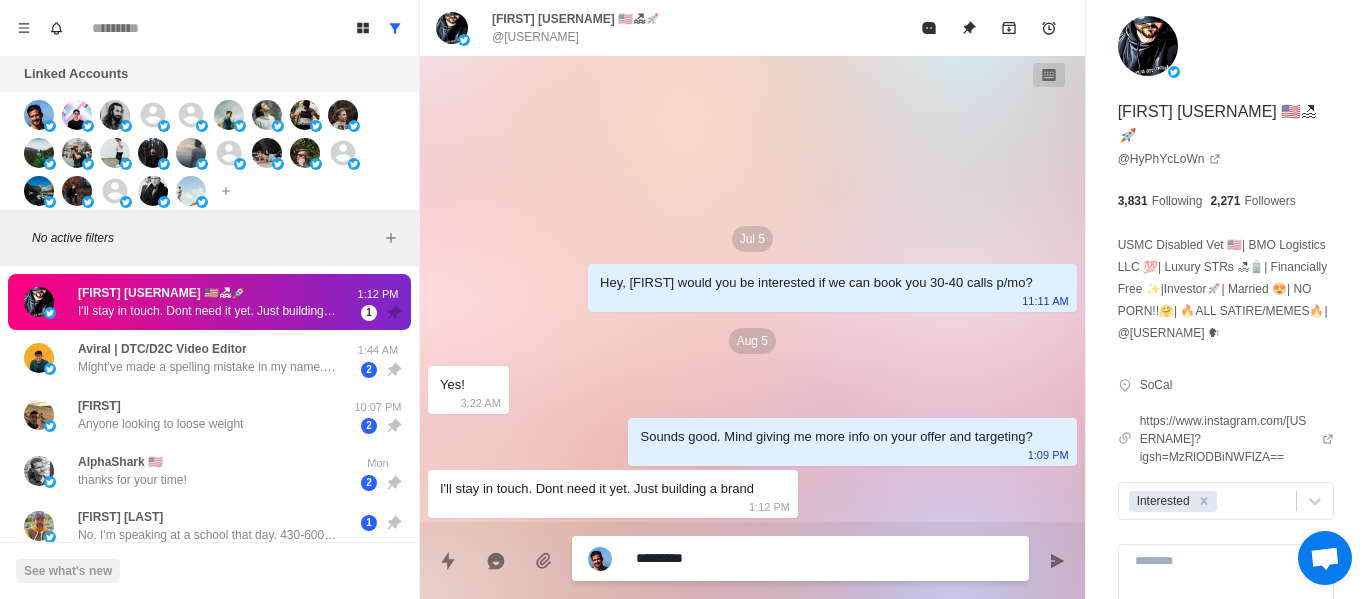 type on "*" 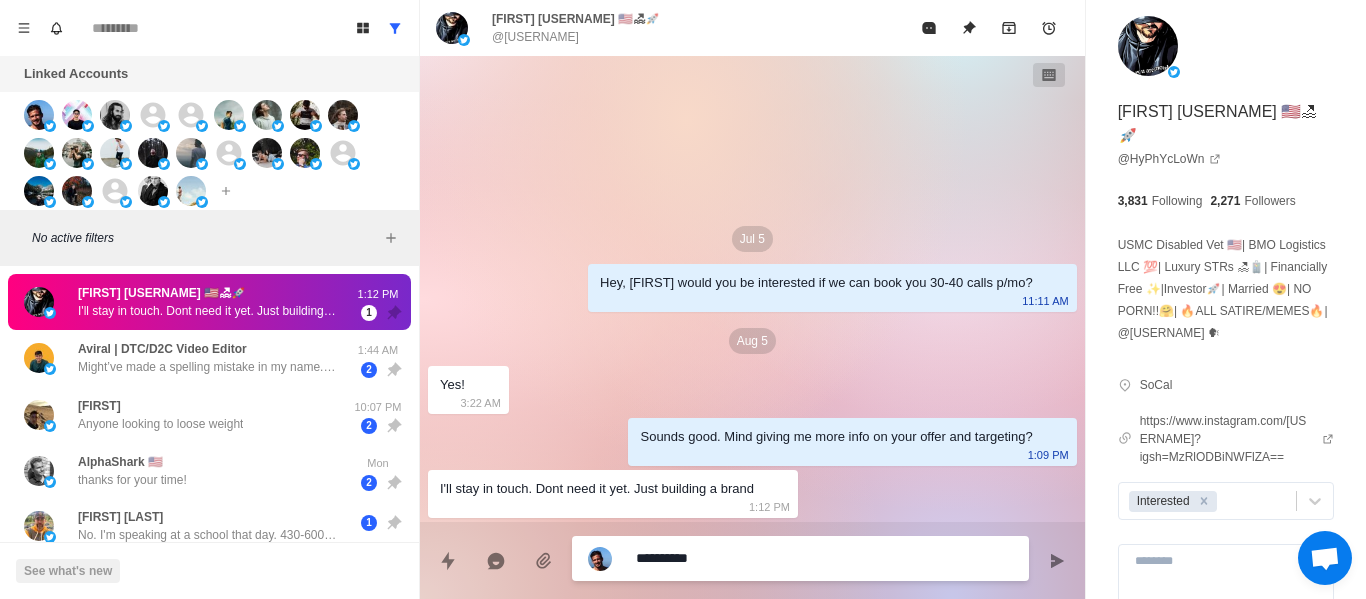 type on "*" 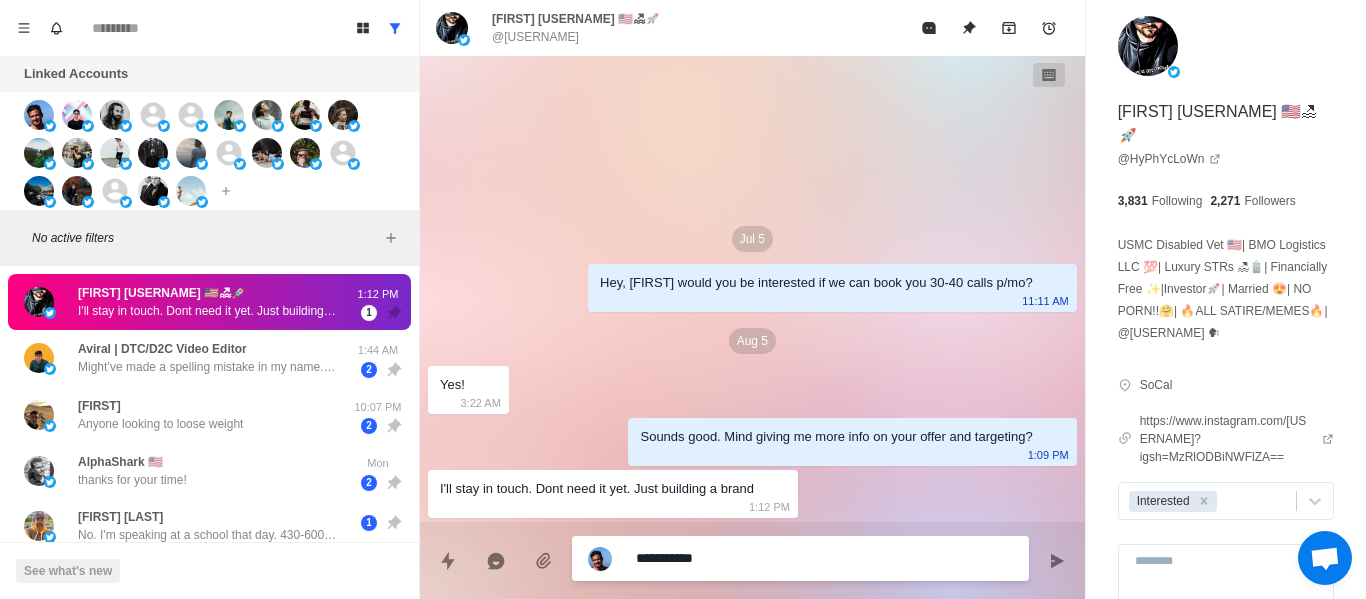 type on "*" 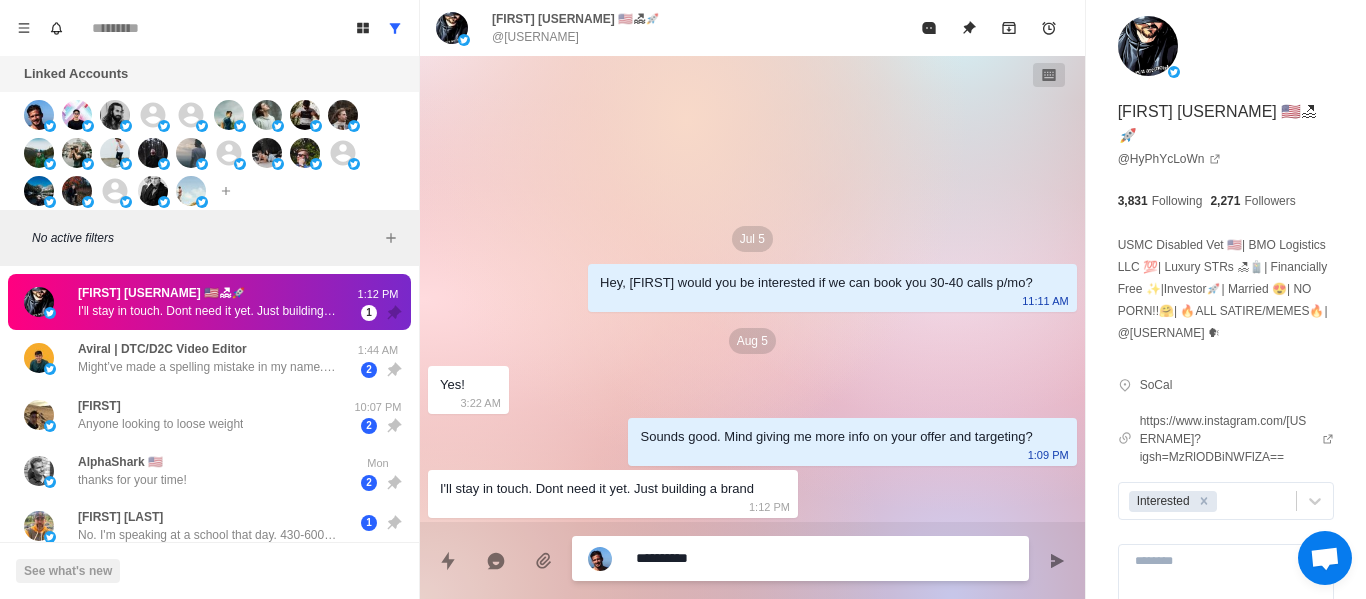type on "*" 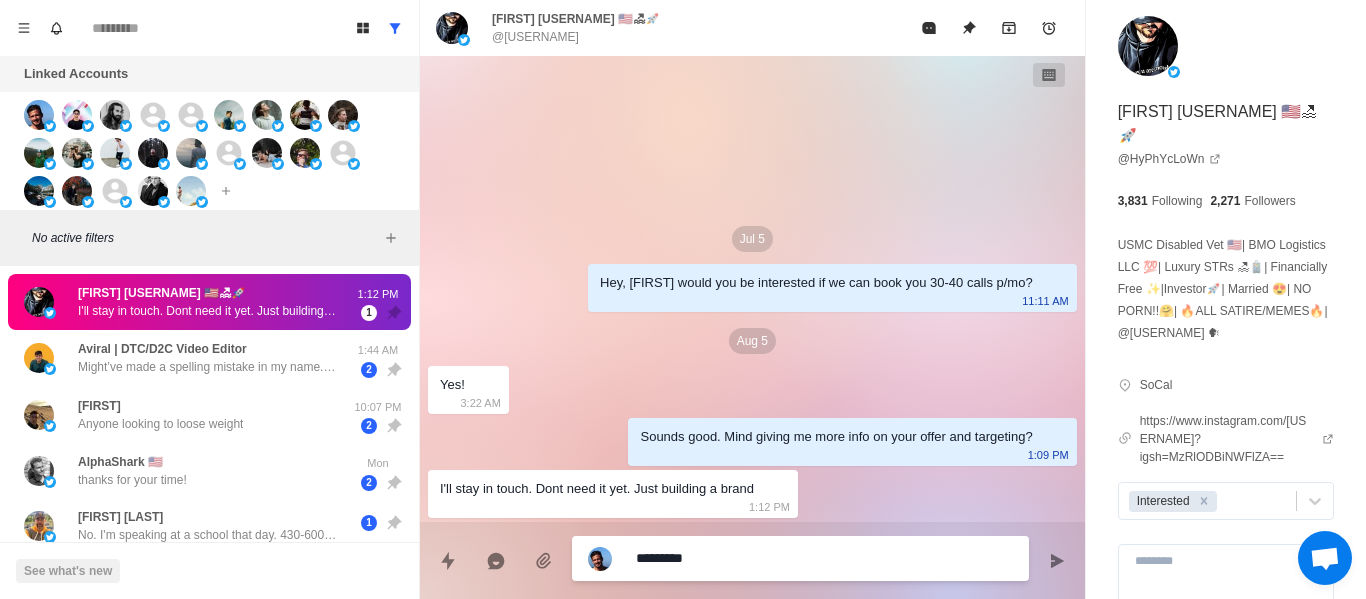 type on "*" 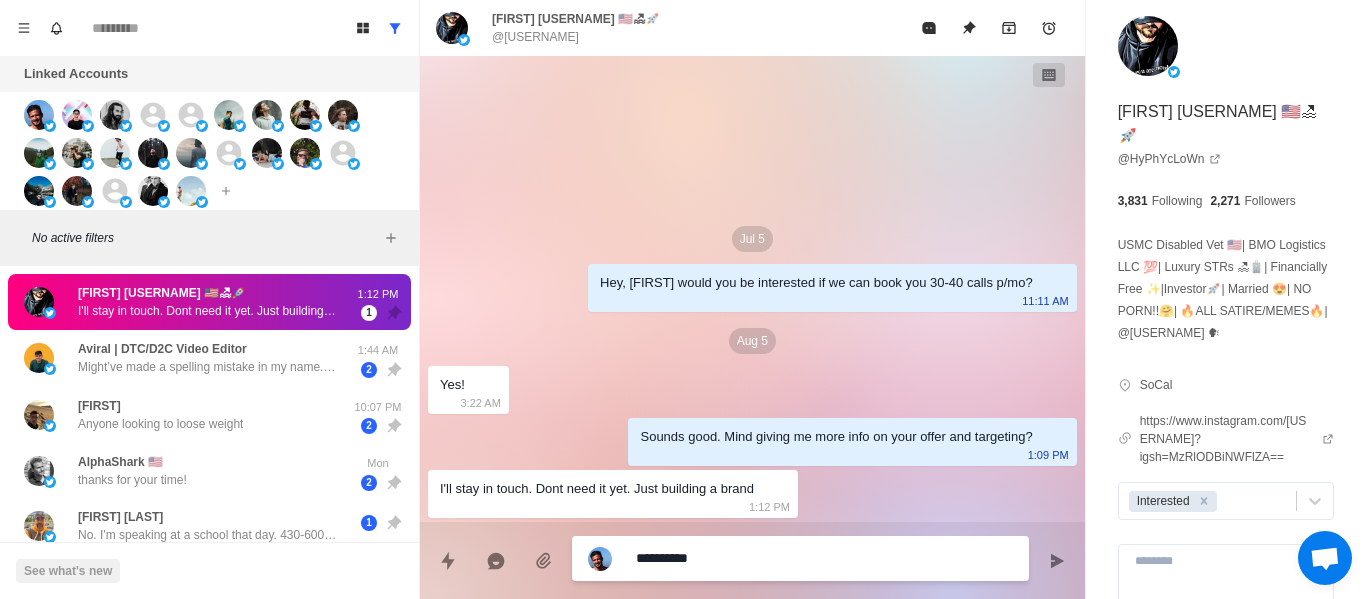 type on "*" 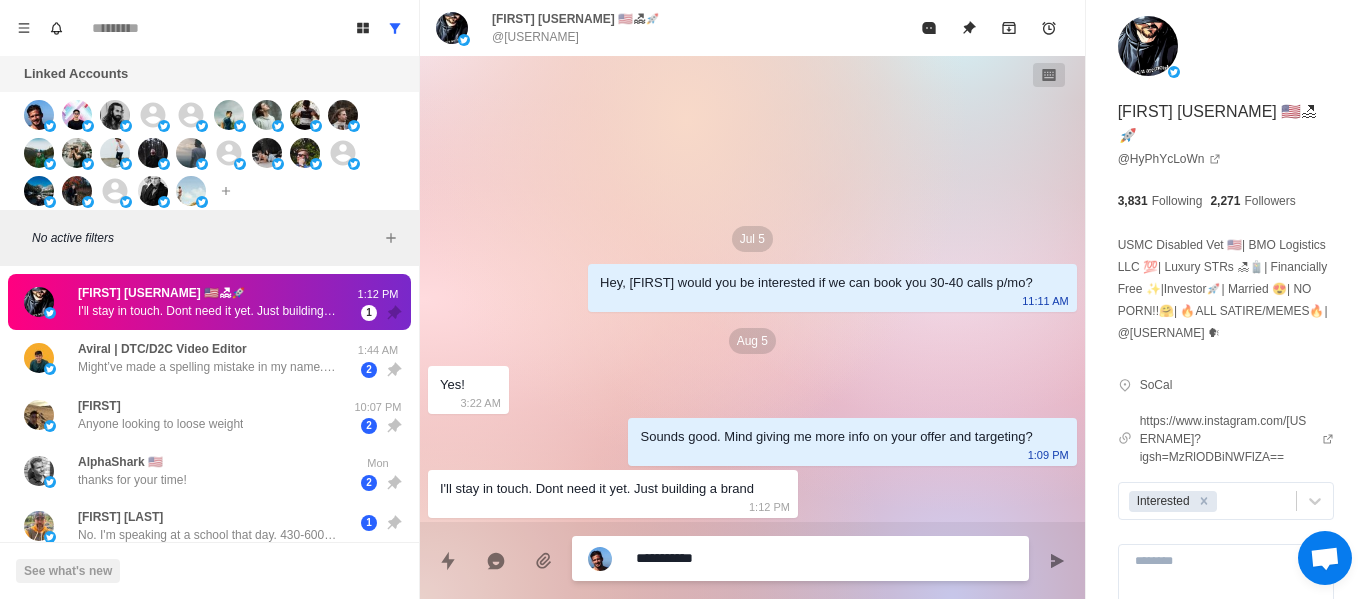 type on "*" 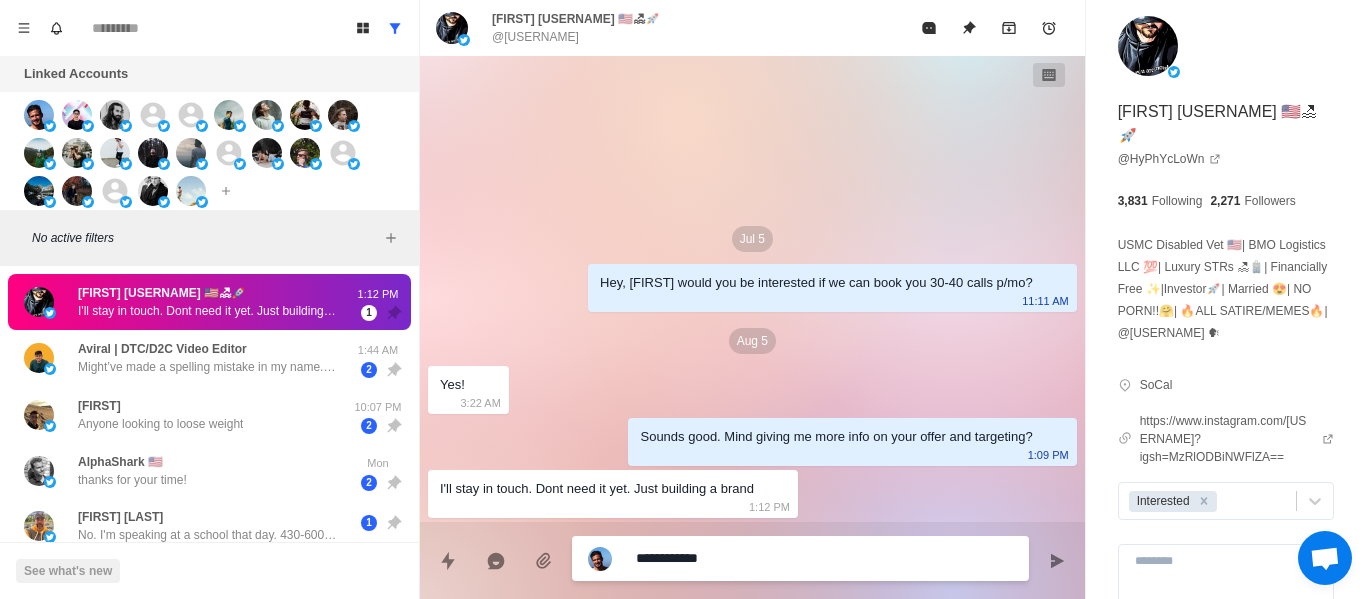 type on "*" 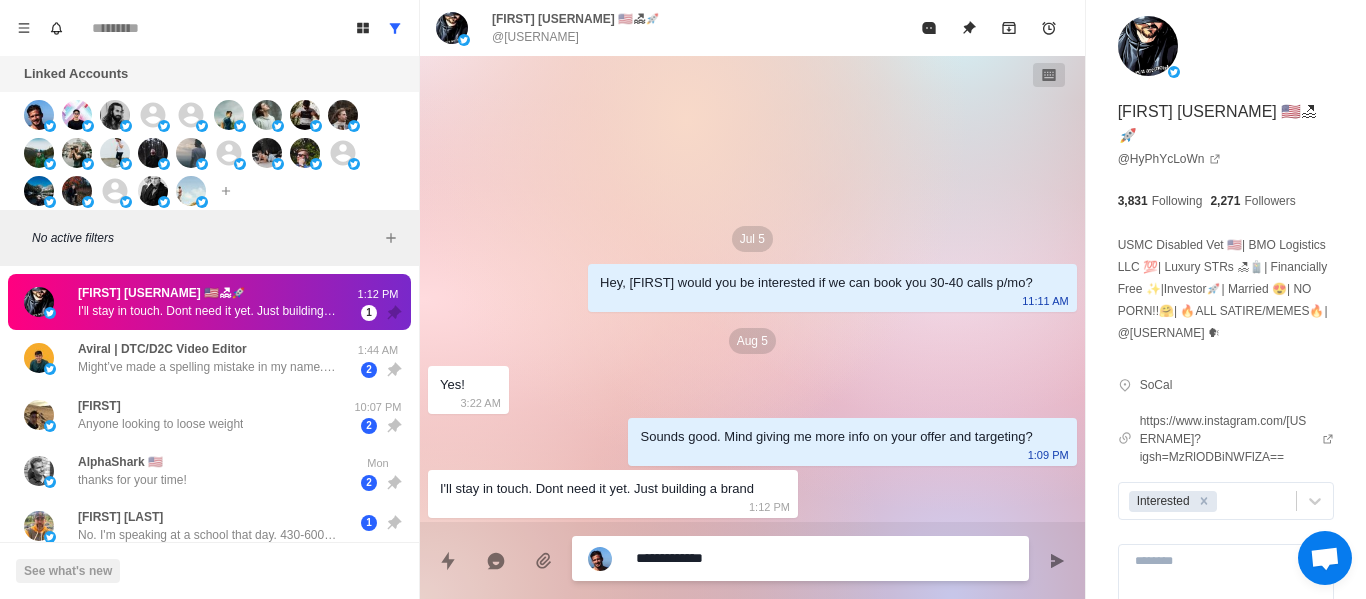 type on "*" 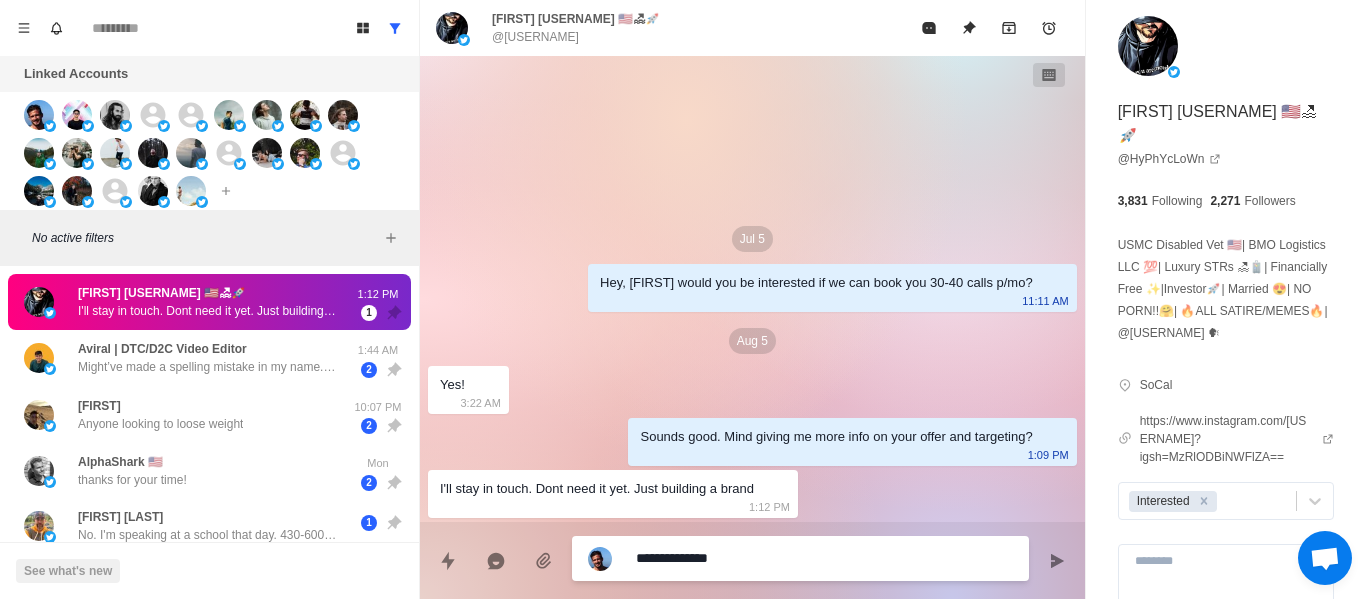 type on "*" 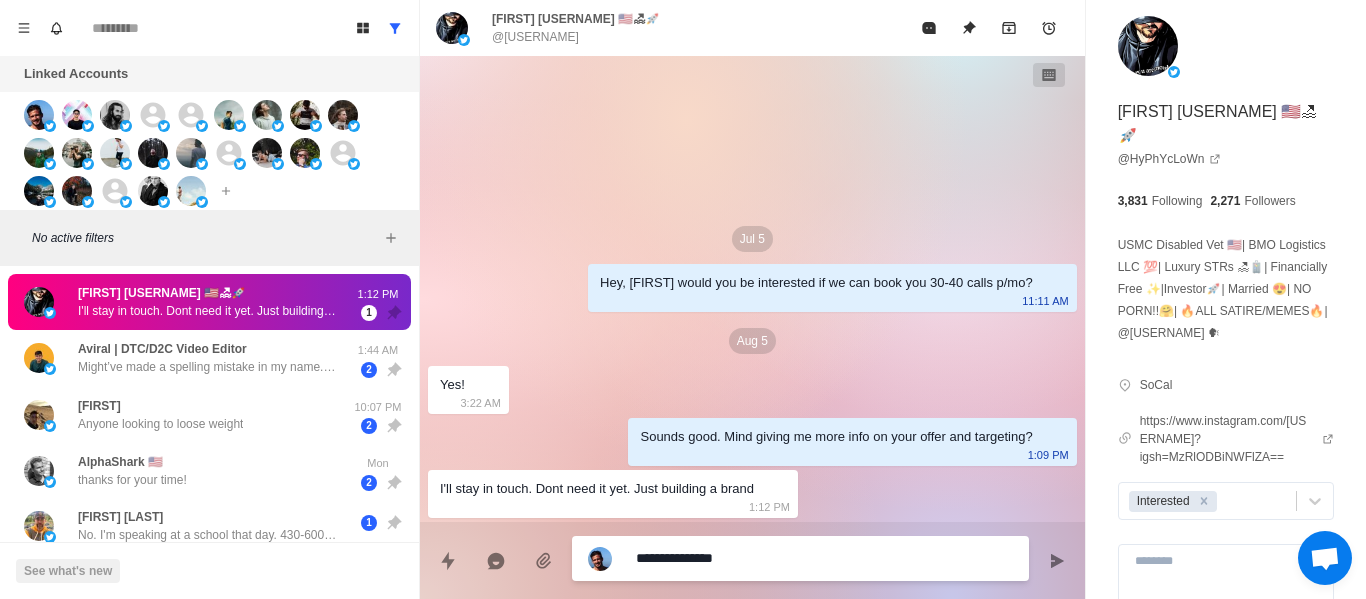 type on "*" 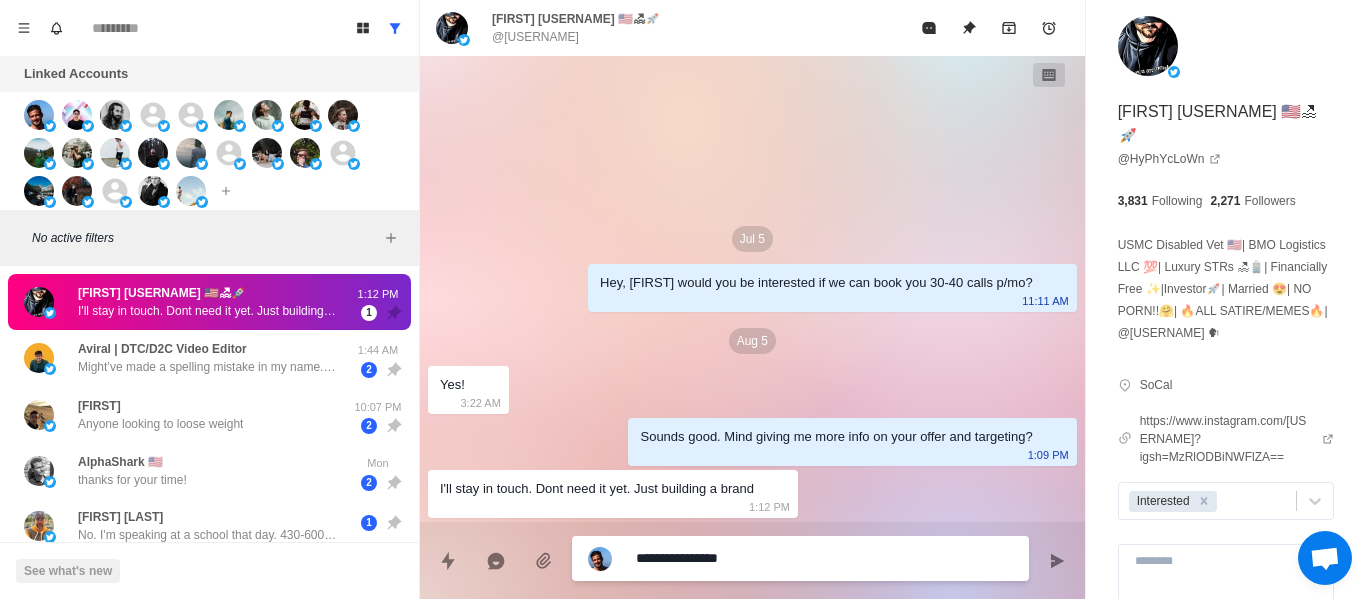 type on "*" 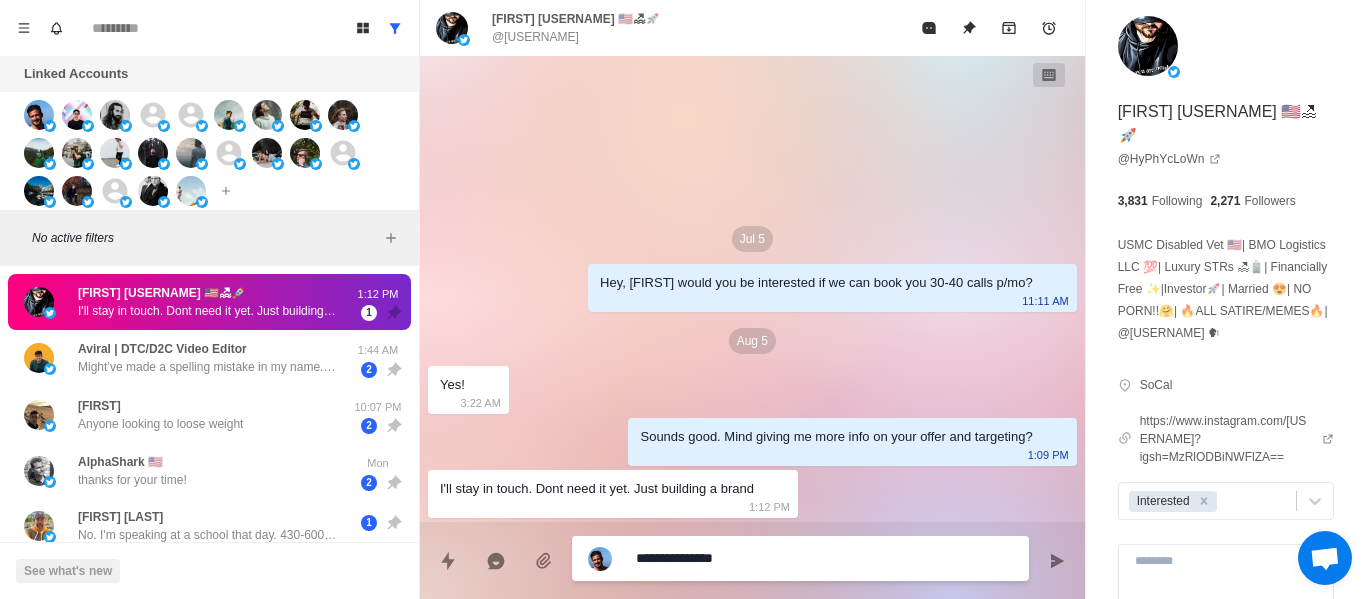 type on "*" 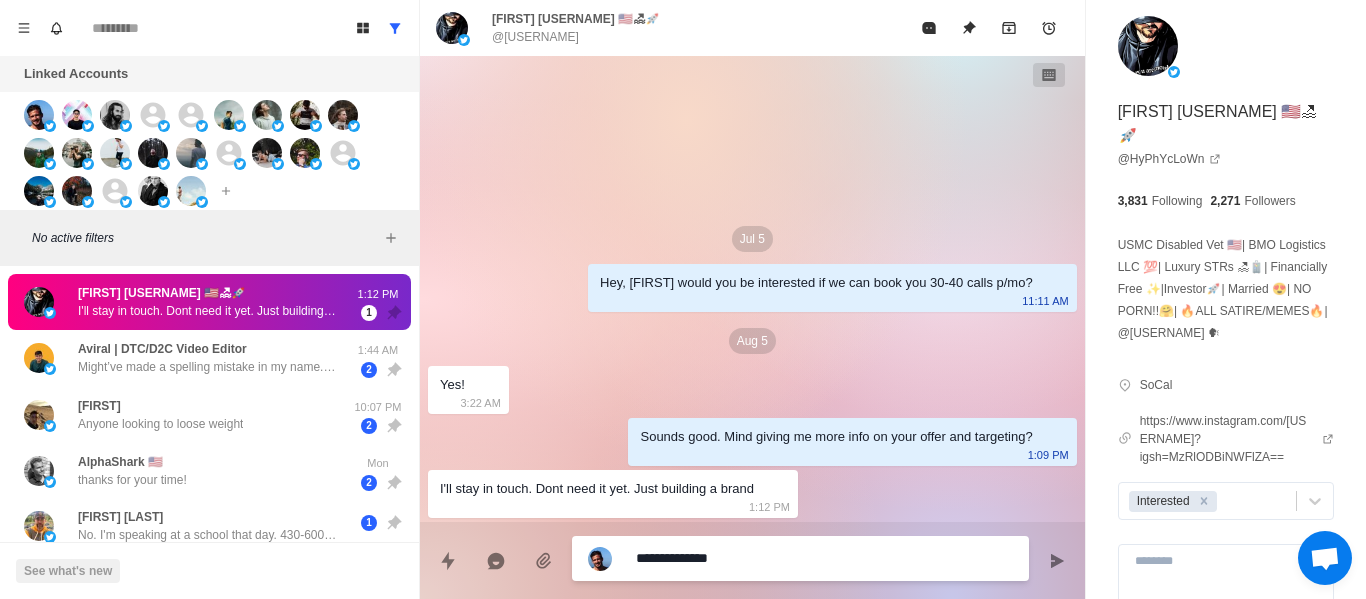 type on "*" 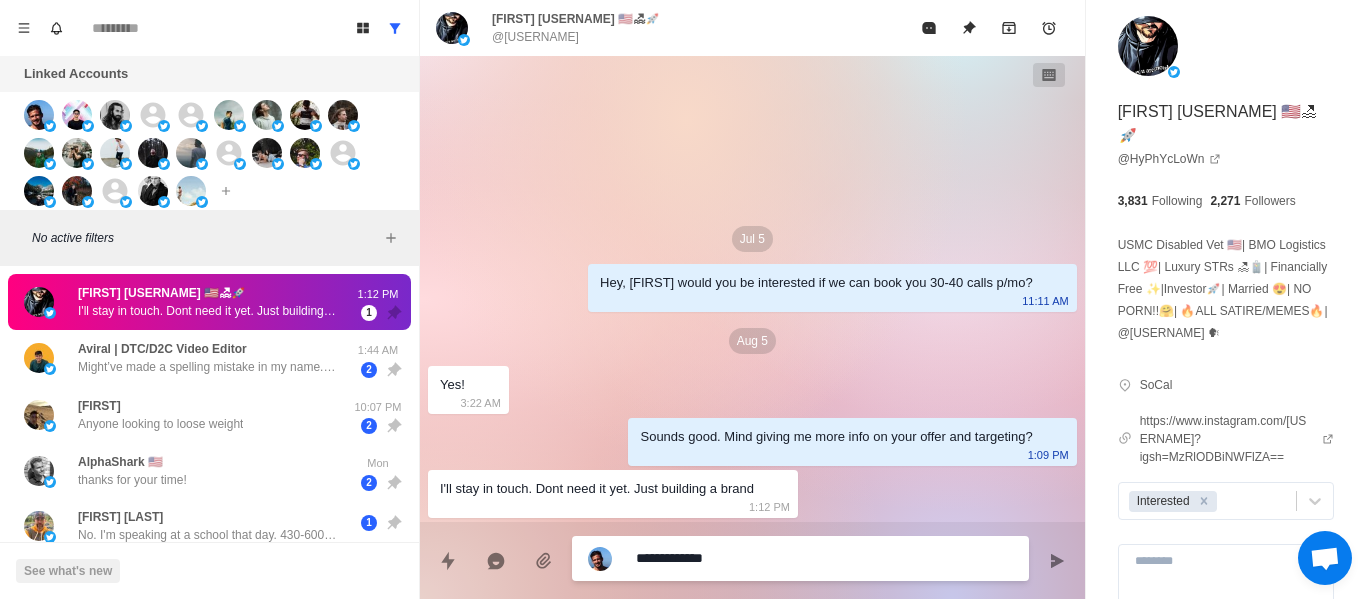 type on "*" 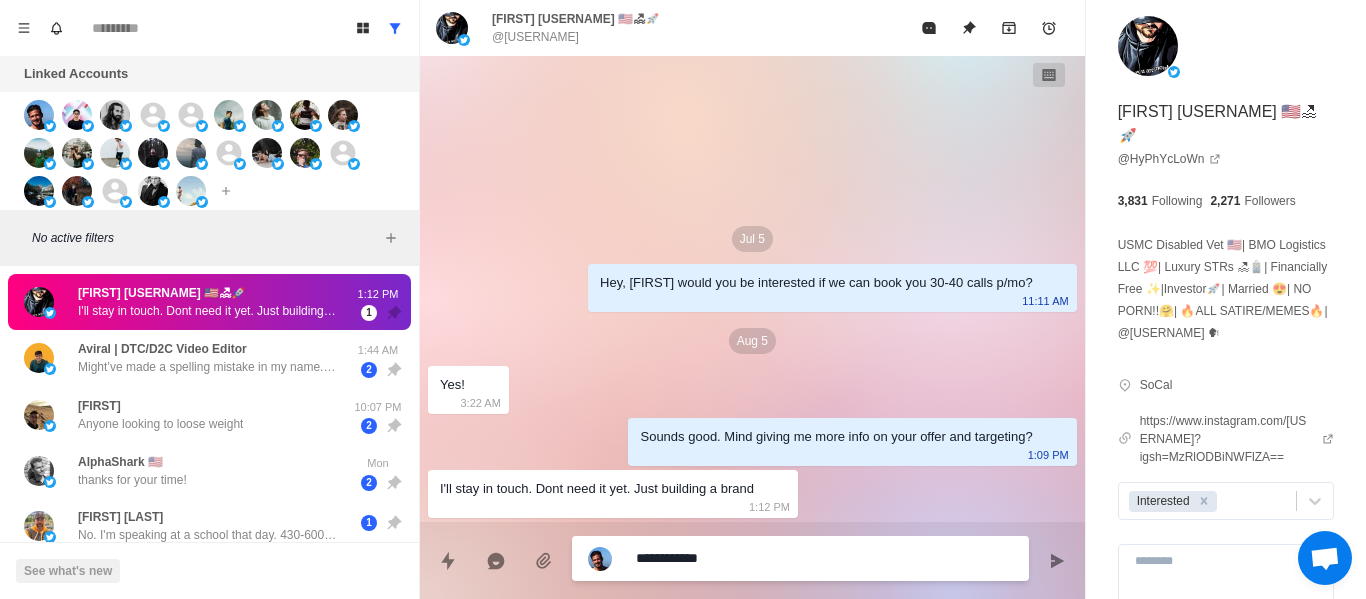 type on "*" 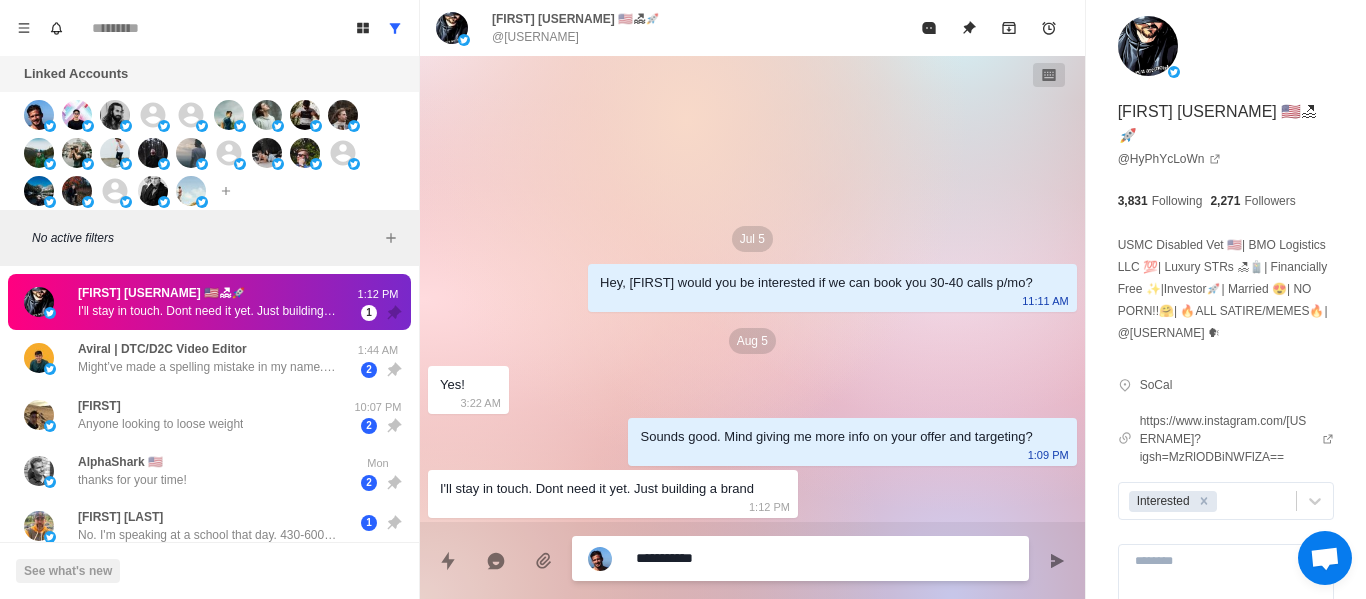 type on "*" 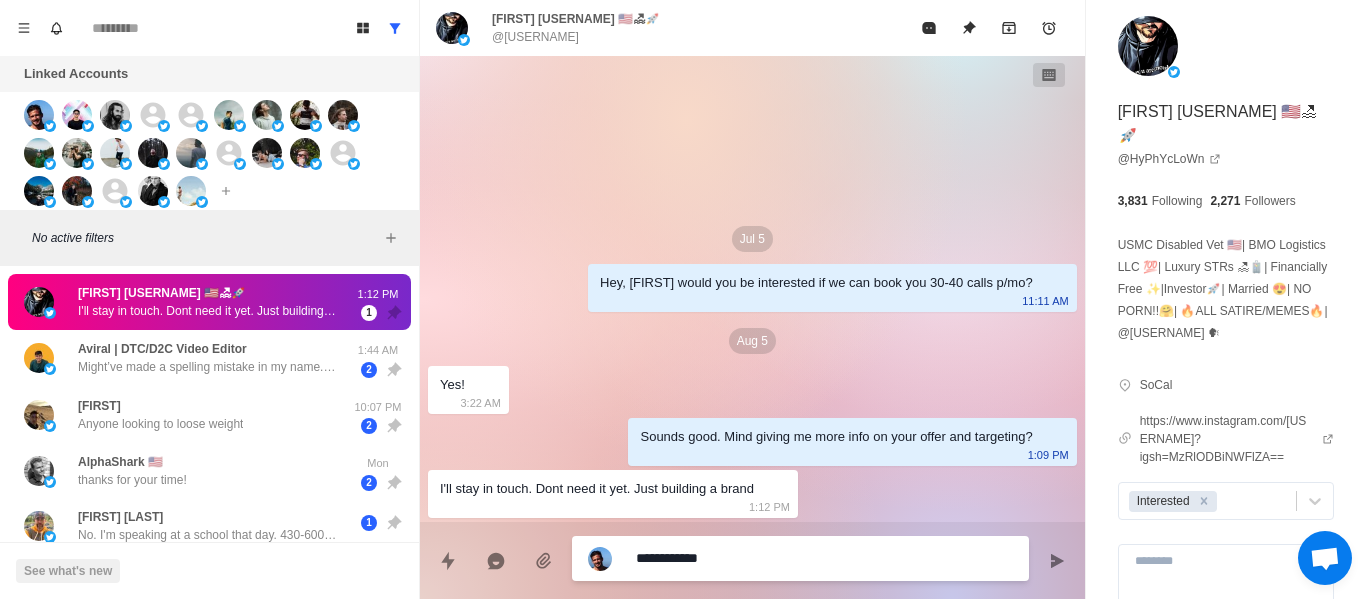 type on "*" 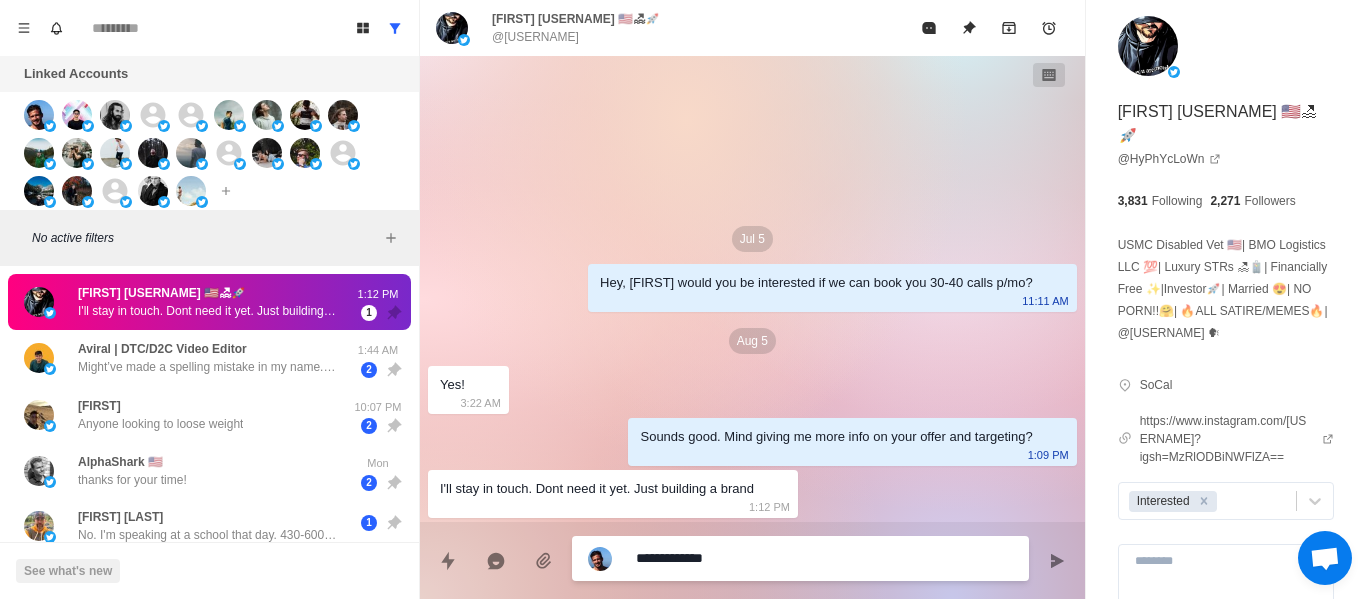 type on "*" 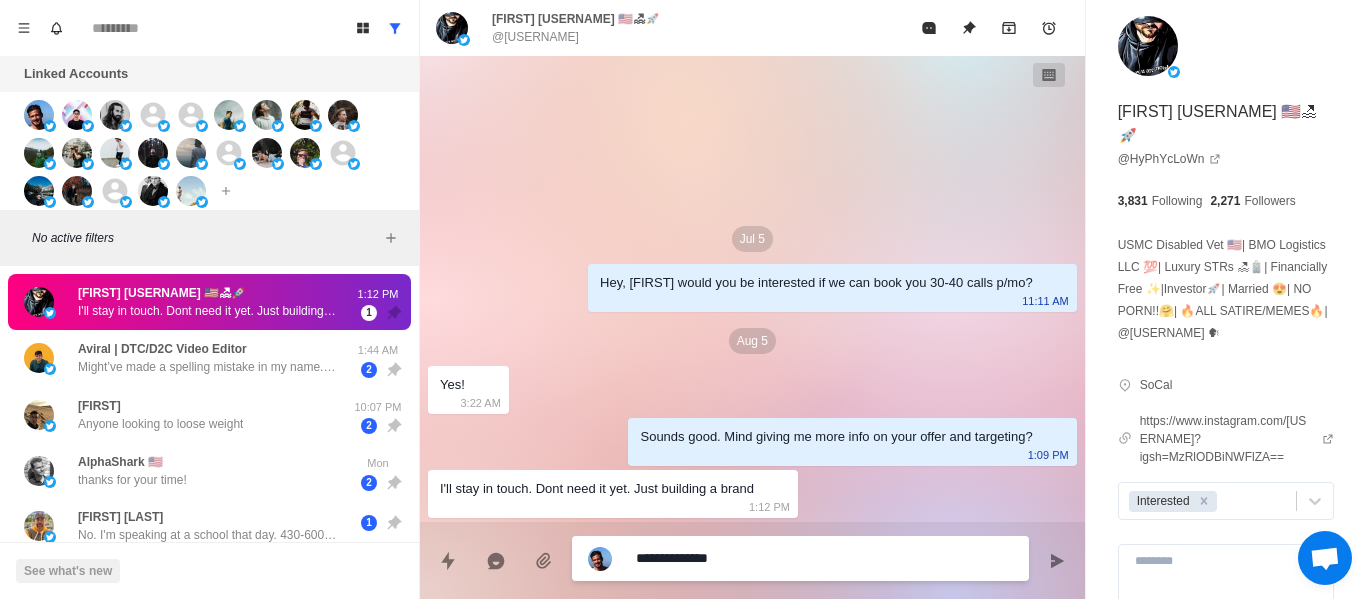 type on "*" 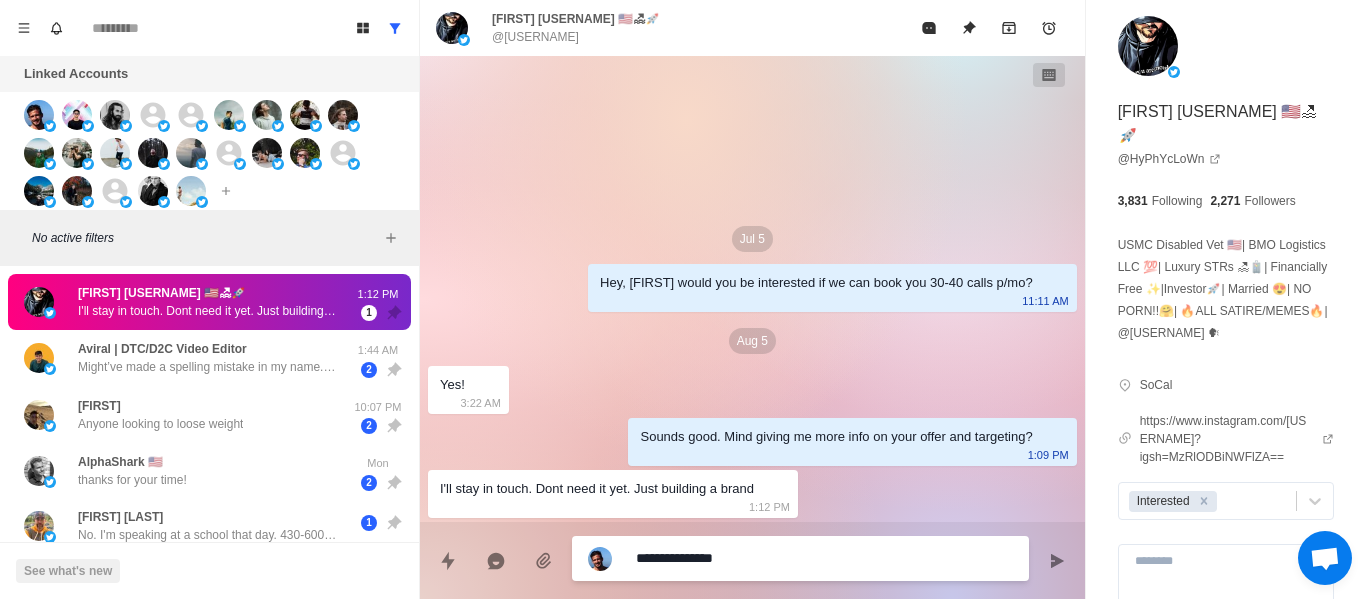type on "*" 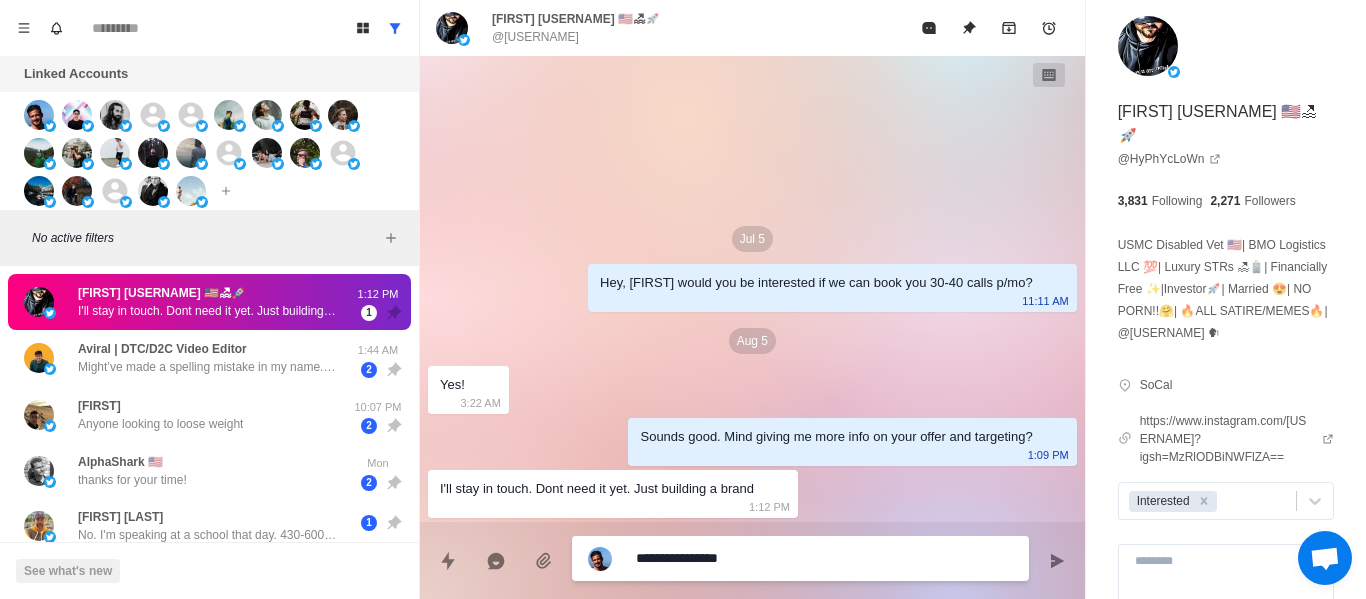 type on "*" 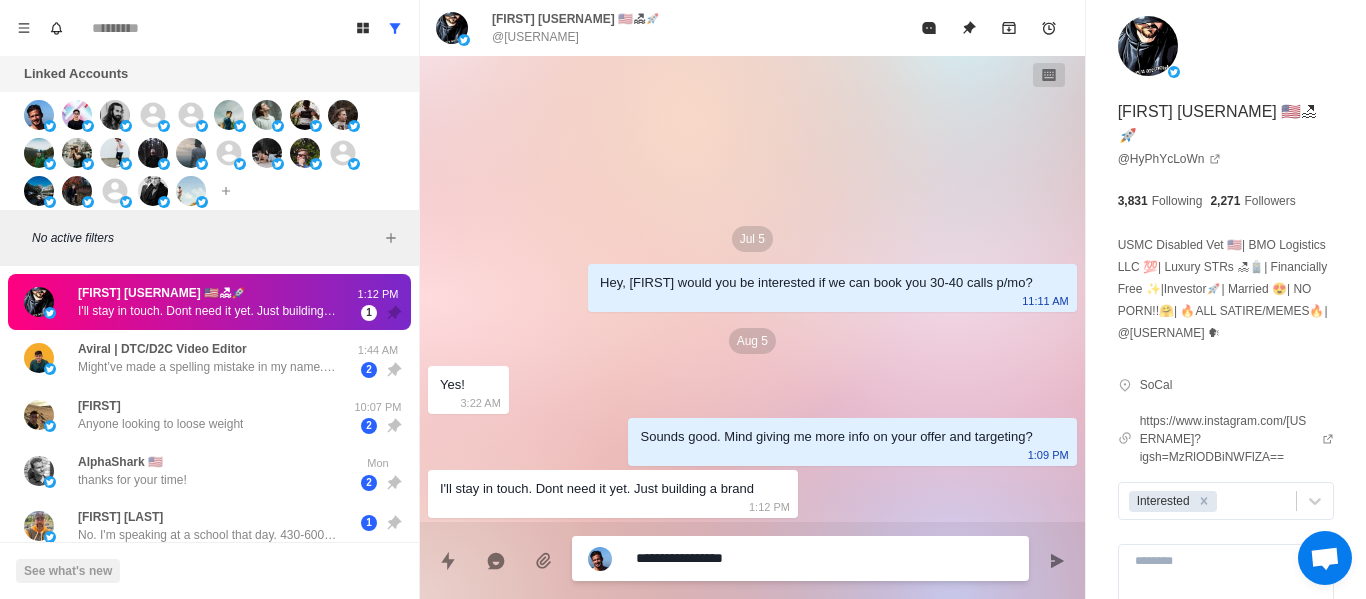 type on "*" 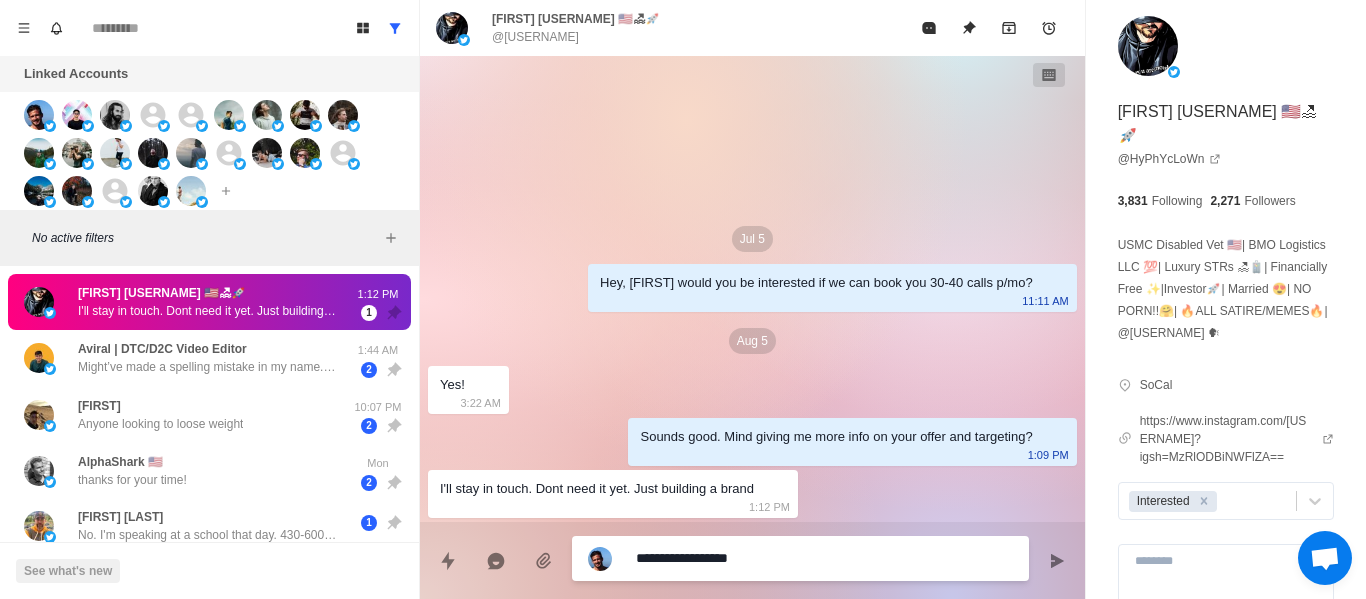 type on "*" 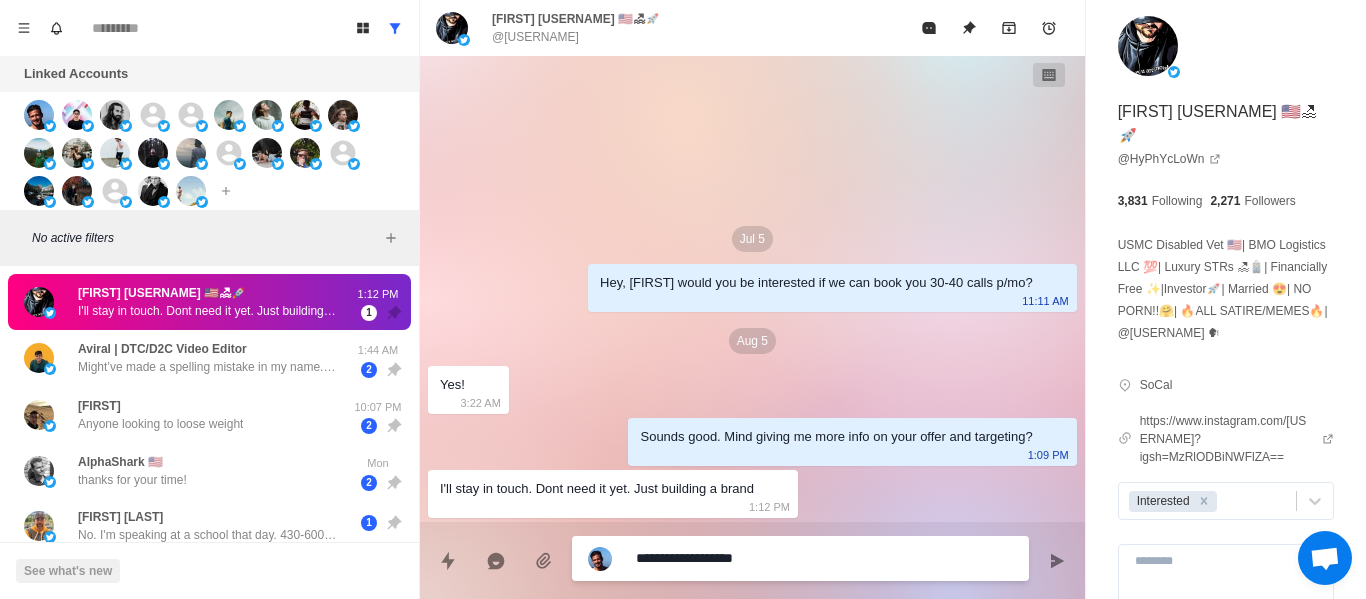 type on "**********" 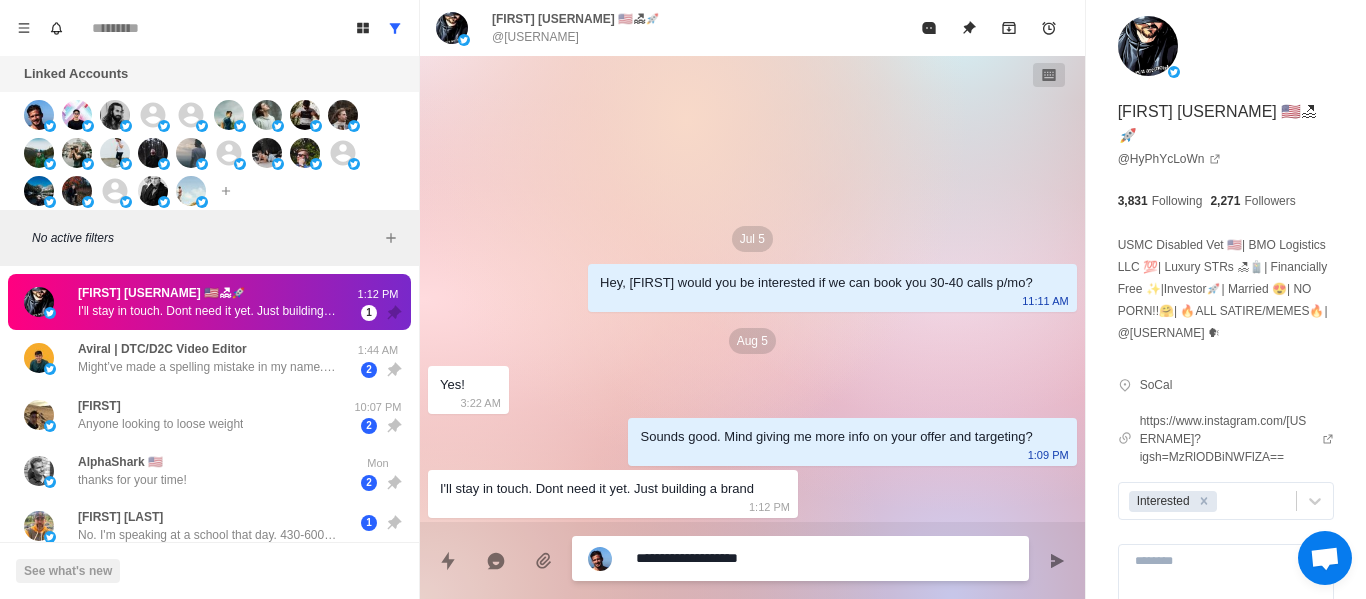 type on "*" 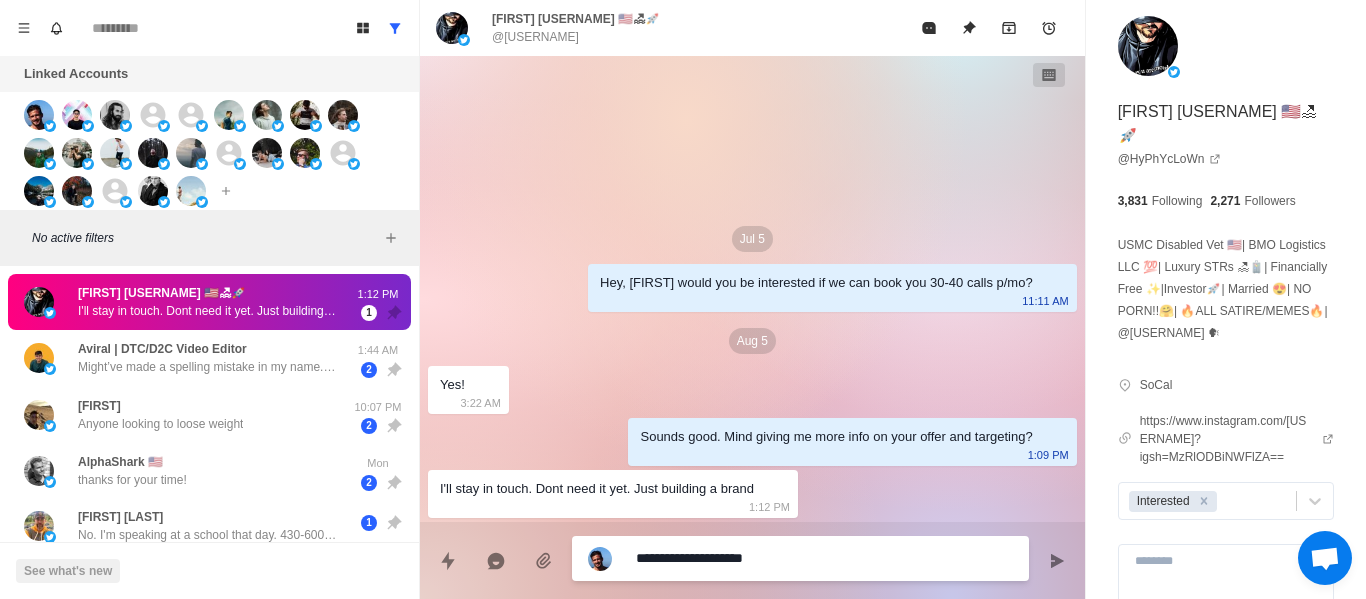 type on "*" 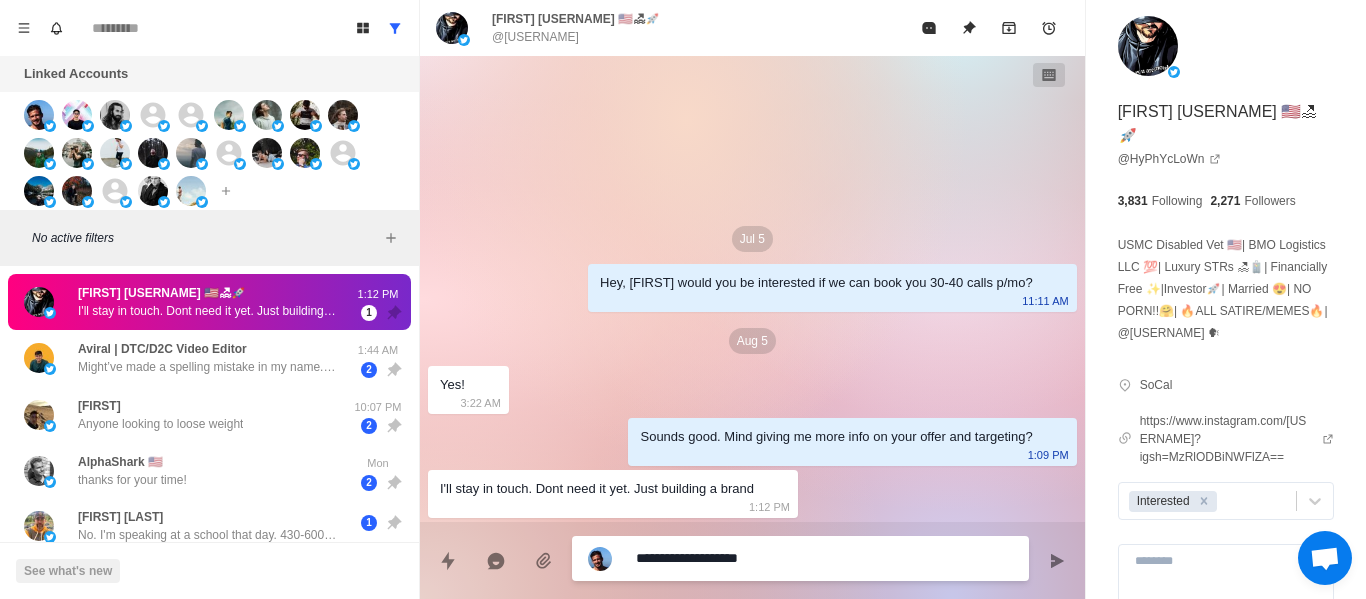 type on "*" 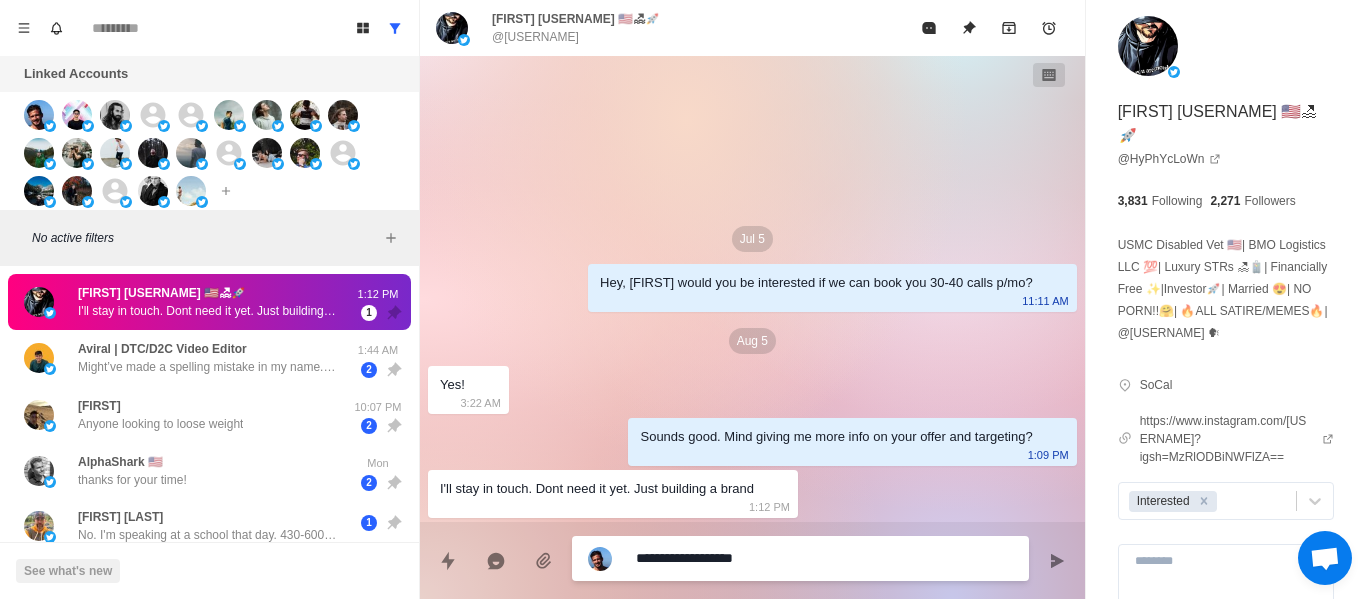 type on "*" 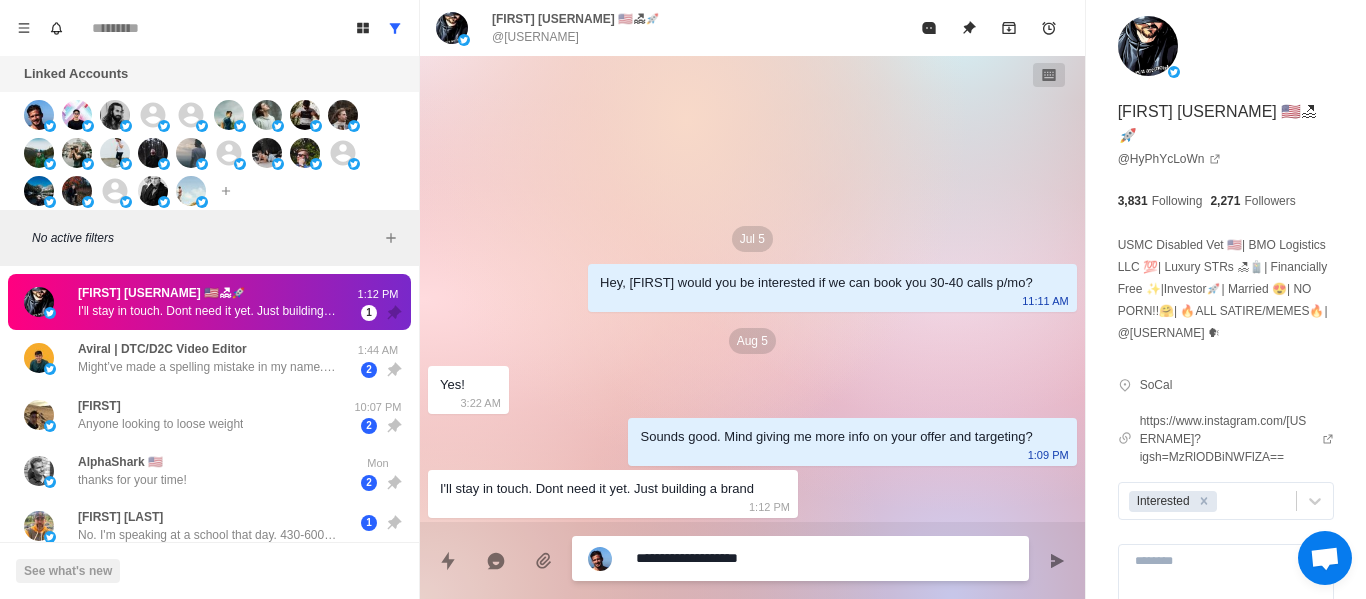type on "*" 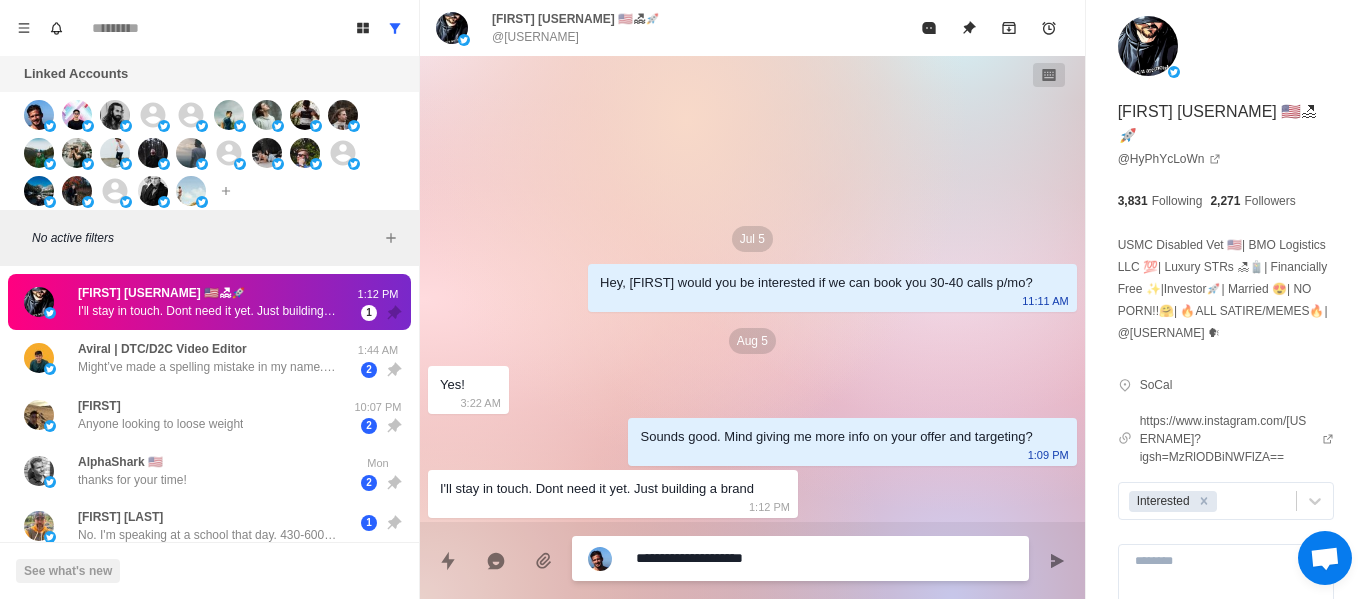type on "*" 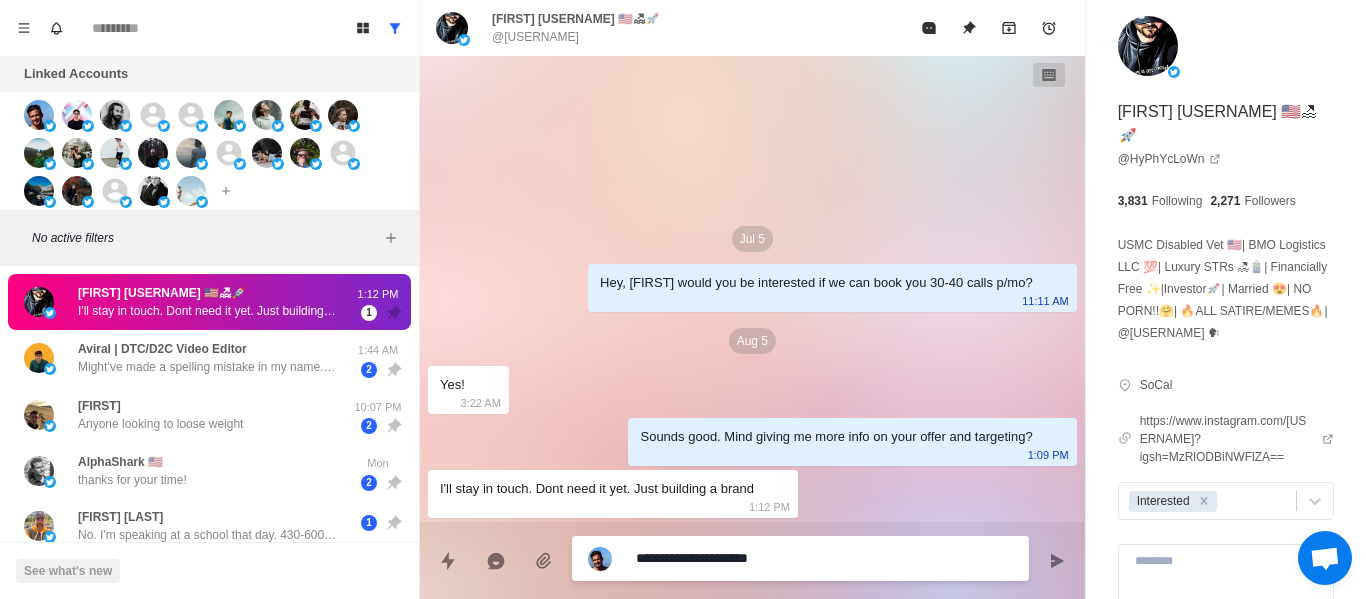 type on "*" 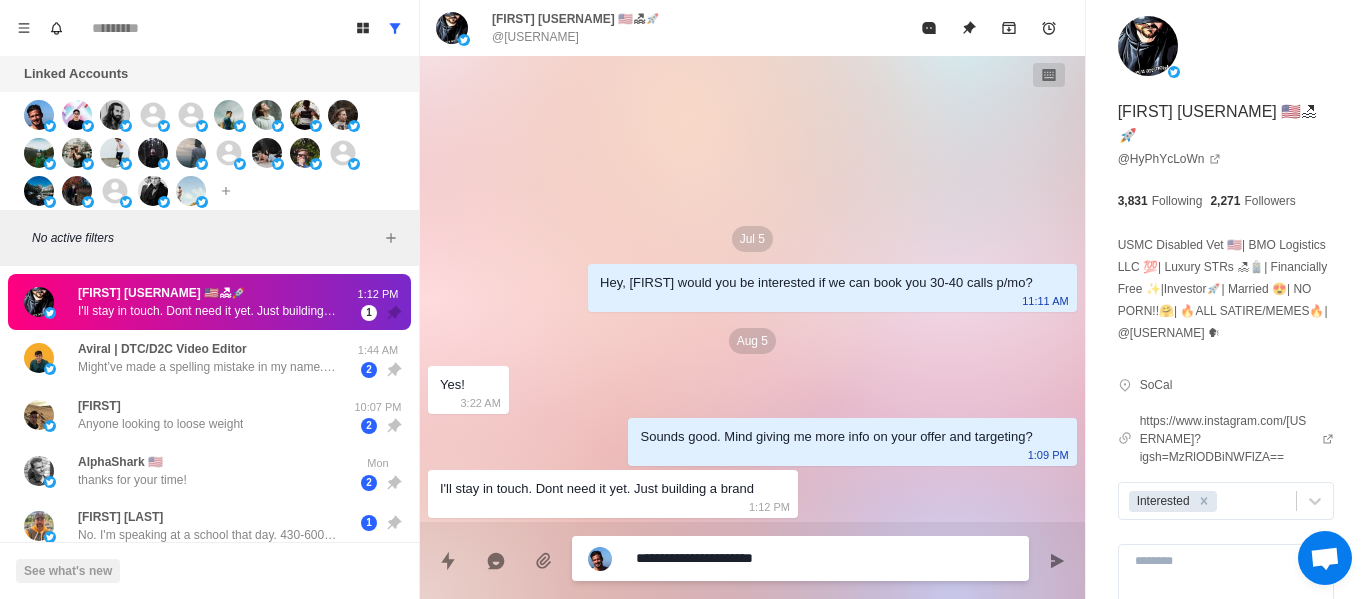 type on "*" 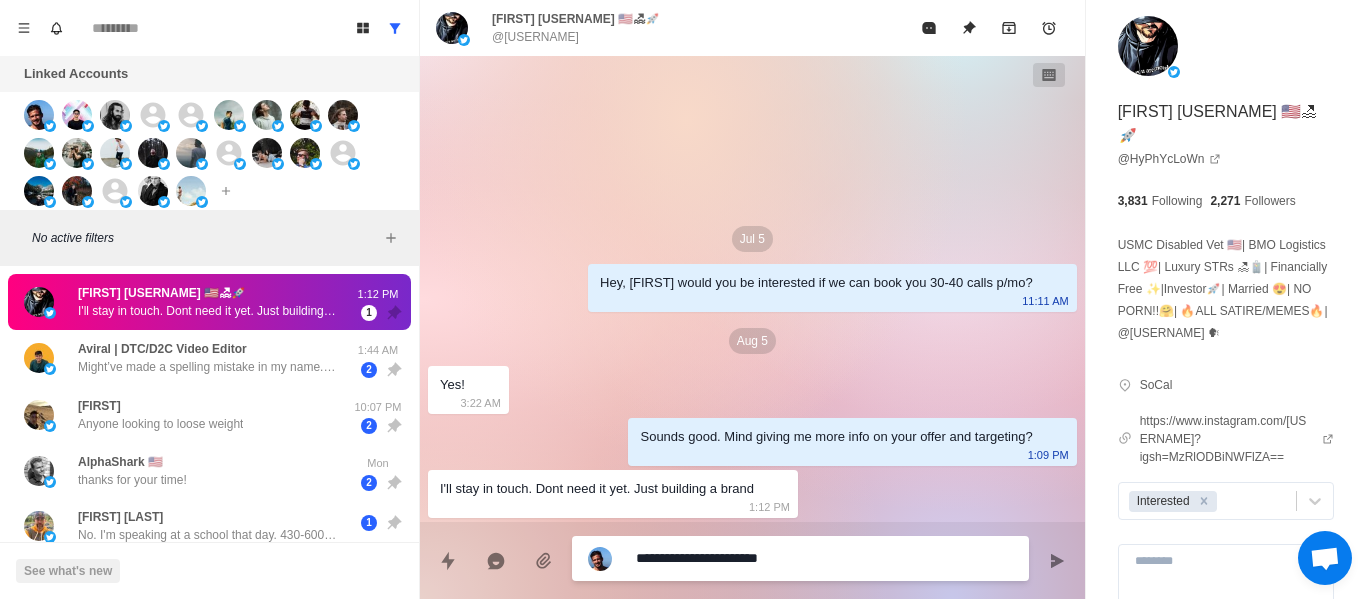 type on "*" 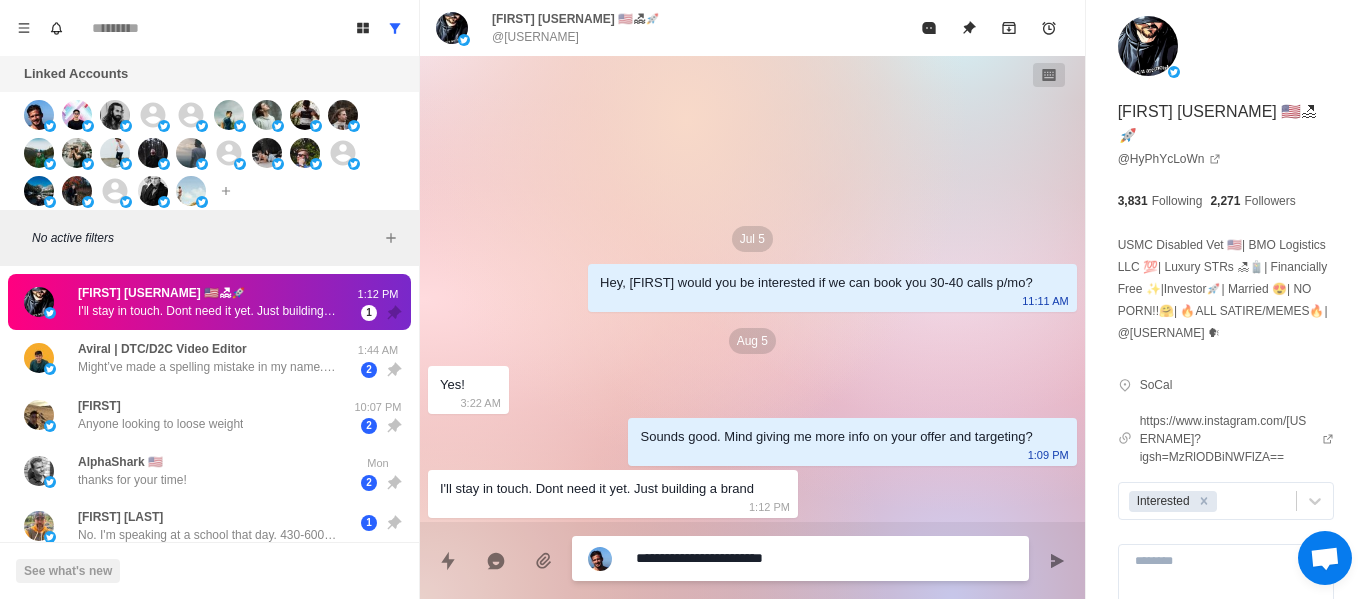 type on "*" 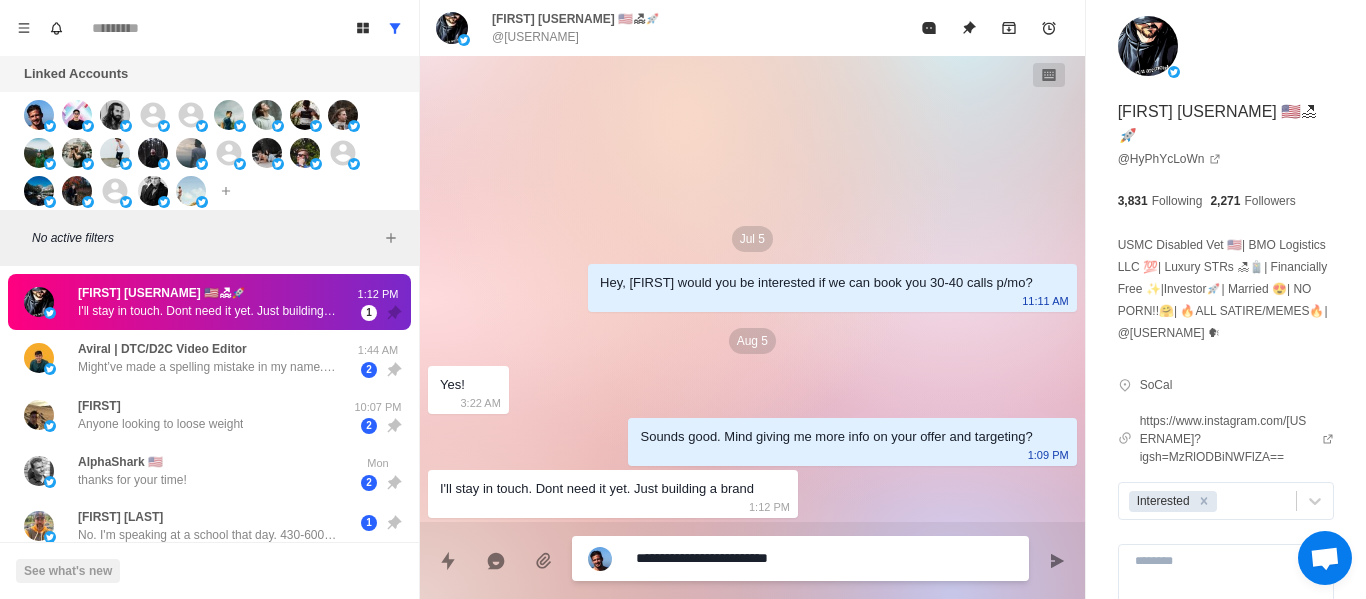 type on "*" 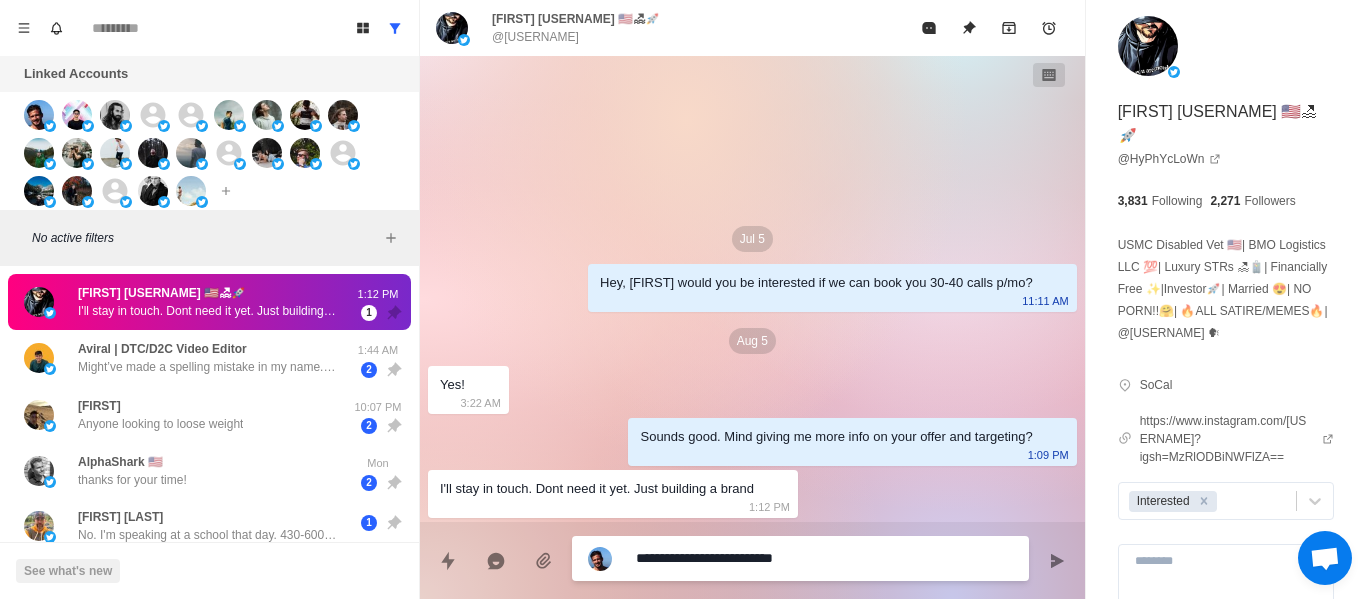 type on "*" 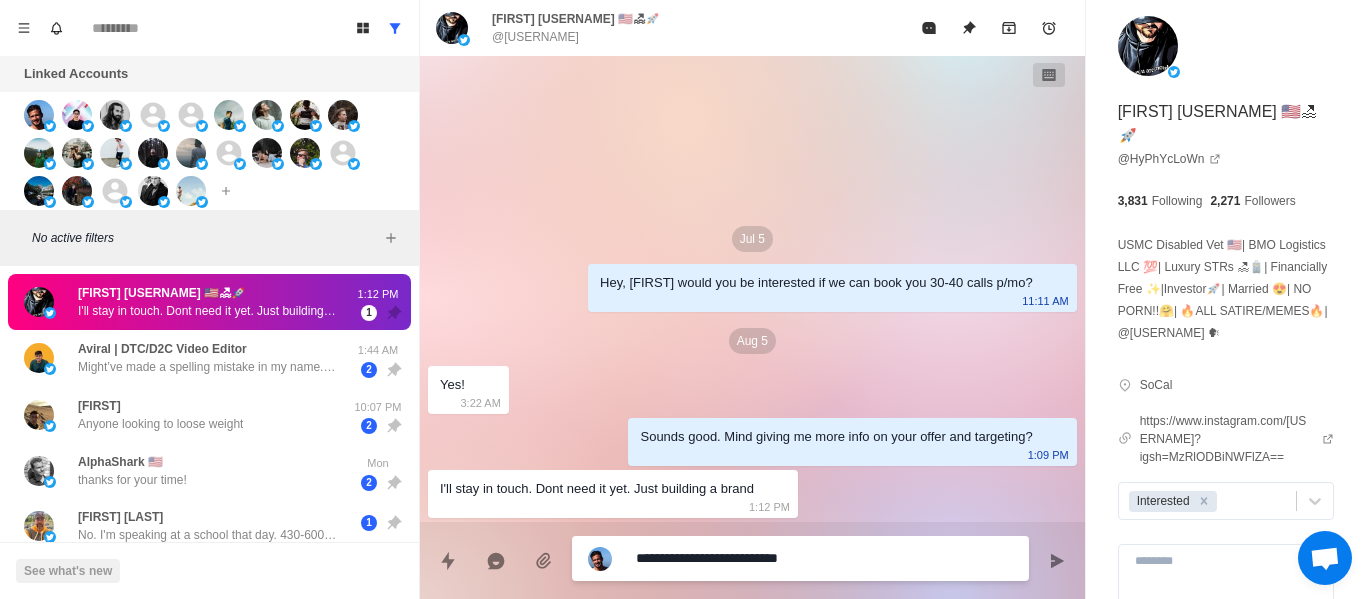 type on "*" 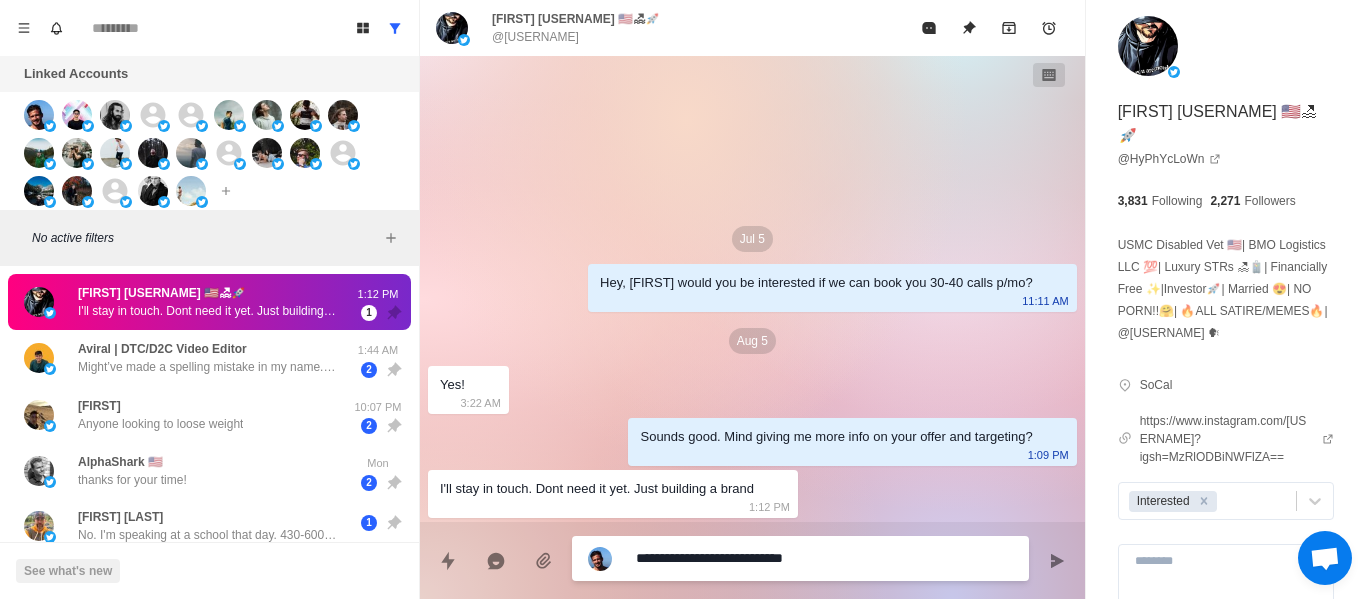 type on "*" 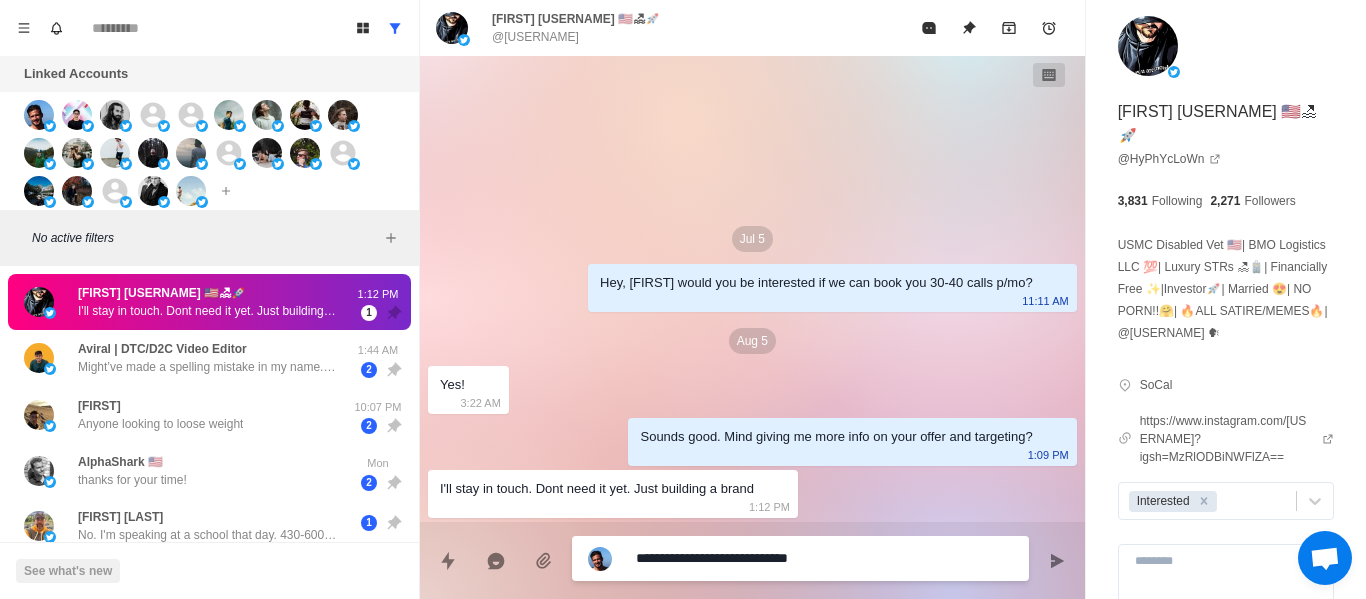 type on "*" 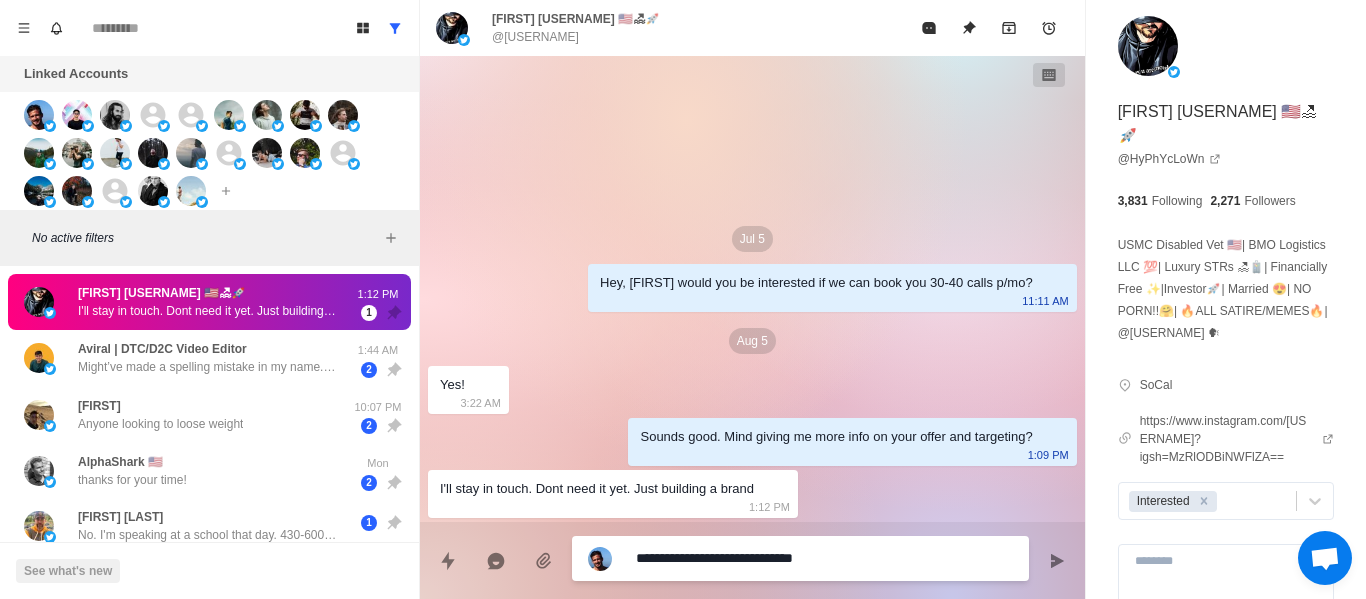 type on "*" 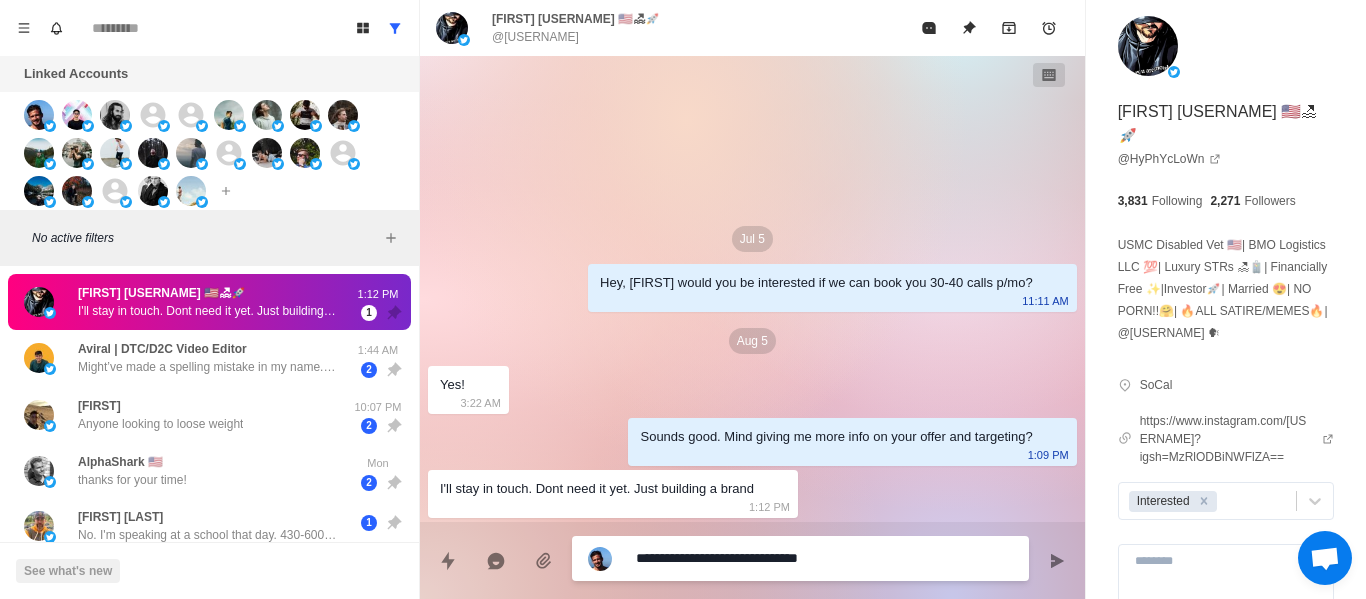 type on "*" 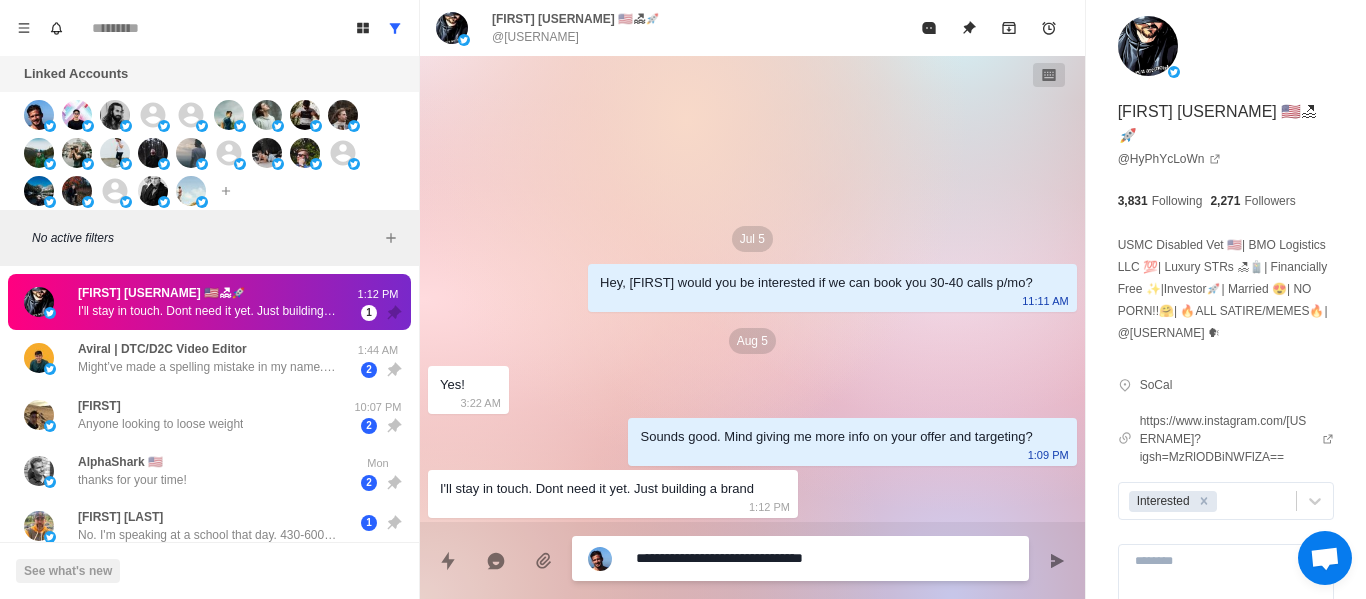 type on "*" 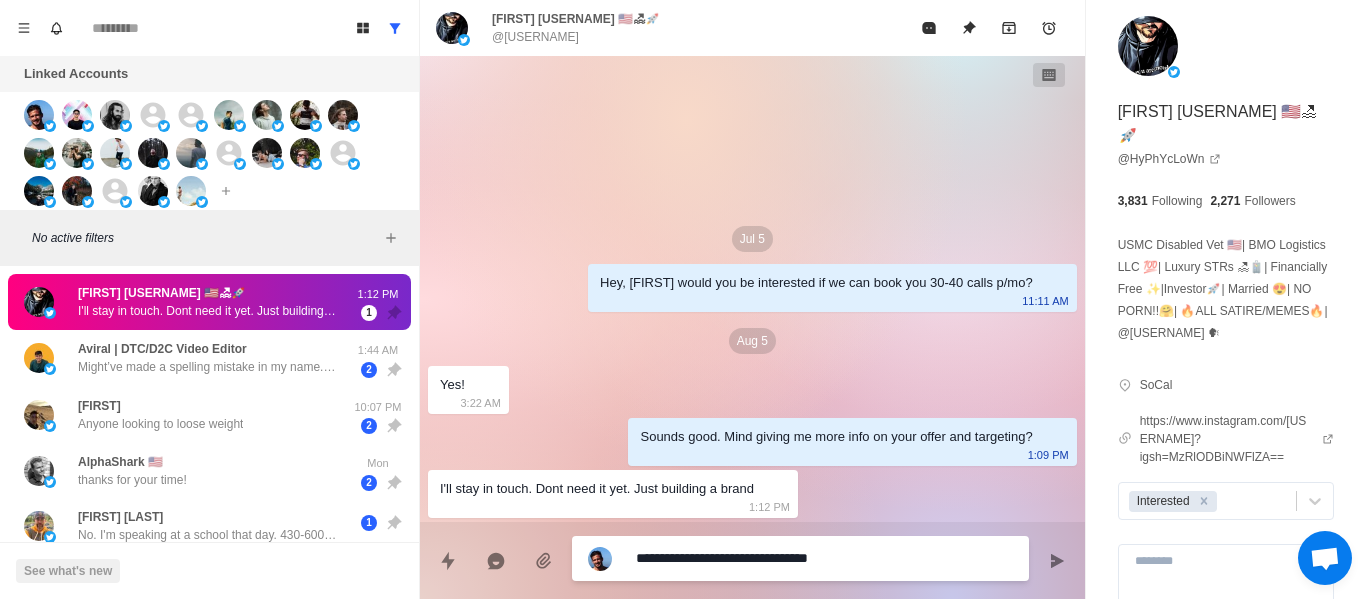 type on "*" 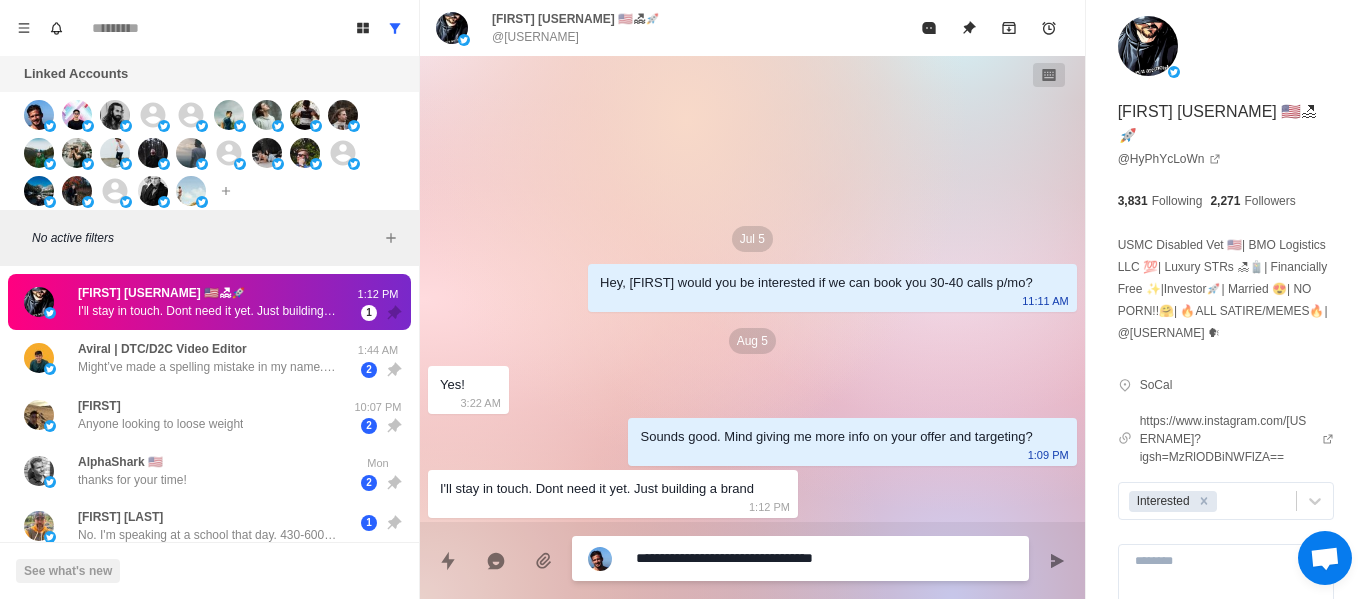 type on "*" 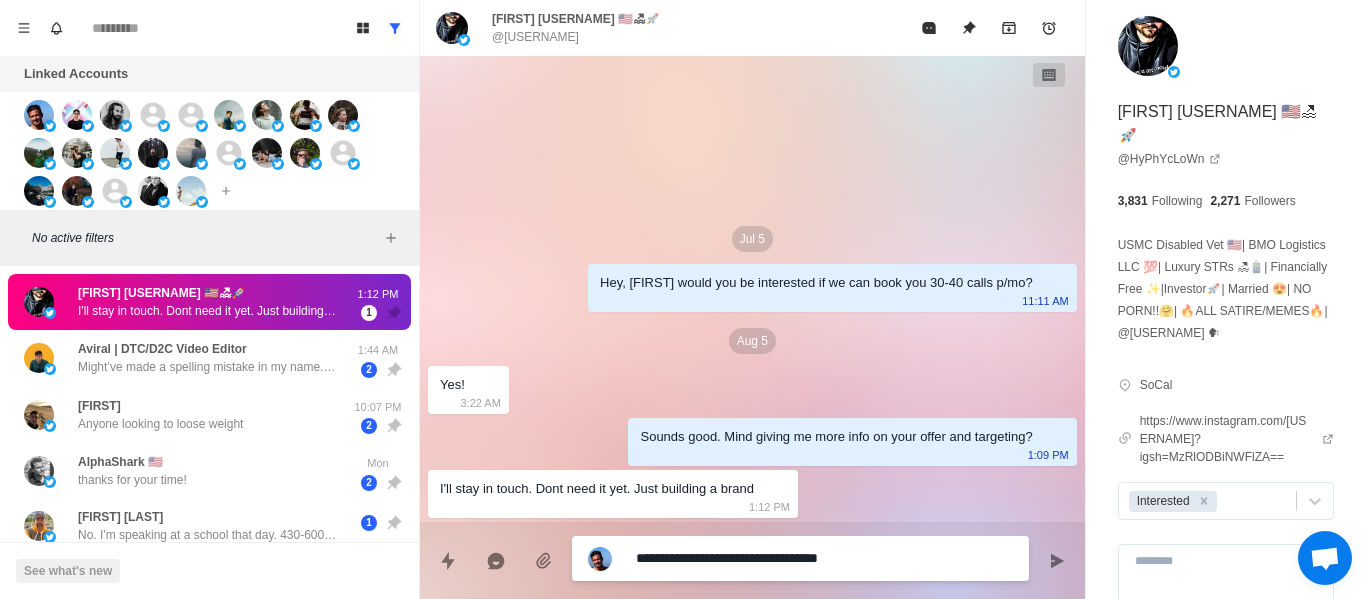 type on "*" 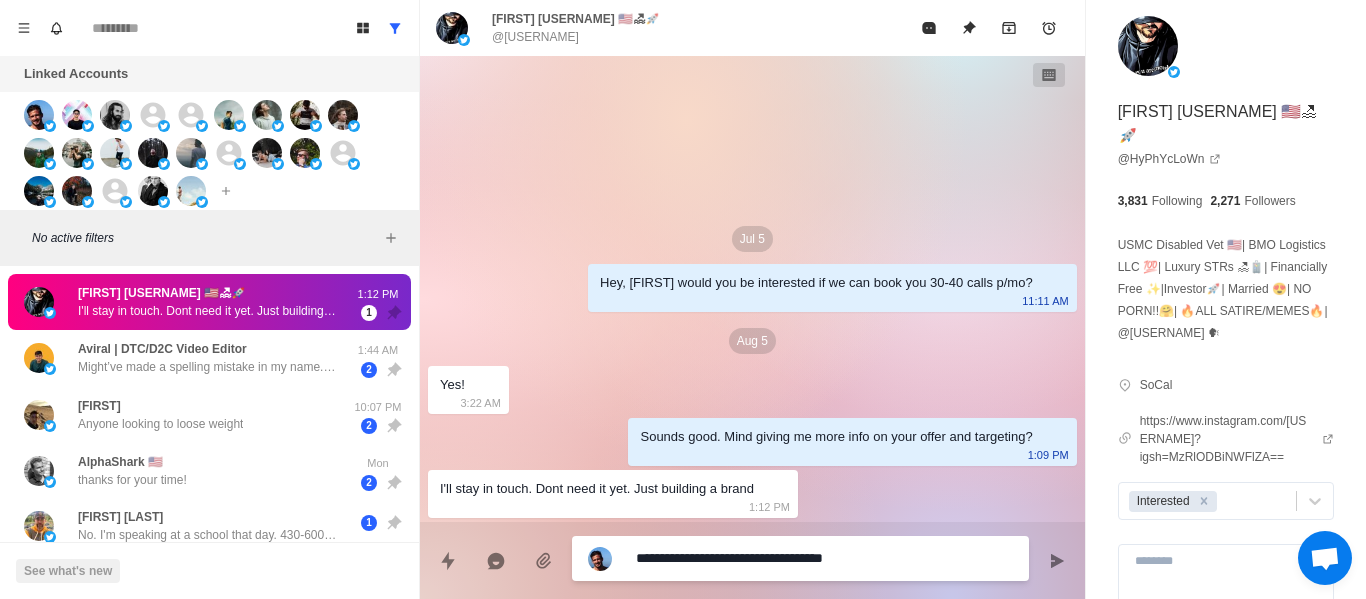 type on "*" 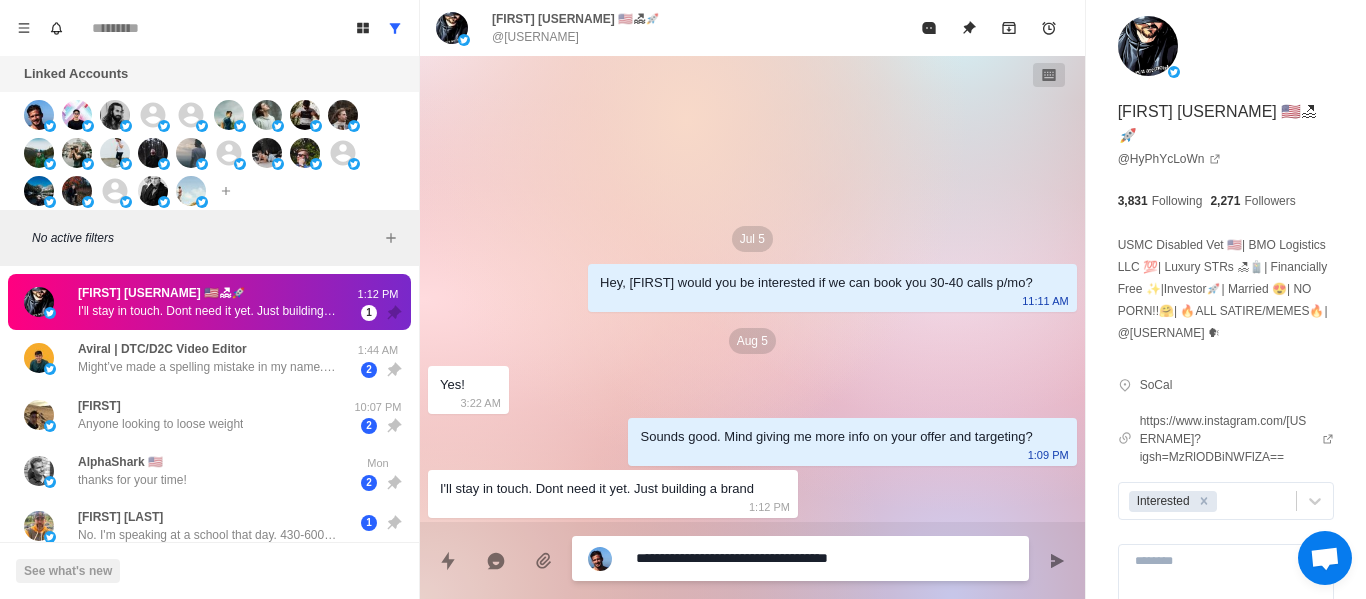 type on "*" 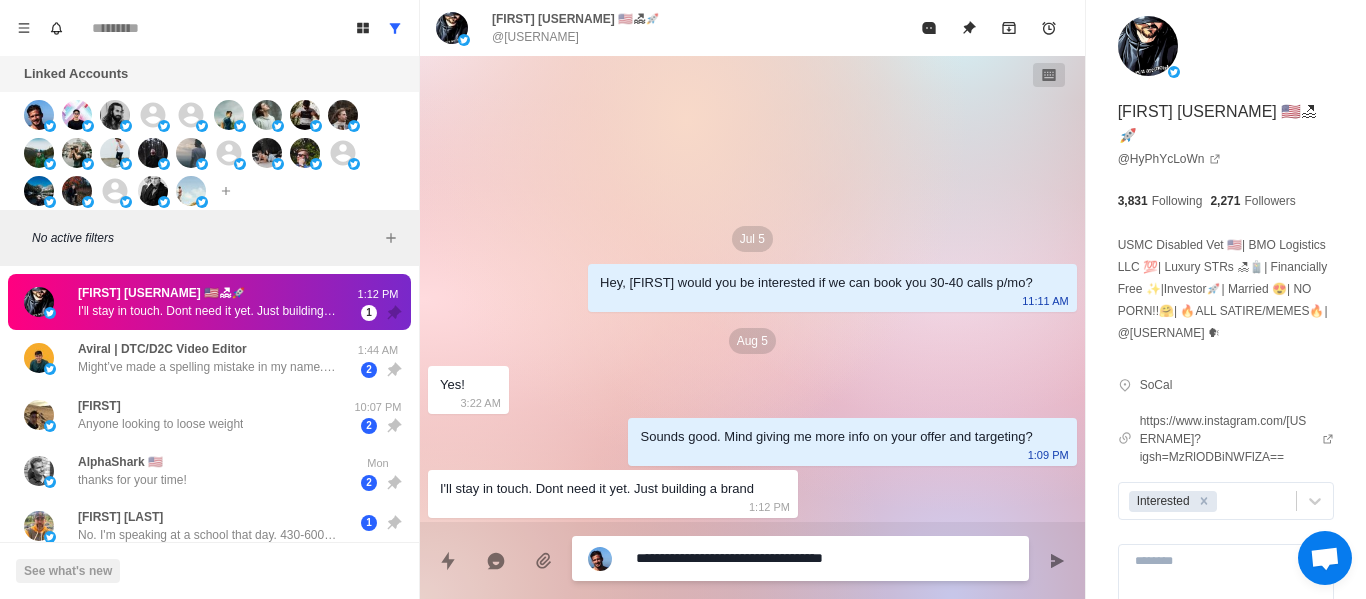 type on "*" 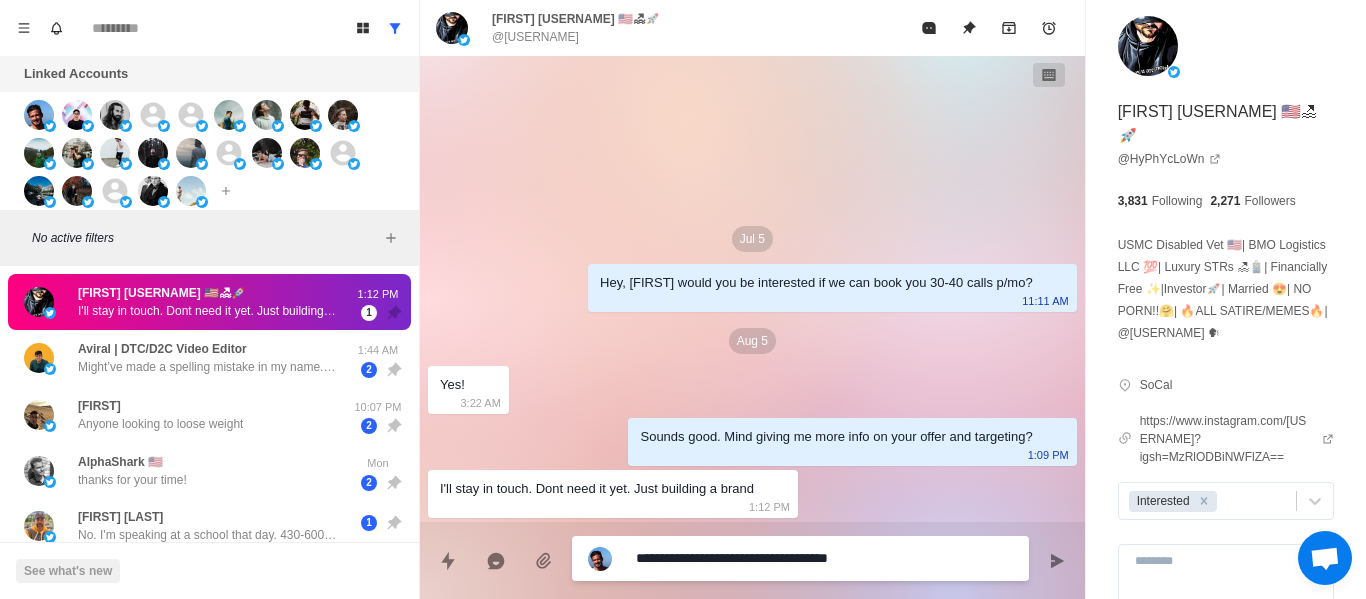 type on "*" 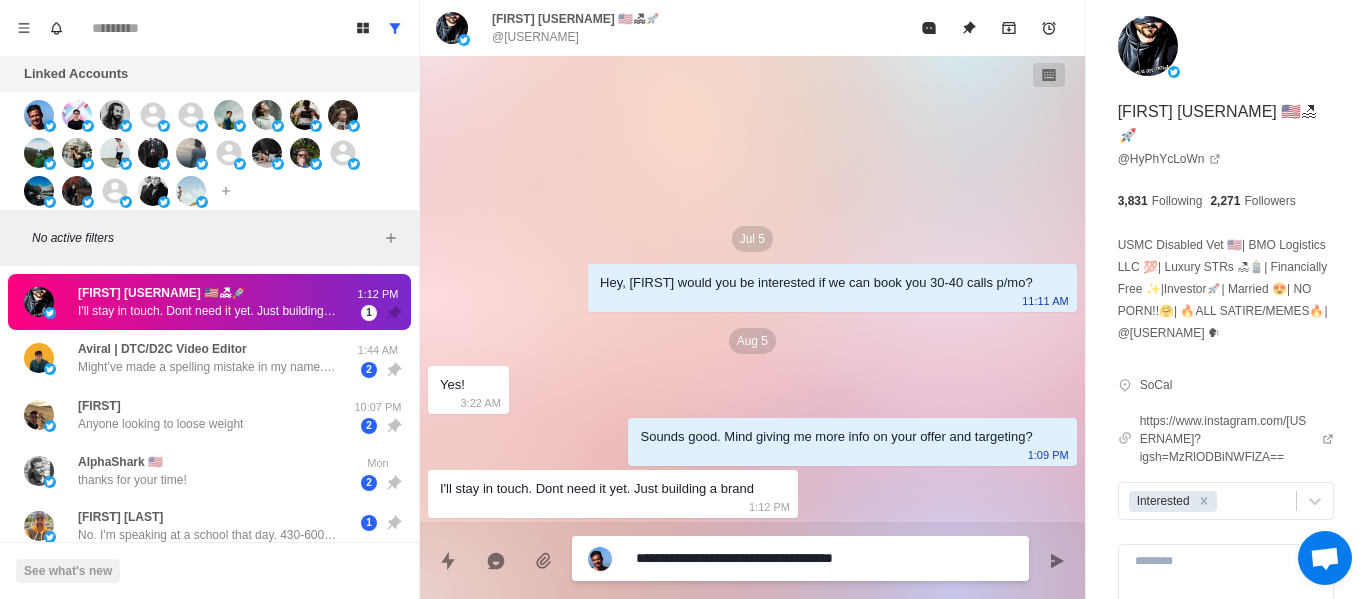 type on "*" 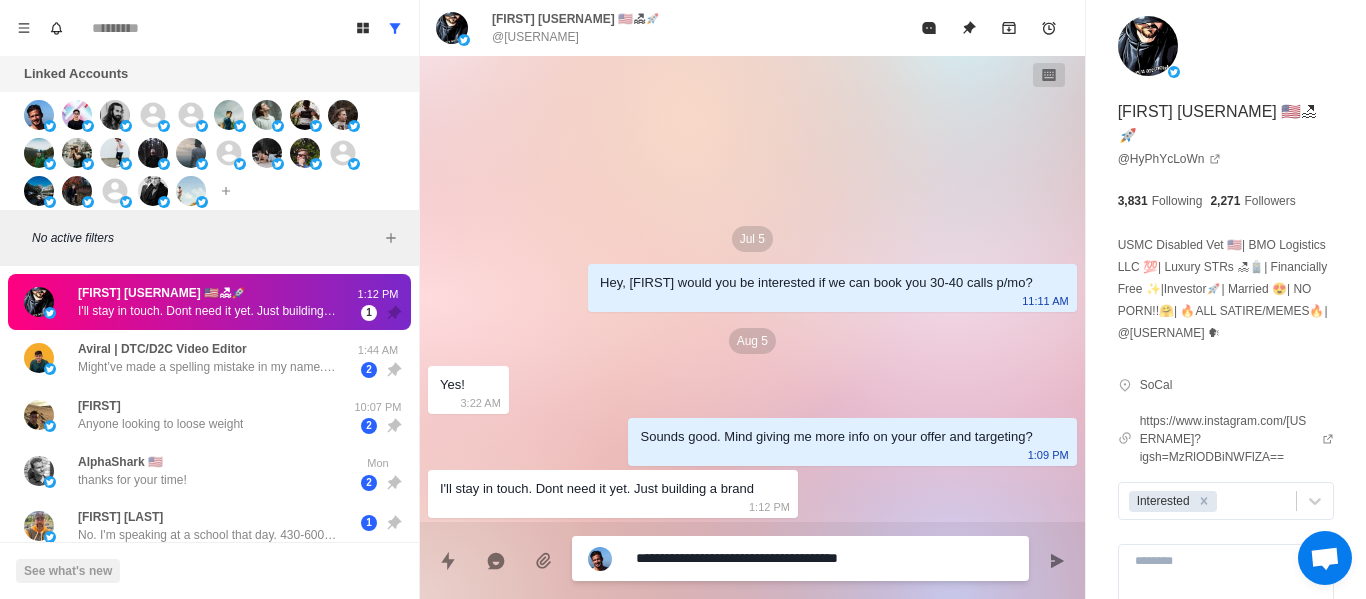 type on "*" 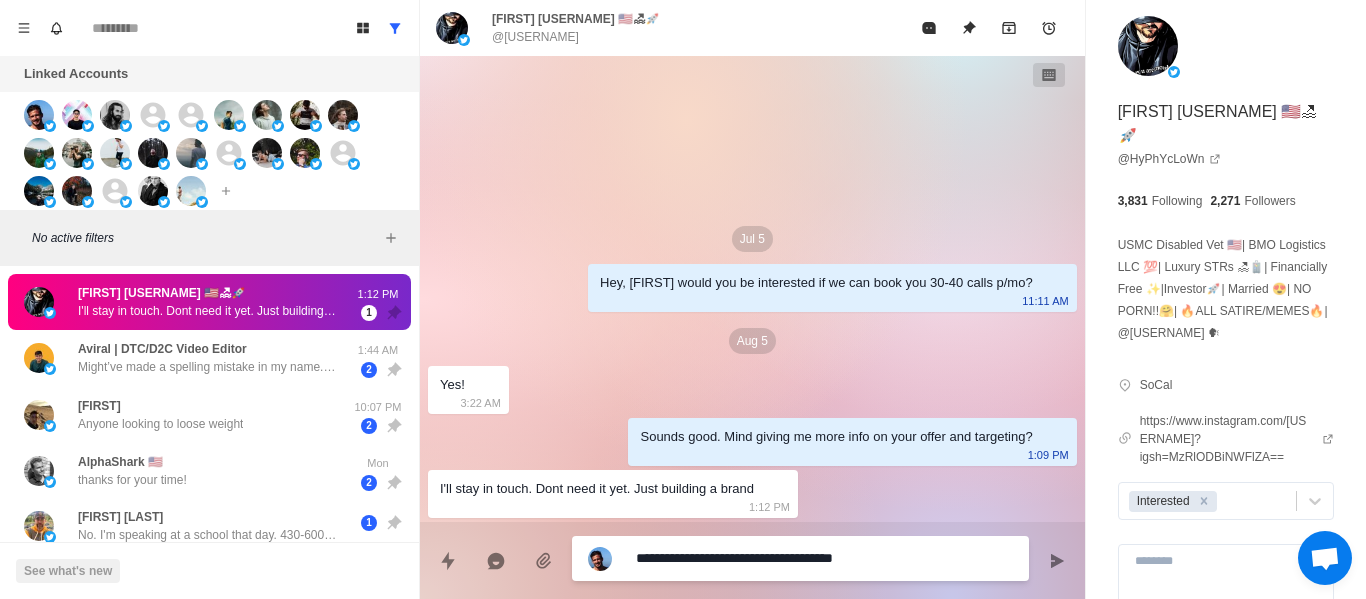type on "*" 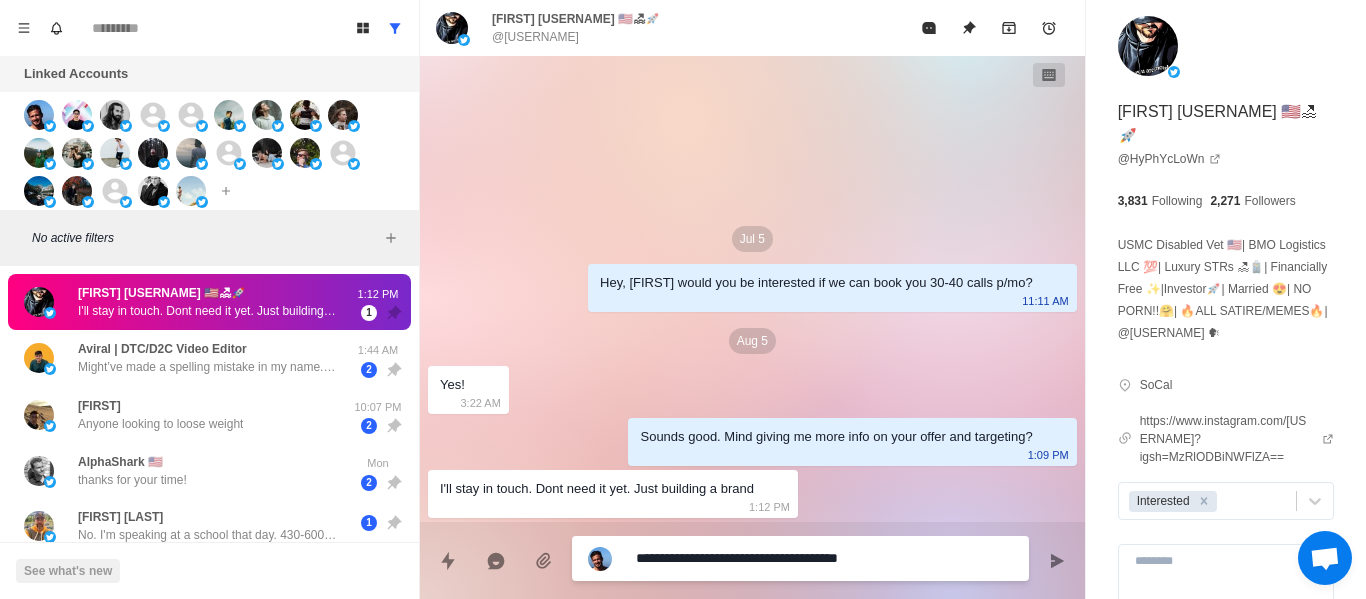 type on "*" 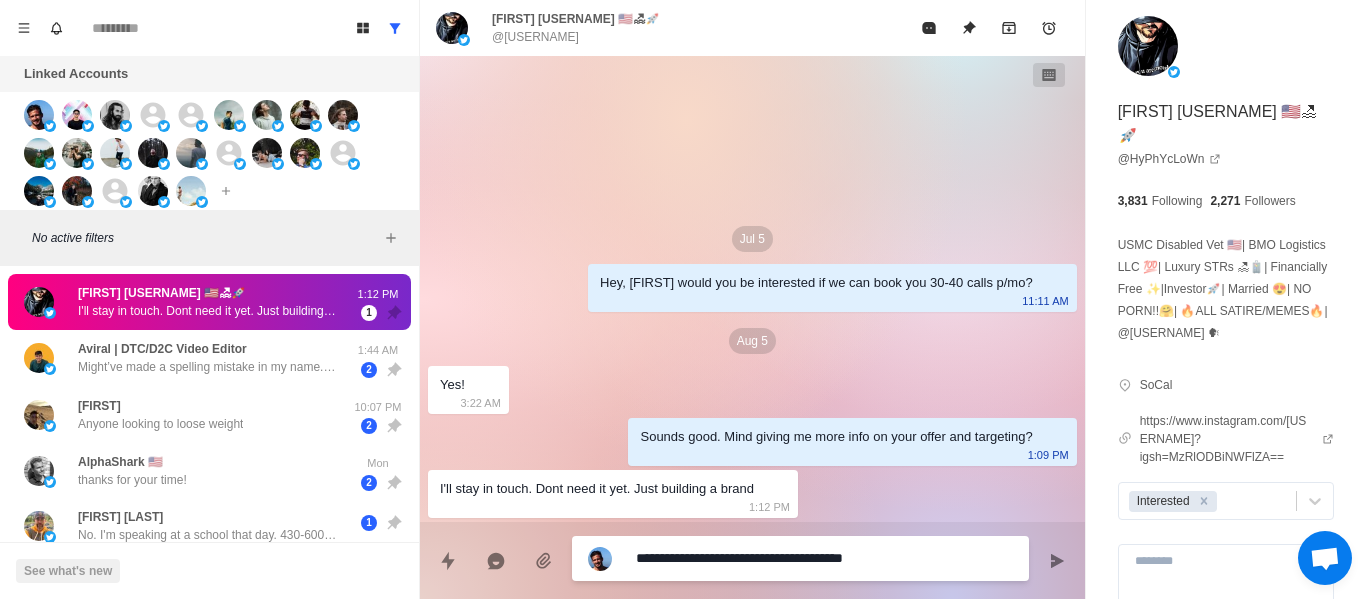 type on "*" 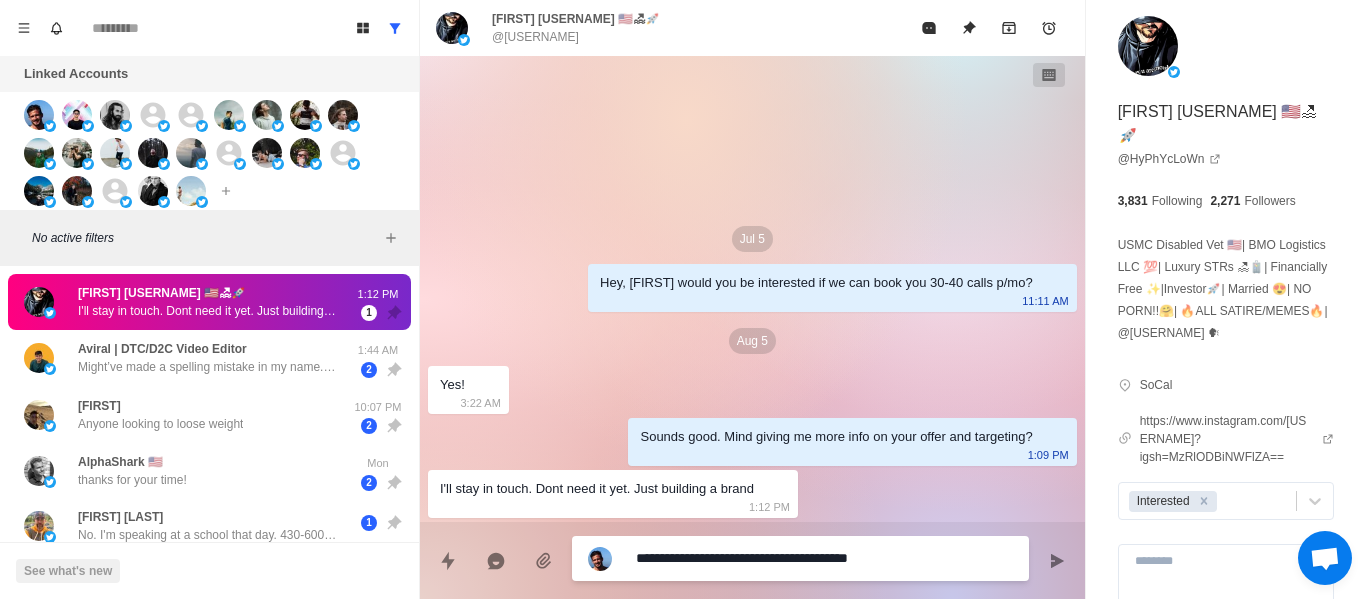 type on "*" 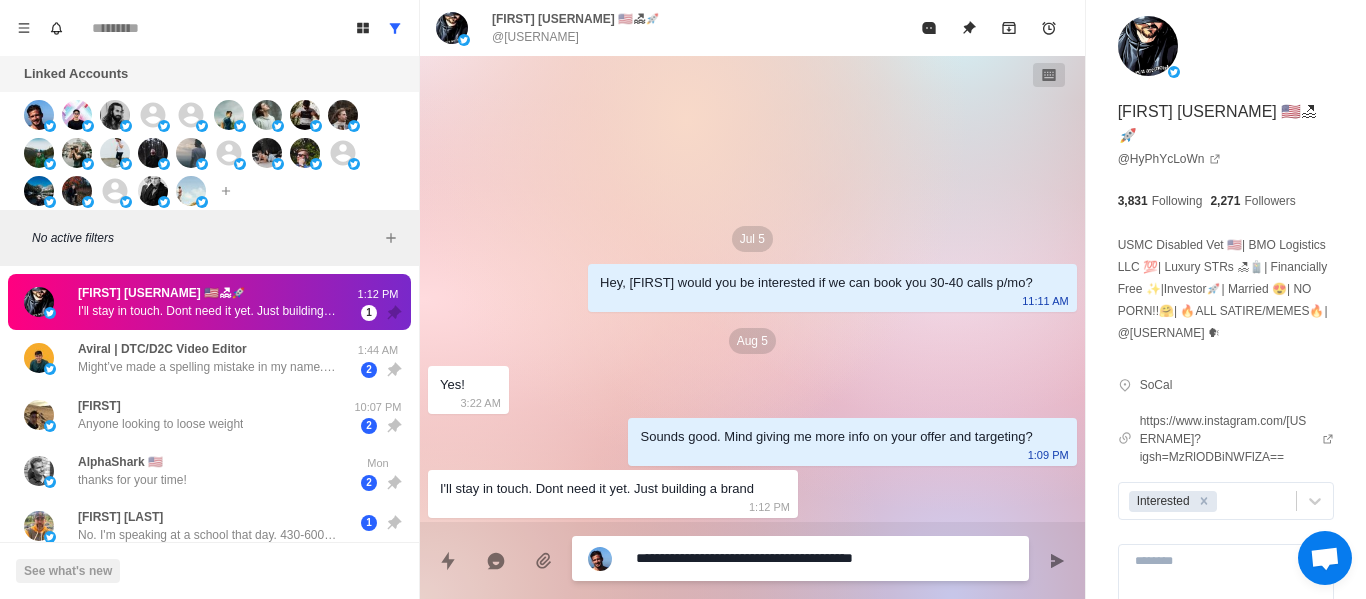 type on "*" 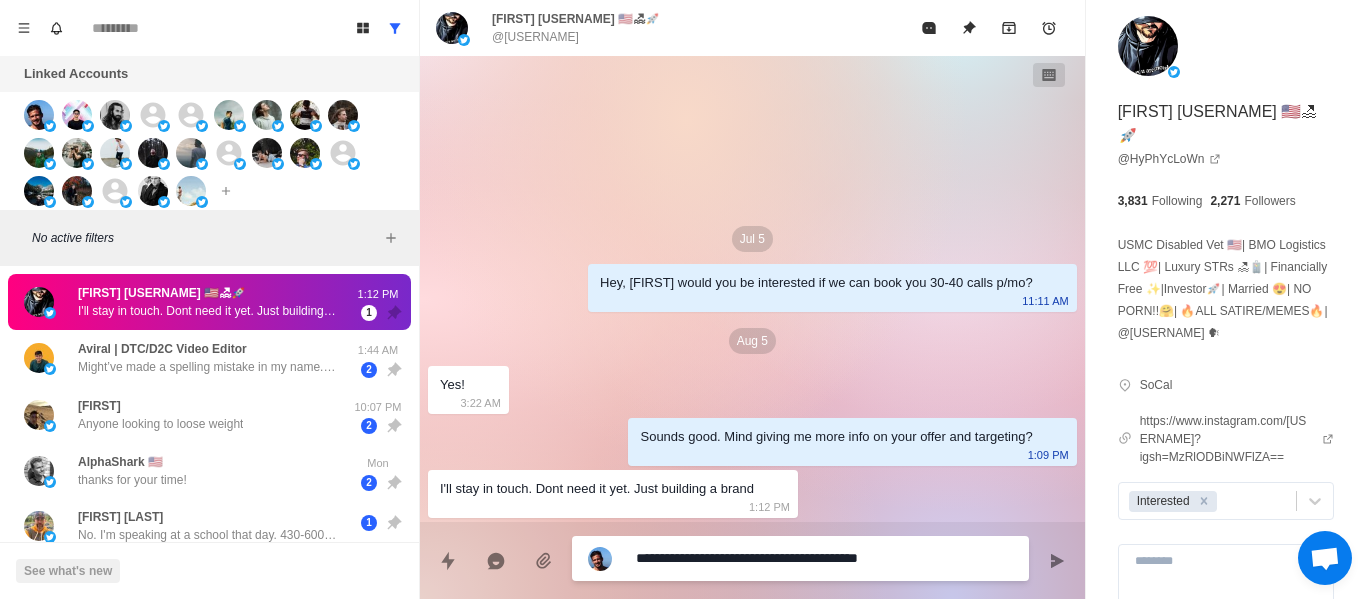 type on "*" 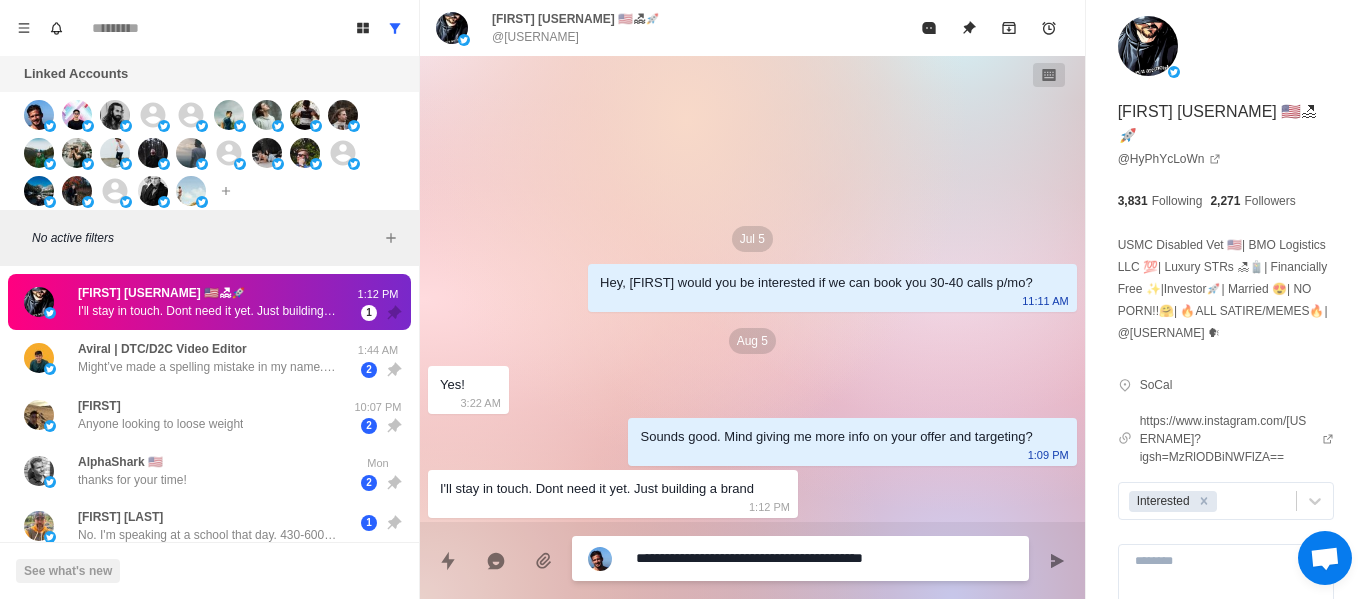 type on "*" 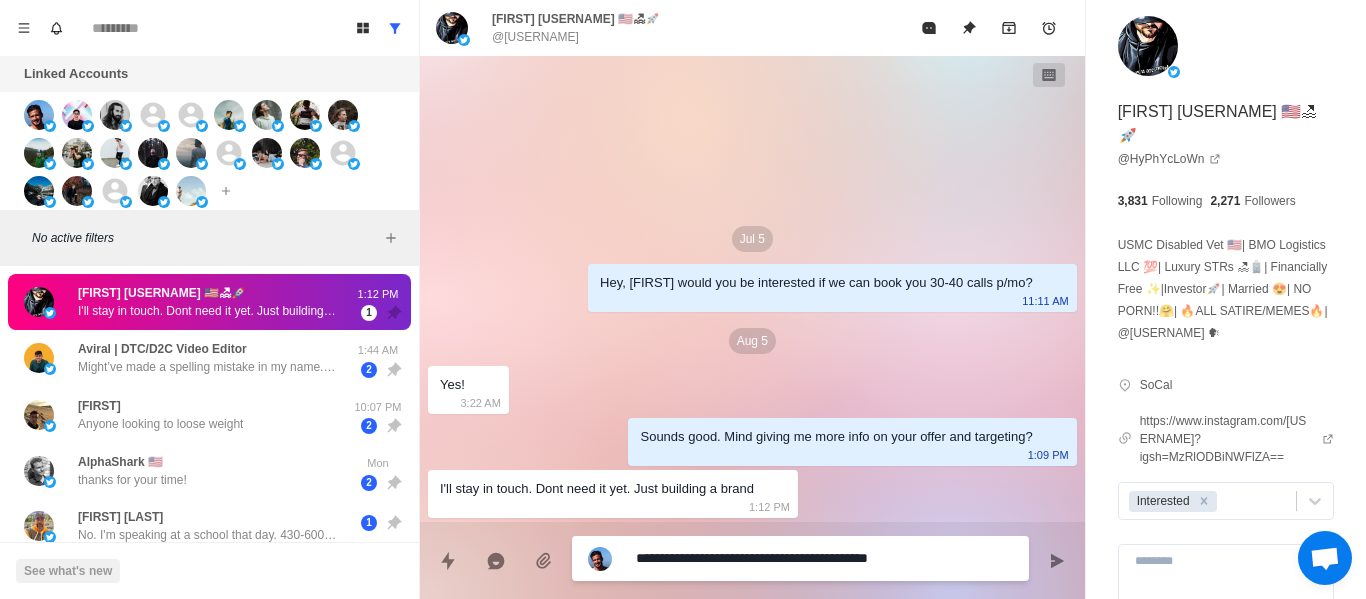 type on "*" 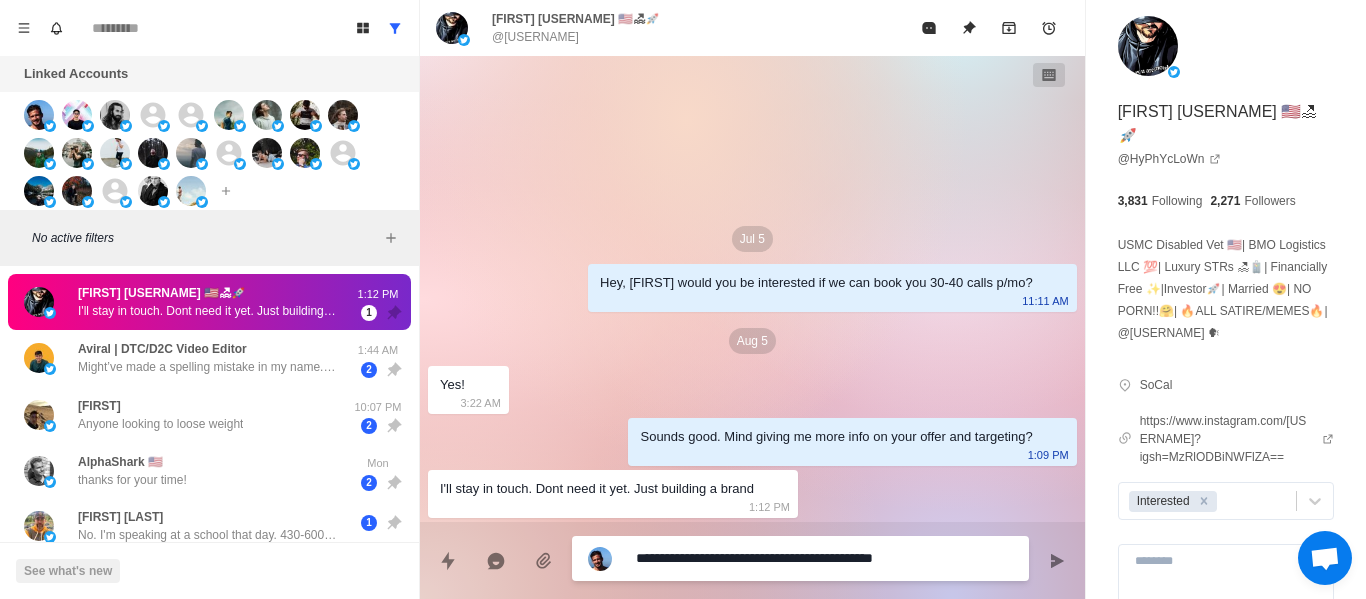 type on "*" 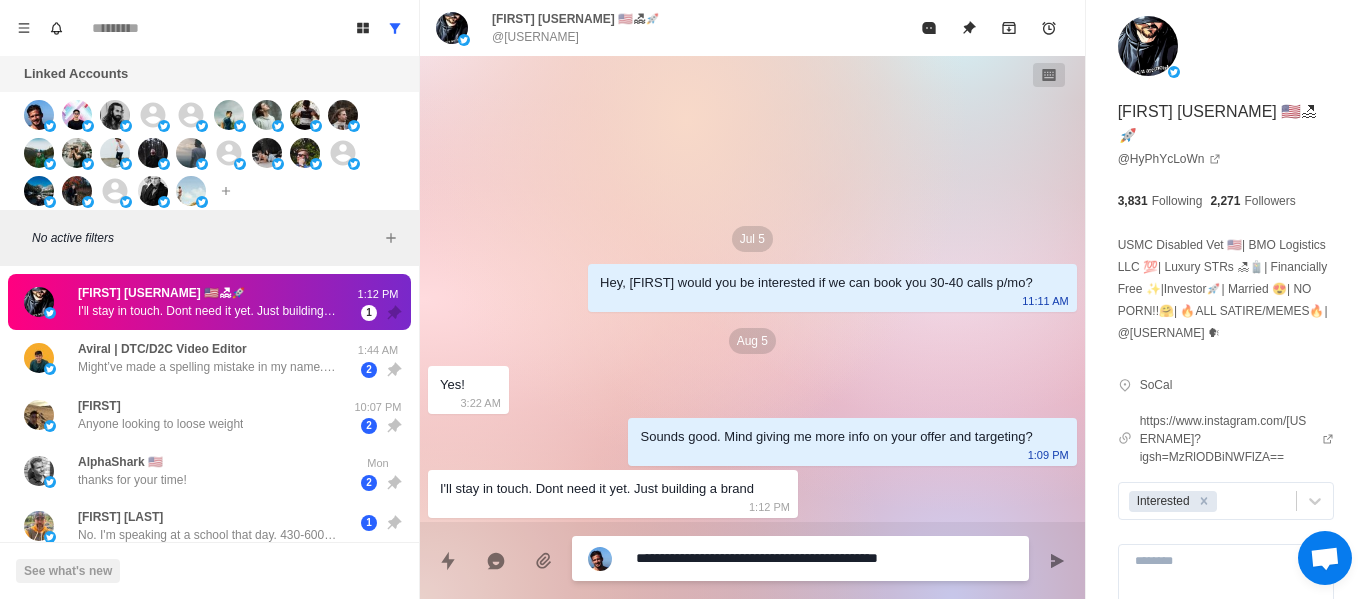 type on "*" 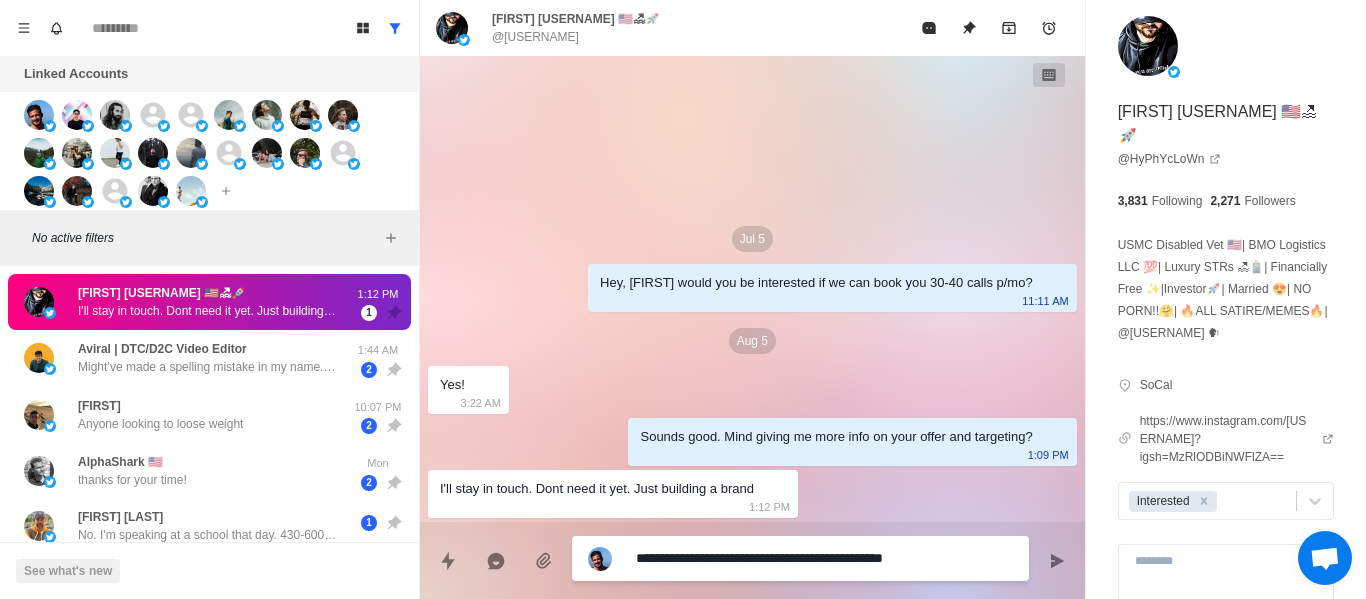 type on "*" 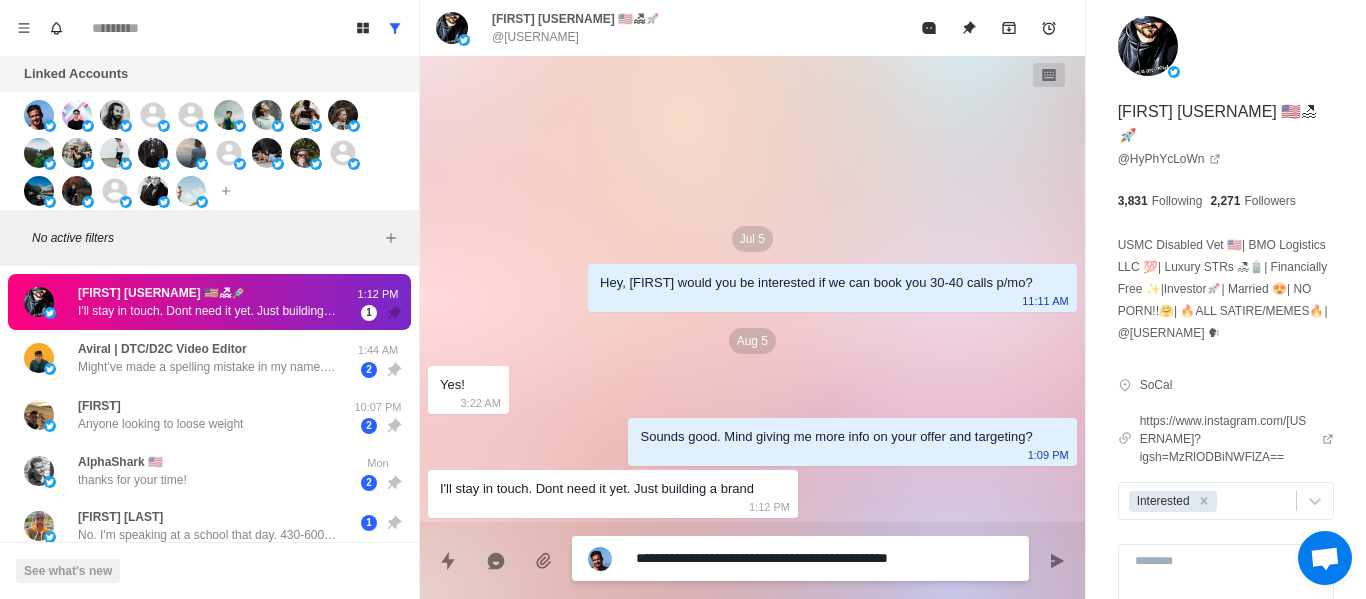 type on "*" 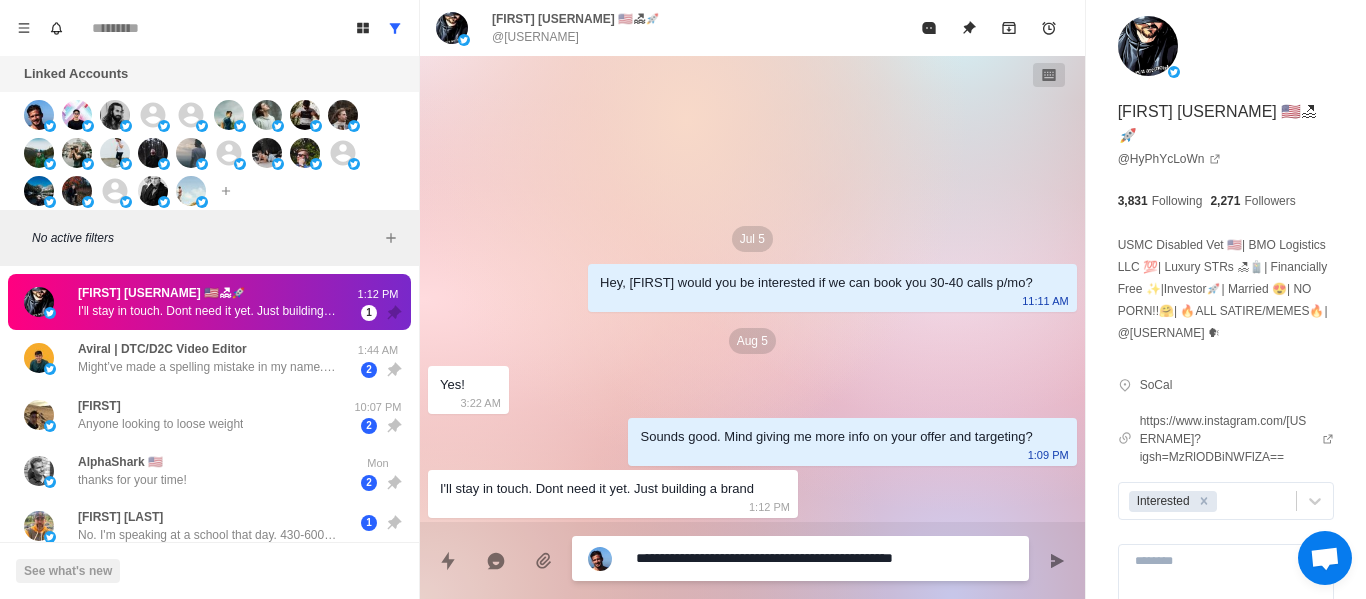type on "*" 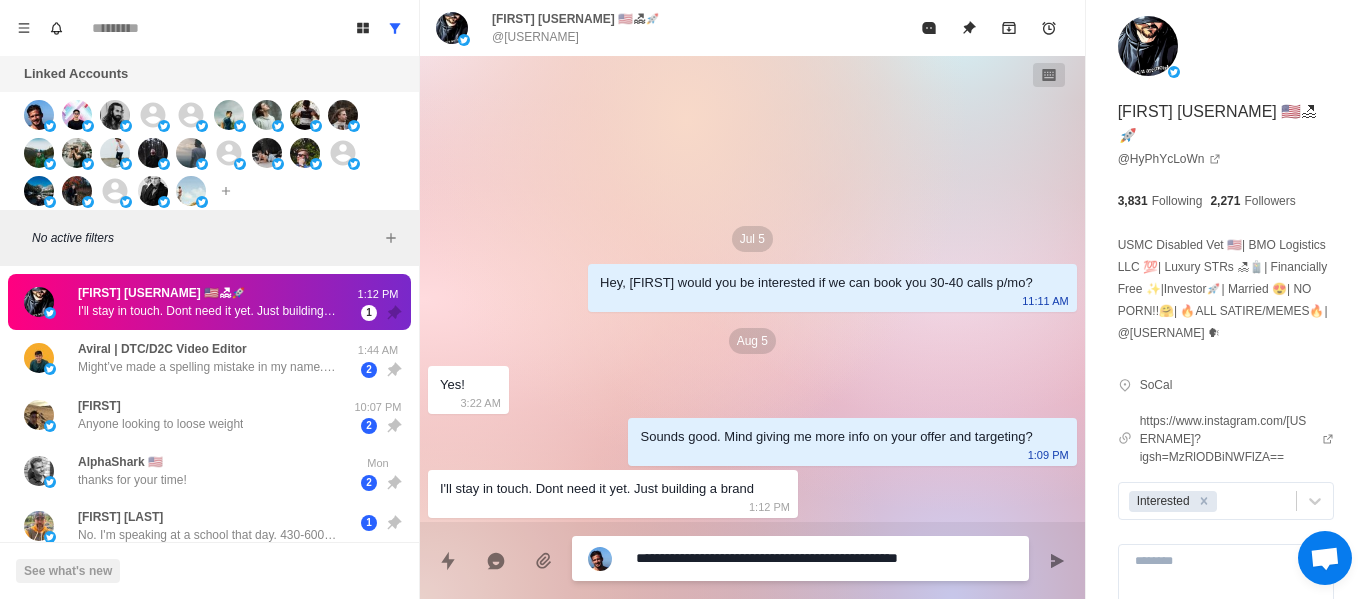 type on "*" 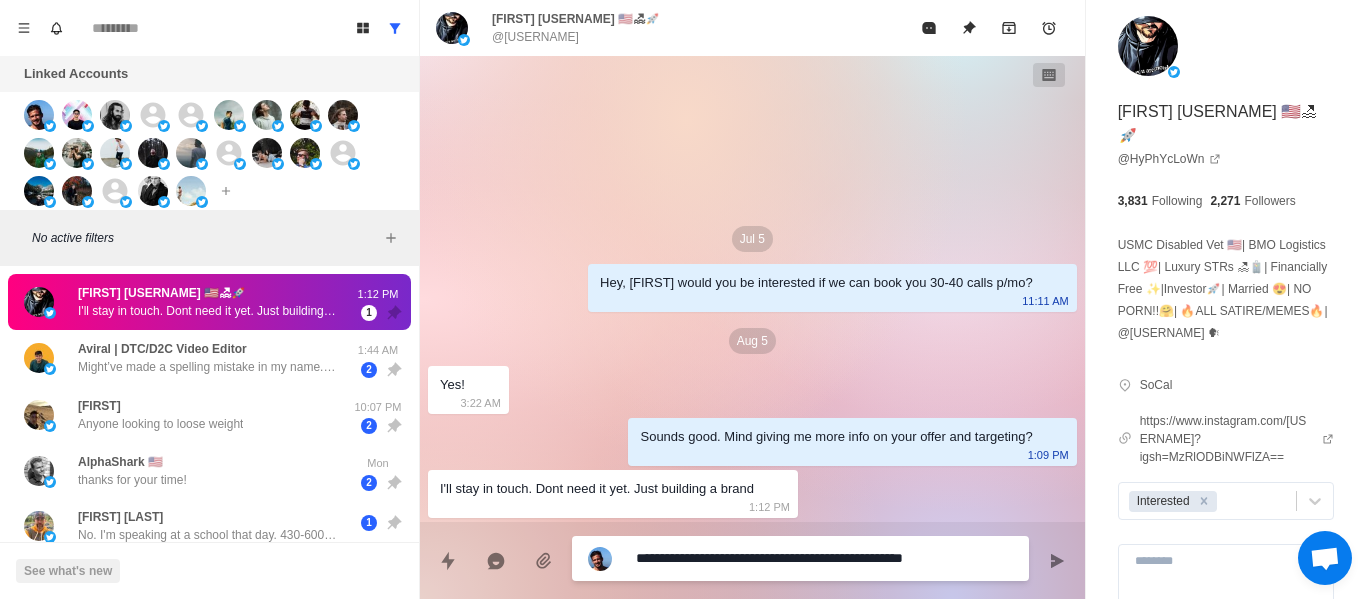 type on "*" 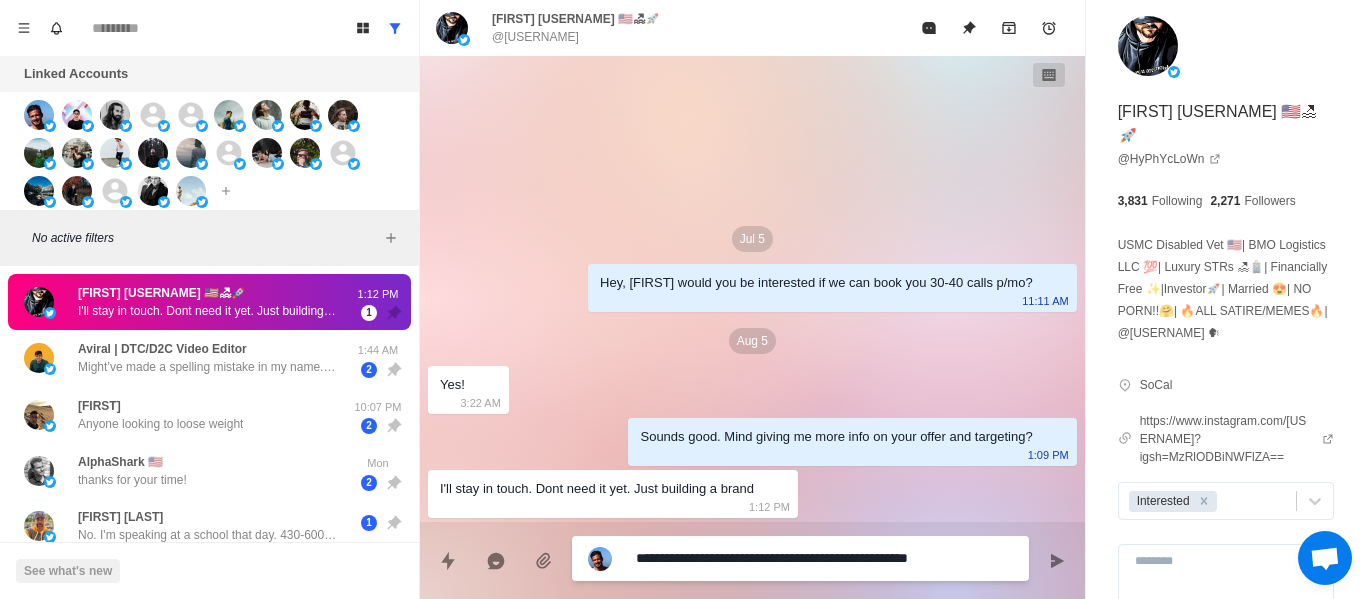type on "*" 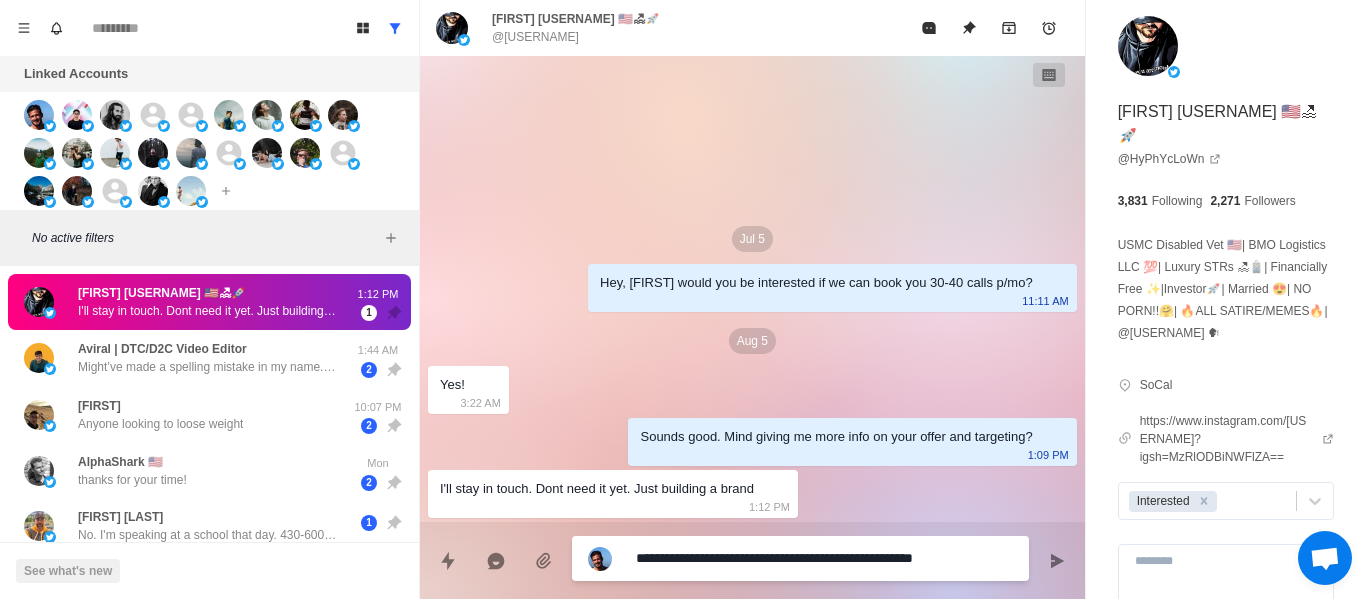 type on "*" 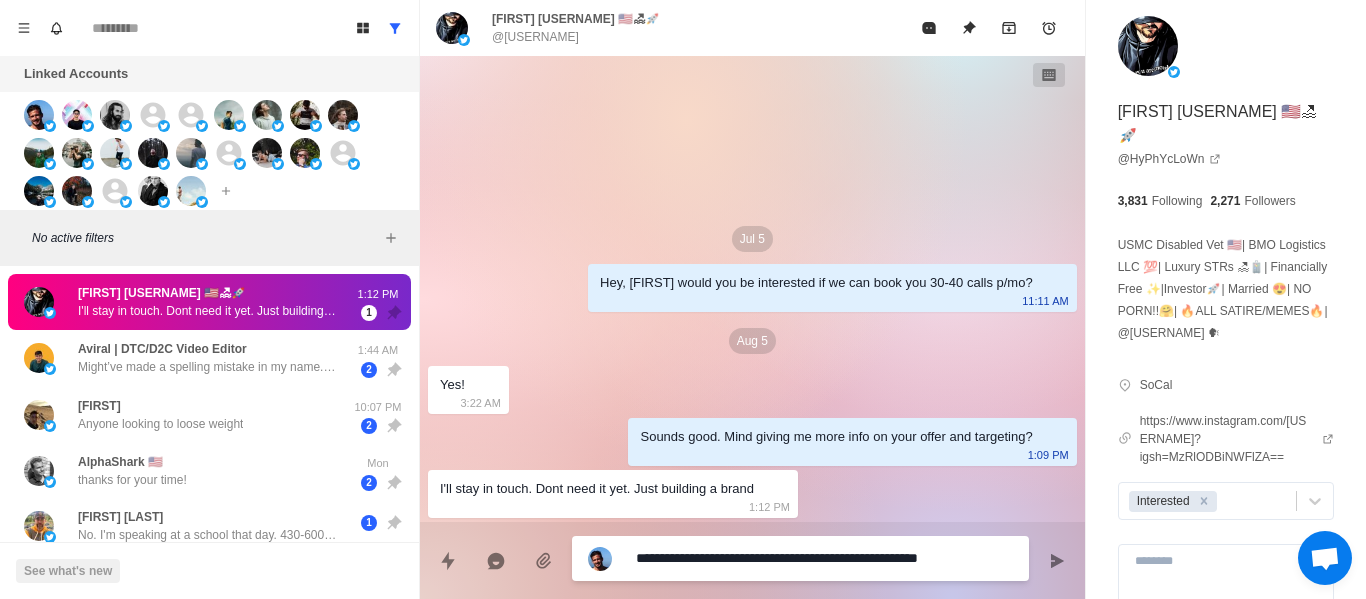 type on "**********" 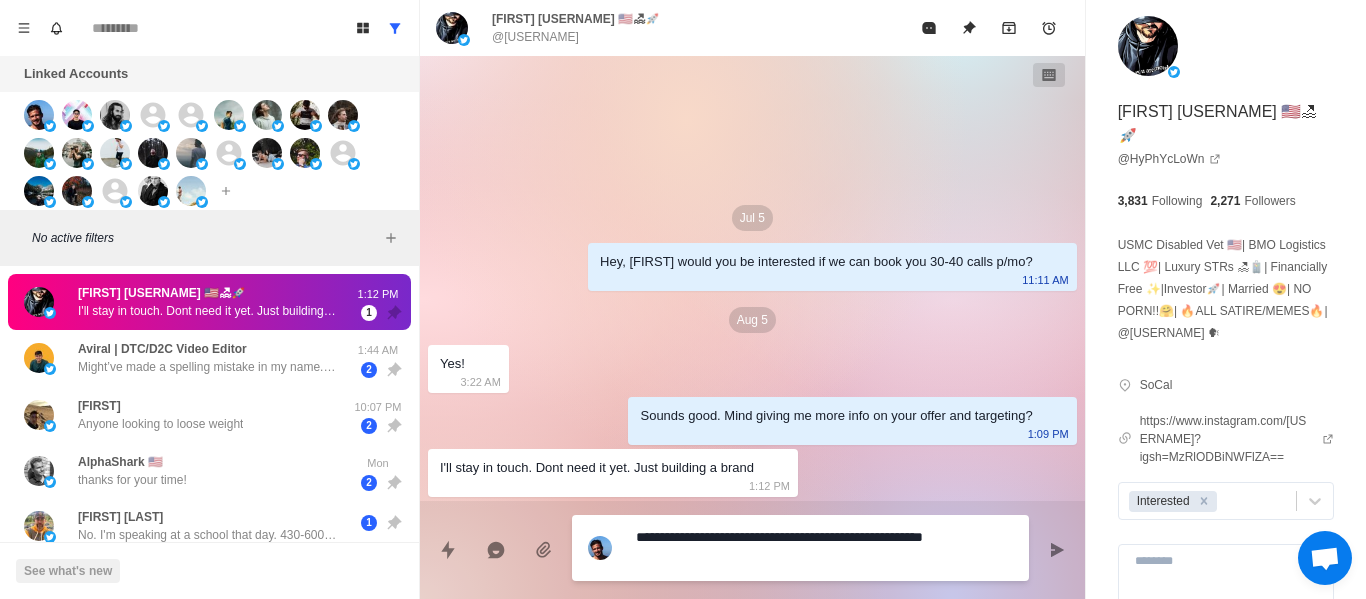 type on "*" 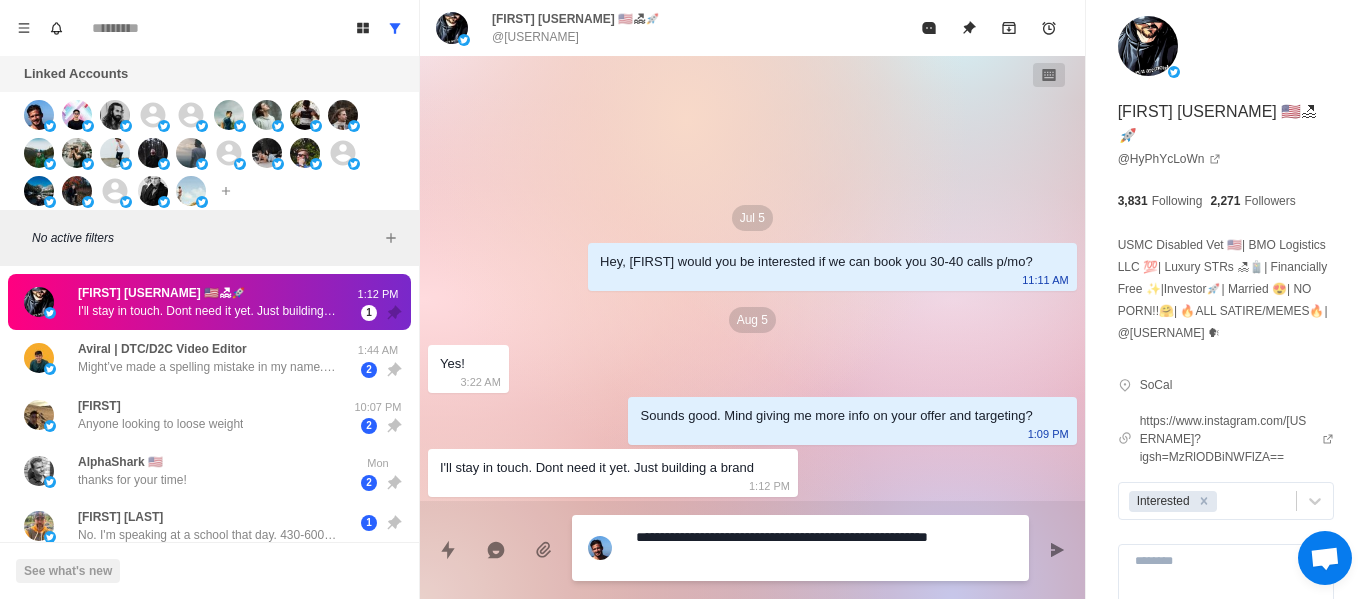 type 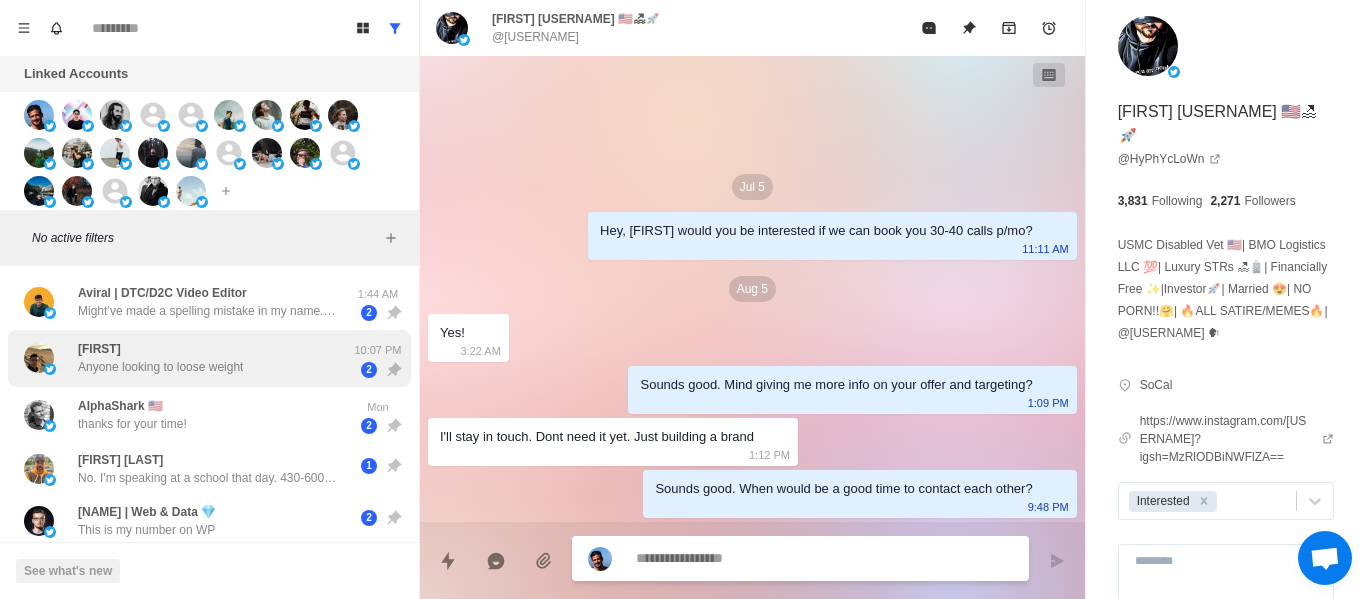 click on "[FIRST] Anyone looking to loose weight [TIME] 2" at bounding box center [209, 358] 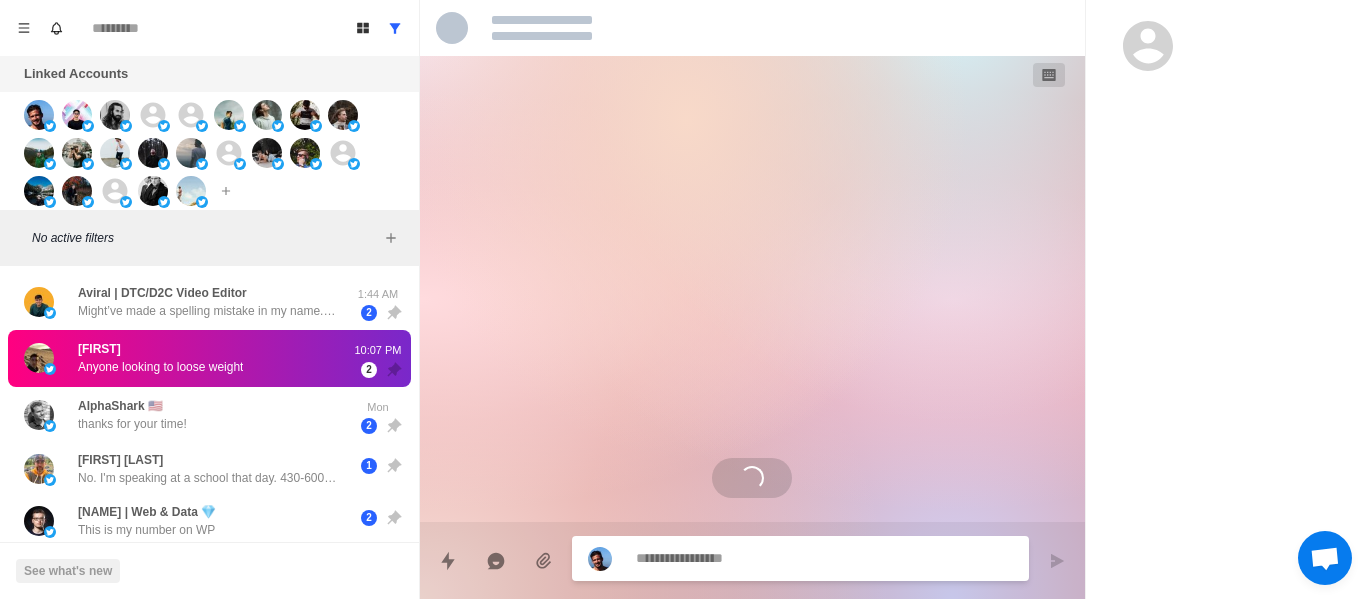 drag, startPoint x: 220, startPoint y: 270, endPoint x: 203, endPoint y: 323, distance: 55.65968 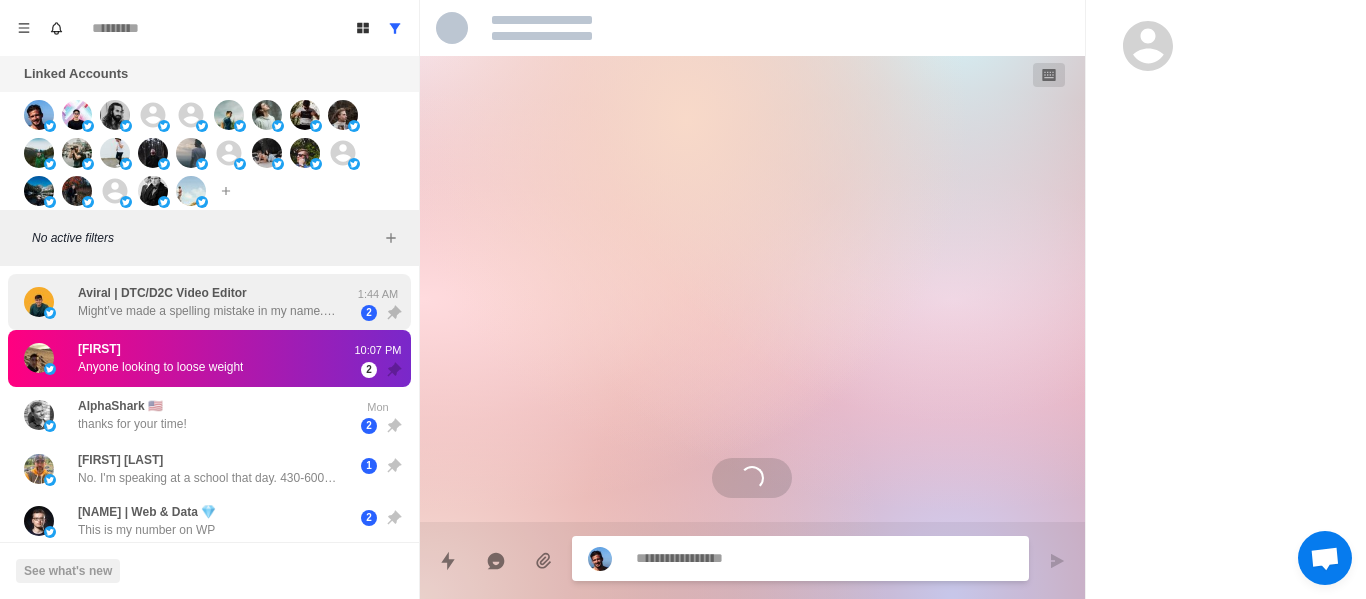 click on "[USERNAME] | DTC/D2C Video Editor Might’ve made a spelling mistake in my name. It’s Aviral and not Avirap. Really drowsy rn. It’s 4am 😆 [TIME] 2 [FIRST] Anyone looking to loose weight [TIME] 2 AlphaShark 🇺🇸 thanks for your time! Mon 2 [FIRST] [LAST] No. I'm speaking at a school that day. 430-600 pm 1 [FIRST] | Web & Data 💎 This is my number on WP 2 [USERNAME] i charge $200 per hour for dev work, but willing to do $50 to $100 for 30-60 min meetings as long as they pay upfront. u can sell it for whatever u want above that rate 1 [FIRST] [LAST] +[PHONE] 1 [USERNAME] How about tomorrow [TIME] 1 [FIRST] Real life dating with strange girls nearby!🥳🥳
🔞Various styles,🔞sexy and hot.
💕https://t.co/q3sX21AEq2💕
Fill in the invitation code💖c4ucvg💖
Unlock private one-on-one nude chat for free! 💼 🍂 🎌 🌟 🔥 [TIME] 1 [USERNAME] [TIME] 1 [FIRST] Tell me more [TIME] 2 [FIRST] 🤣🤣🤣🤣🤣🤣 [TIME] 1 [USERNAME] Thanks [TIME] 3 [USERNAME] [TIME] 3" at bounding box center [209, 433] 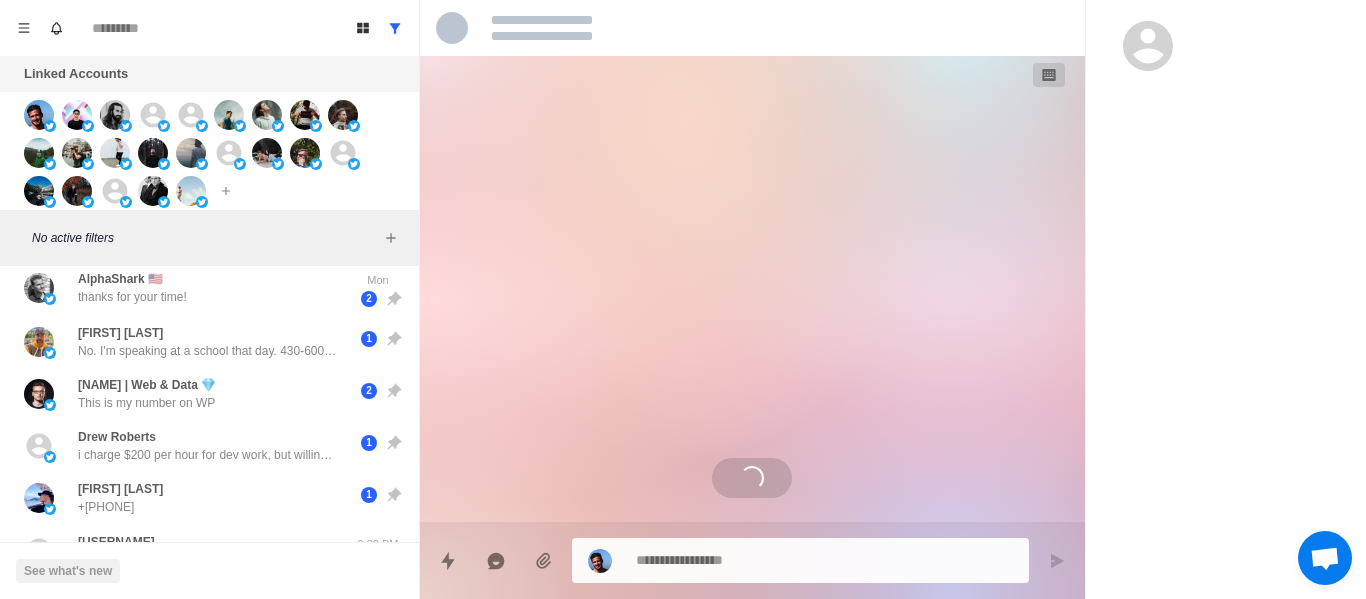 scroll, scrollTop: 200, scrollLeft: 0, axis: vertical 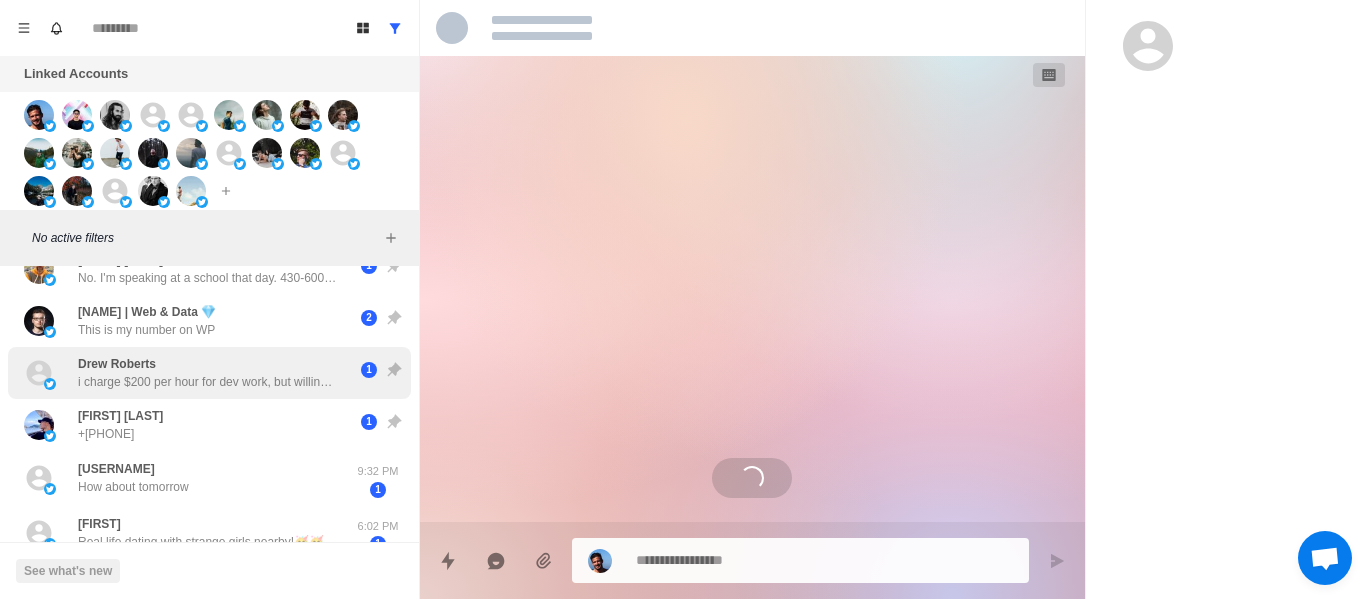 click on "[USERNAME] i charge $200 per hour for dev work, but willing to do $50 to $100 for 30-60 min meetings as long as they pay upfront. u can sell it for whatever u want above that rate 1" at bounding box center [209, 373] 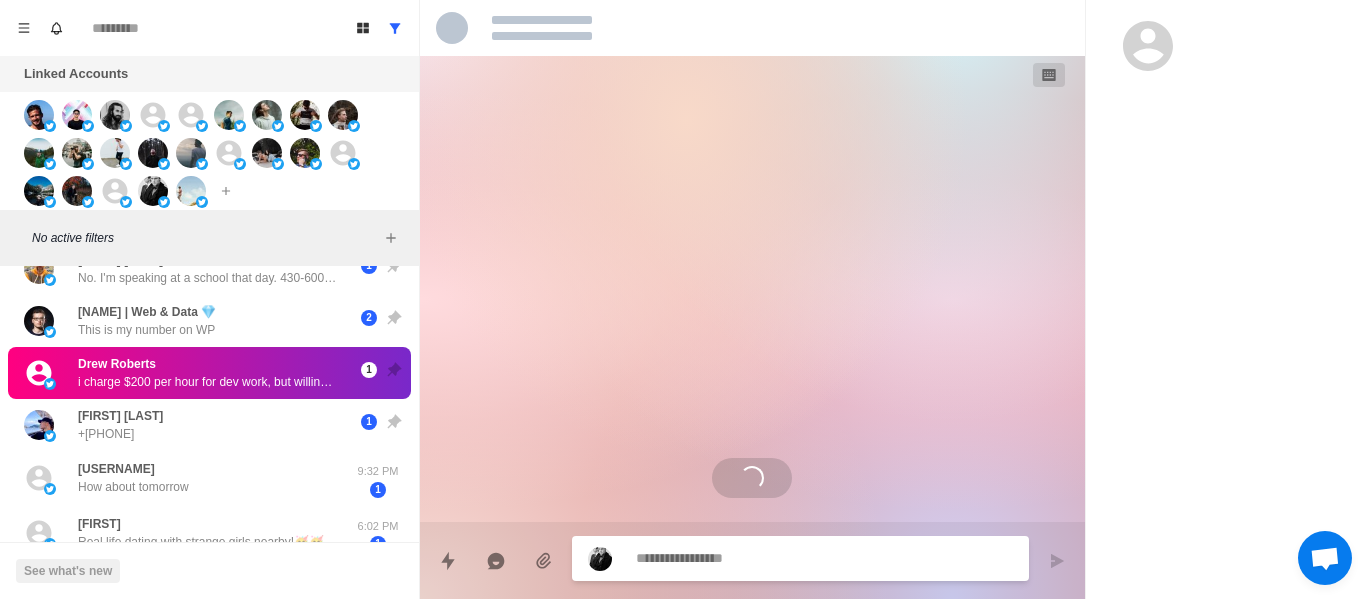 scroll, scrollTop: 286, scrollLeft: 0, axis: vertical 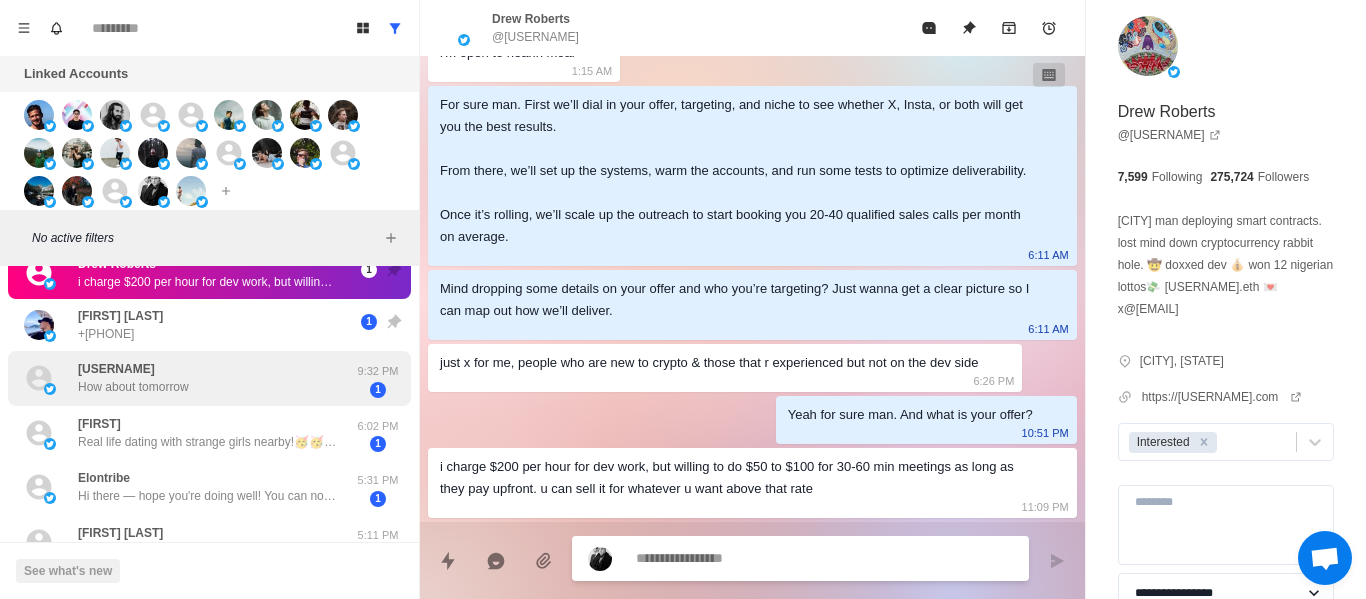 click on "[USERNAME] How about tomorrow [TIME] 1" at bounding box center (209, 378) 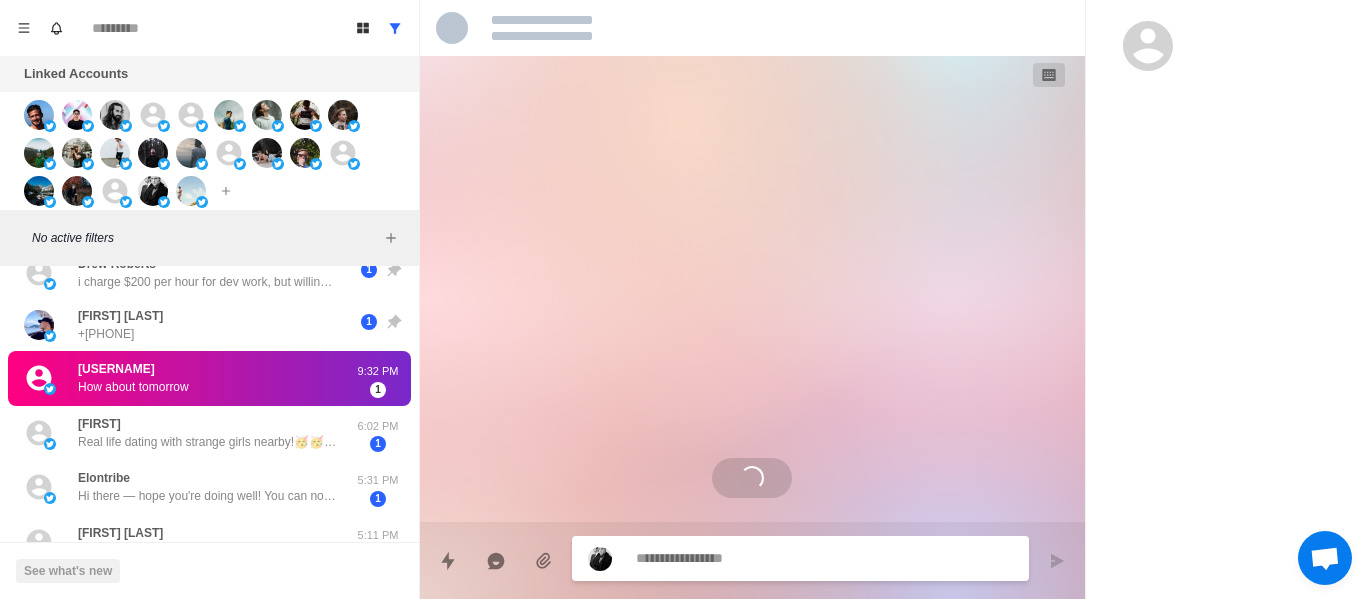 scroll, scrollTop: 292, scrollLeft: 0, axis: vertical 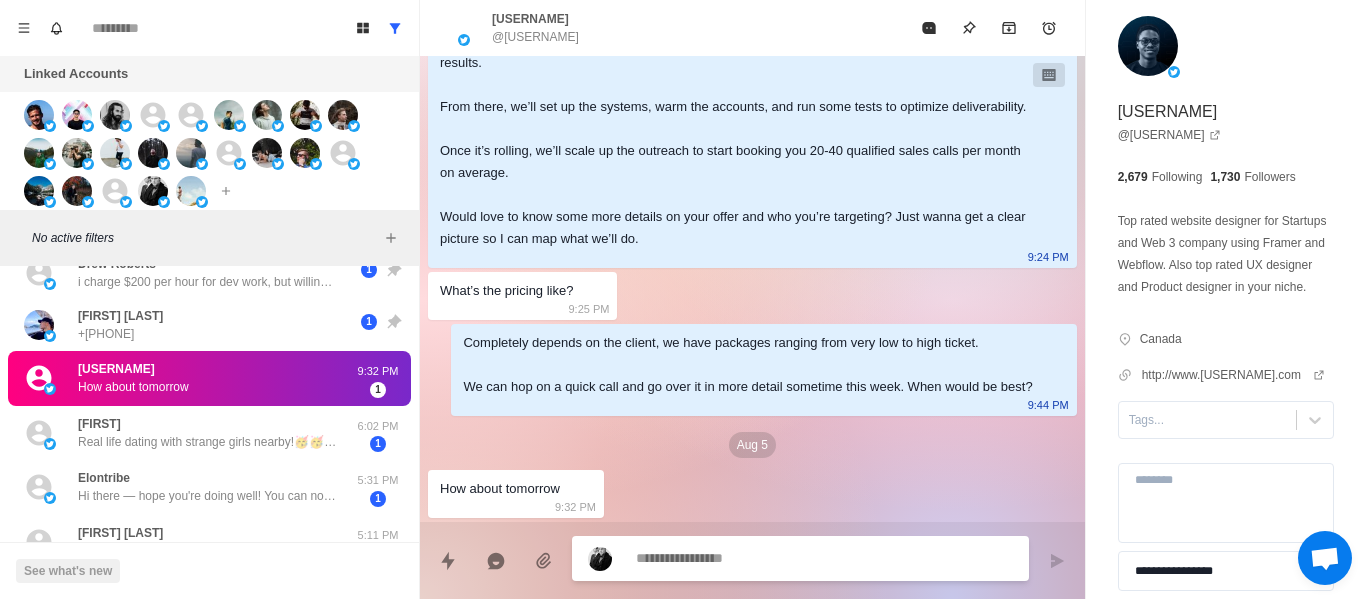 click at bounding box center [824, 558] 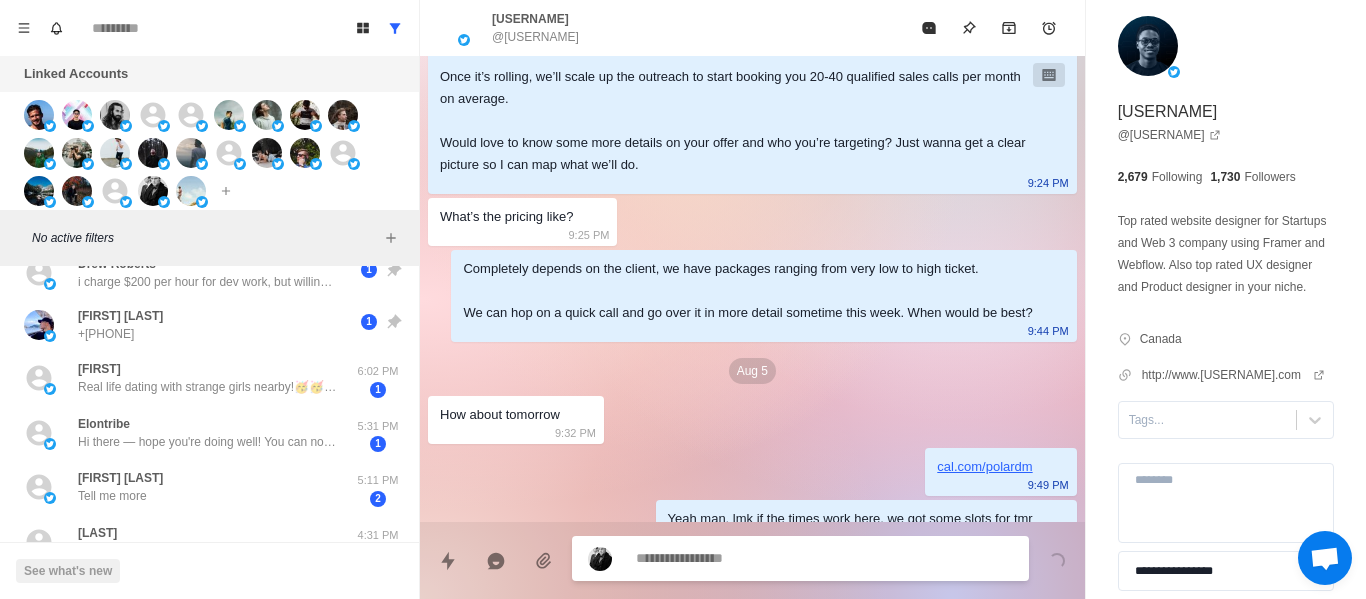 scroll, scrollTop: 396, scrollLeft: 0, axis: vertical 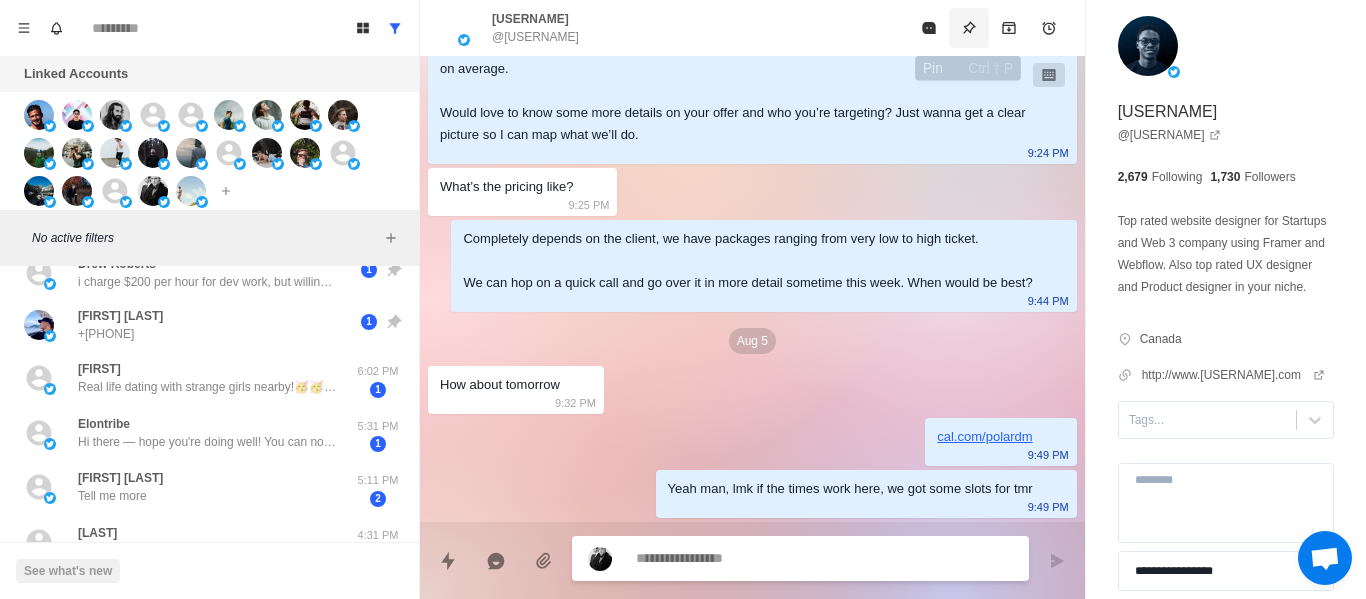 click at bounding box center (969, 28) 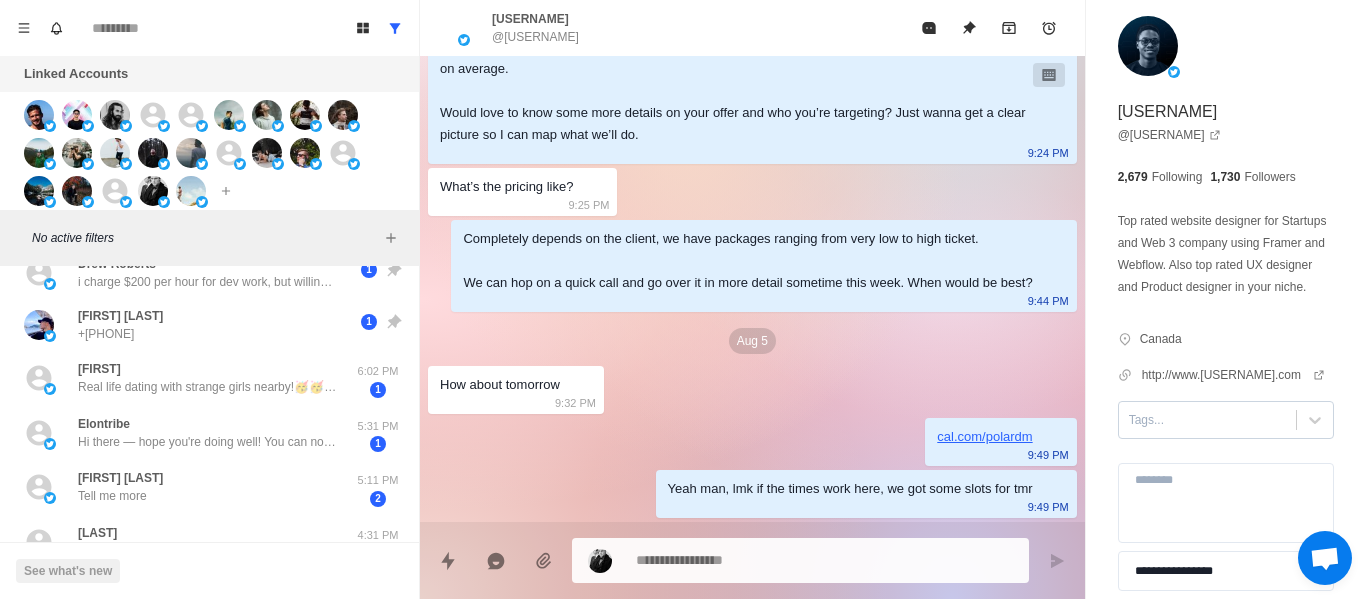 click at bounding box center [1207, 420] 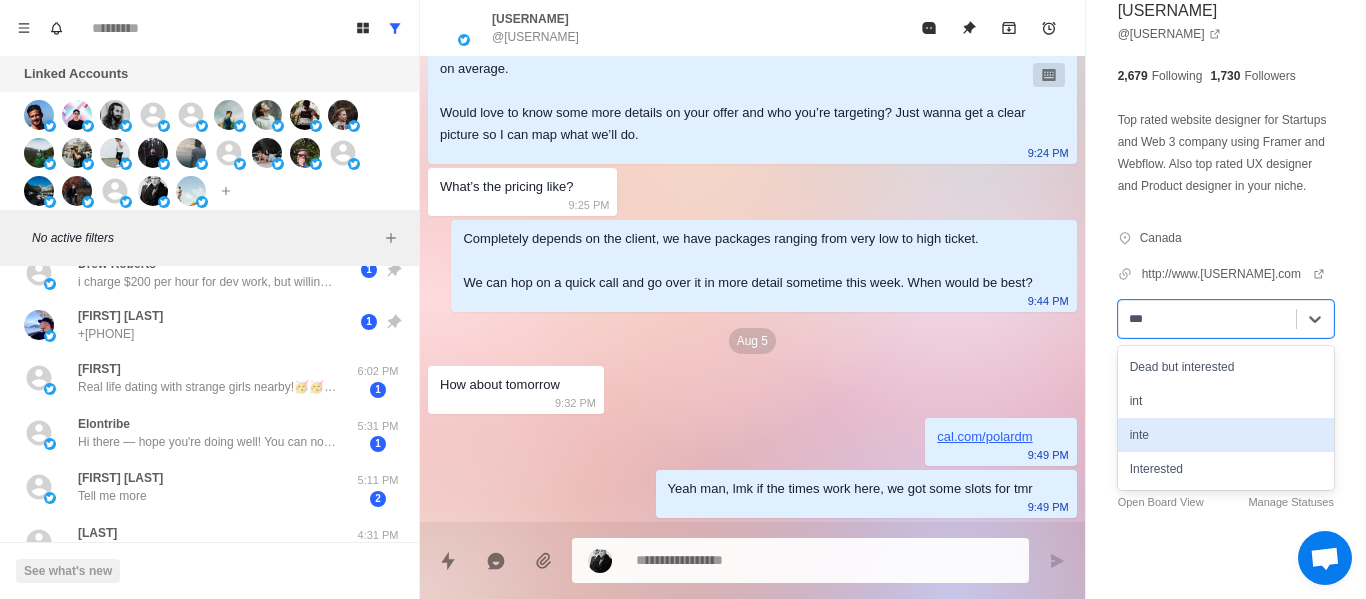 scroll, scrollTop: 140, scrollLeft: 0, axis: vertical 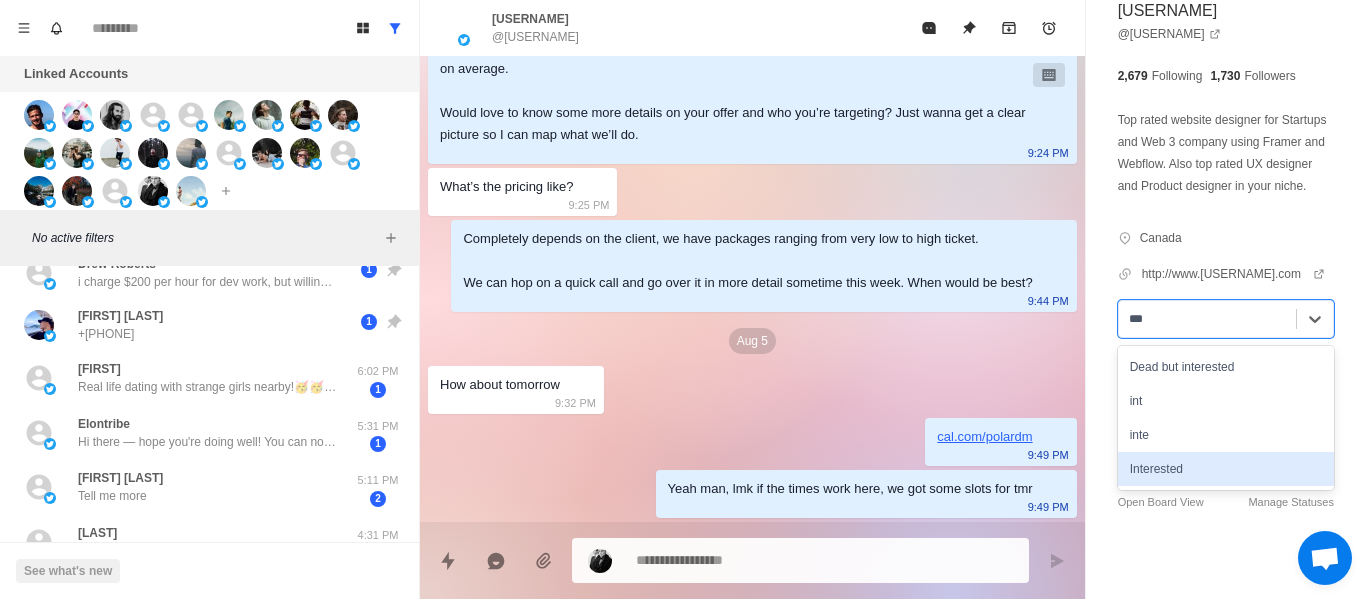 click on "Interested" at bounding box center [1226, 469] 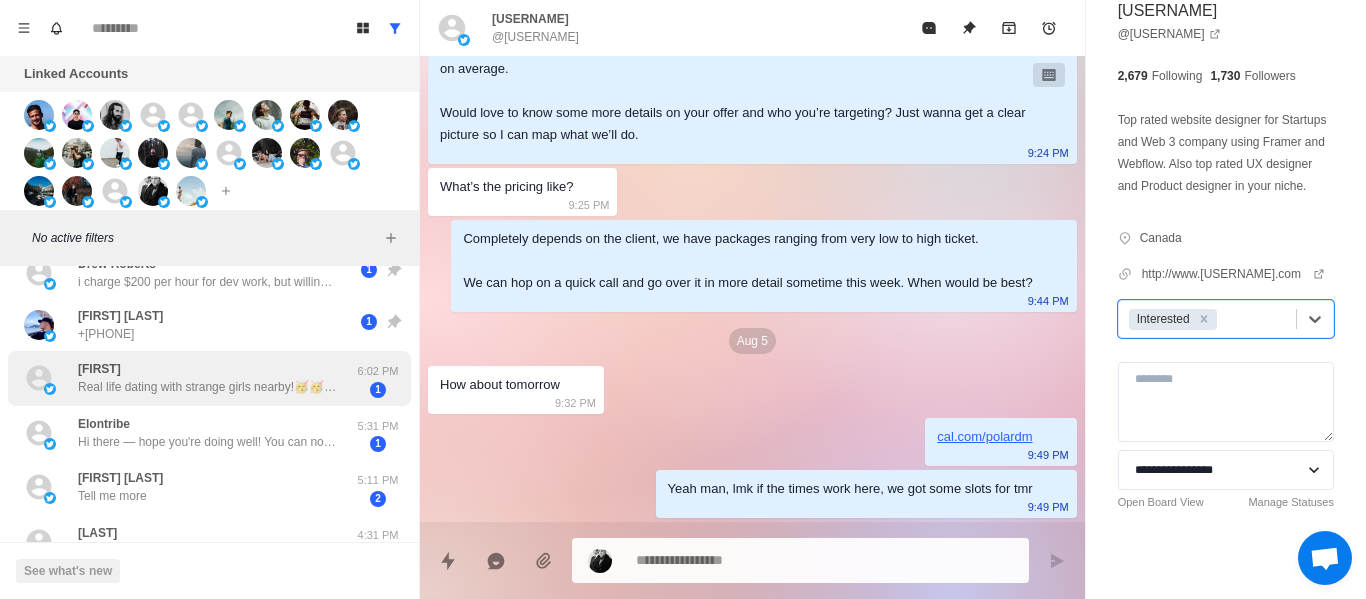 click on "[FIRST] Real life dating with strange girls nearby!🥳🥳
🔞Various styles,🔞sexy and hot.
💕https://t.co/q3sX21AEq2💕
Fill in the invitation code💖c4ucvg💖
Unlock private one-on-one nude chat for free! 💼 🍂 🎌 🌟 🔥" at bounding box center [208, 378] 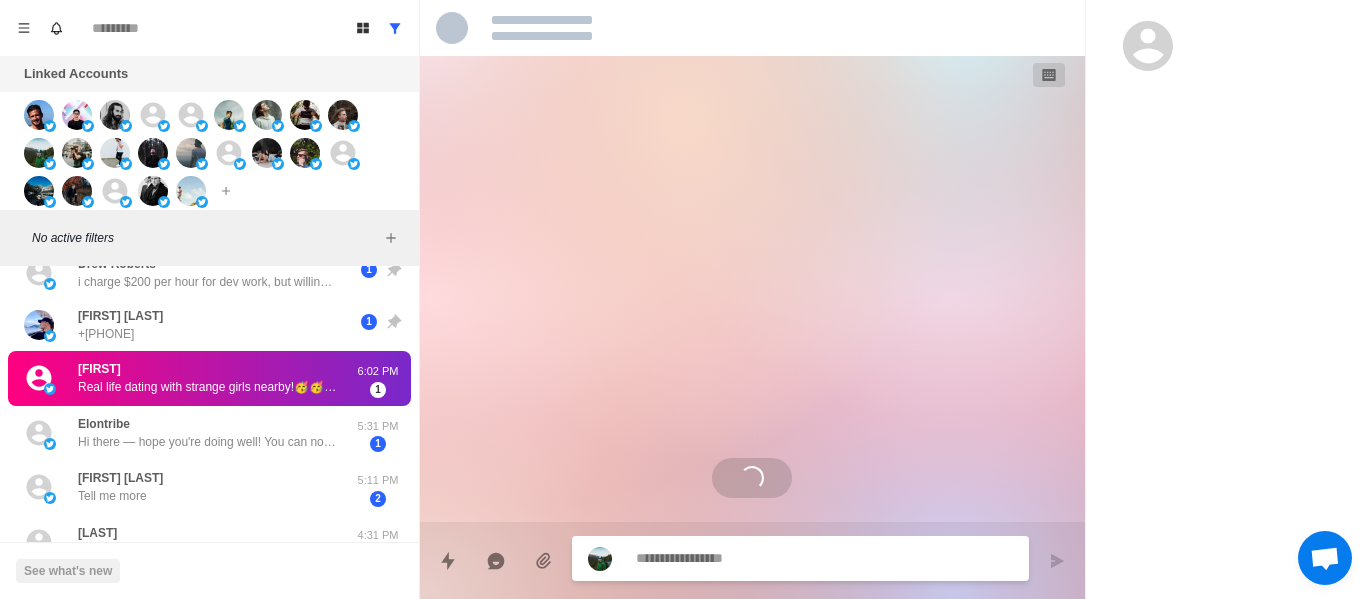 scroll, scrollTop: 0, scrollLeft: 0, axis: both 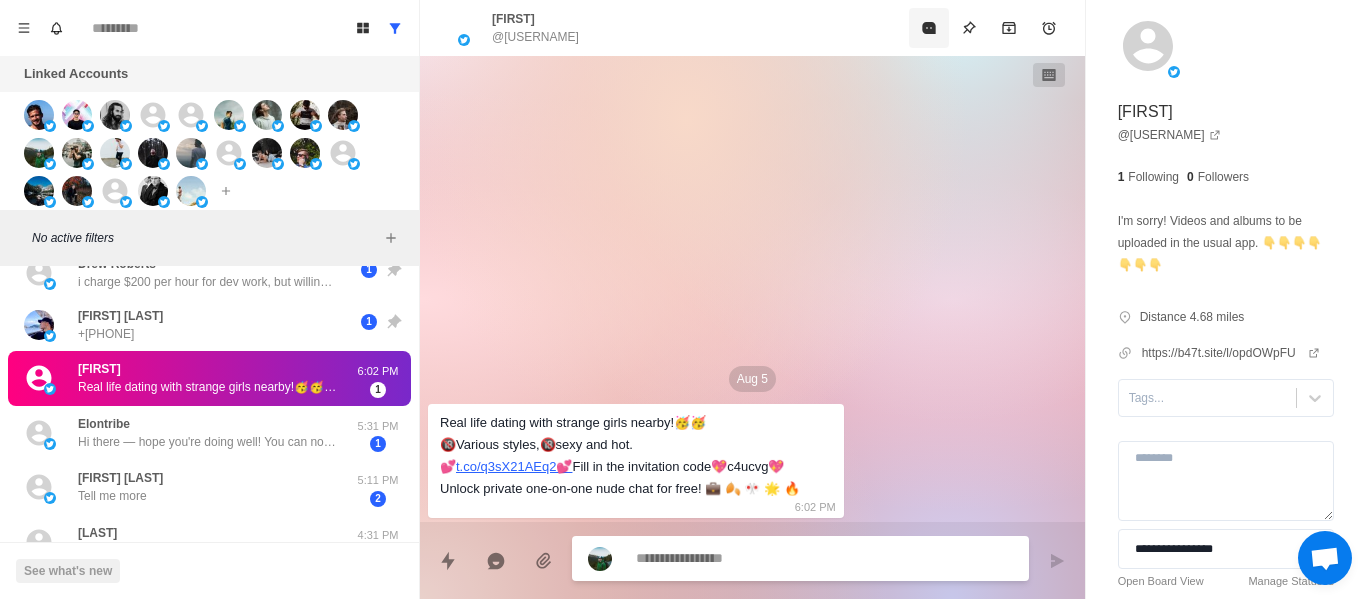 click on "[FIRST], @[USERNAME]" at bounding box center [752, 28] 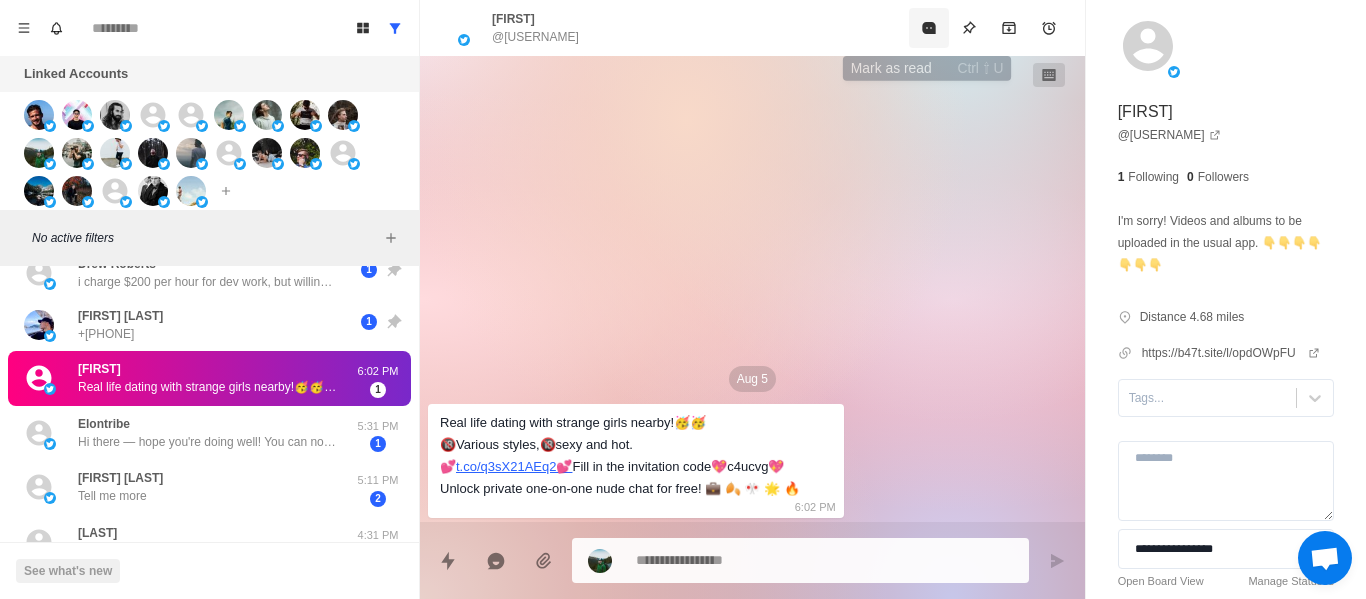 click at bounding box center (929, 28) 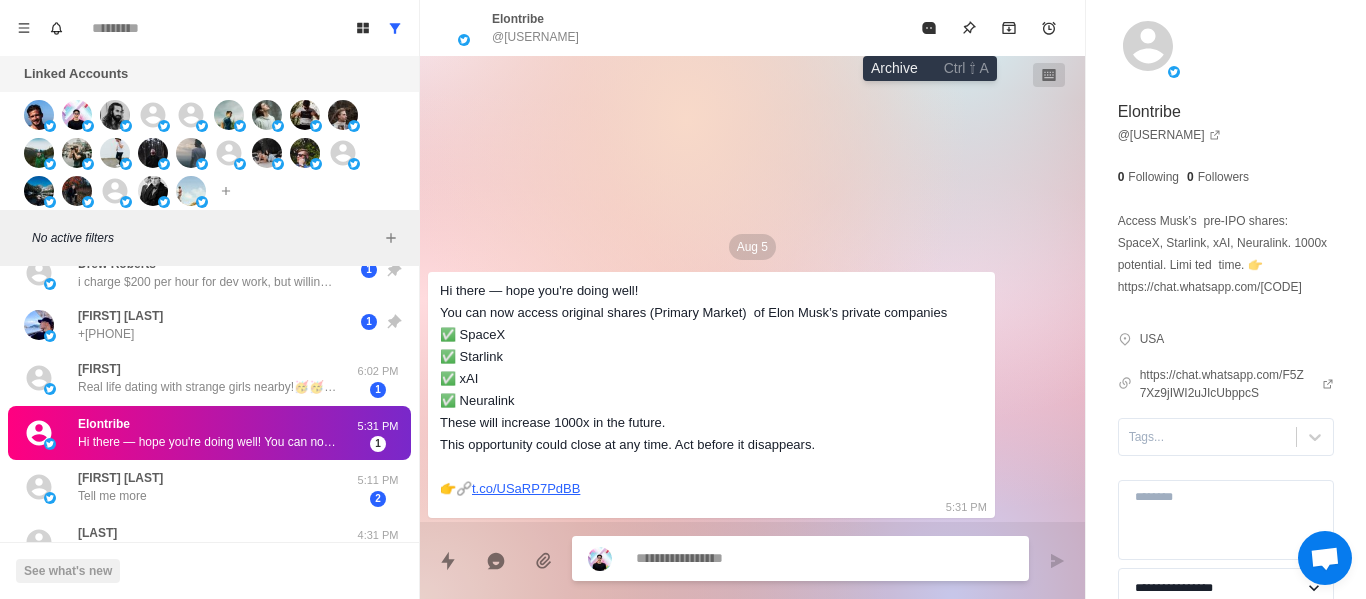 click at bounding box center [1009, 28] 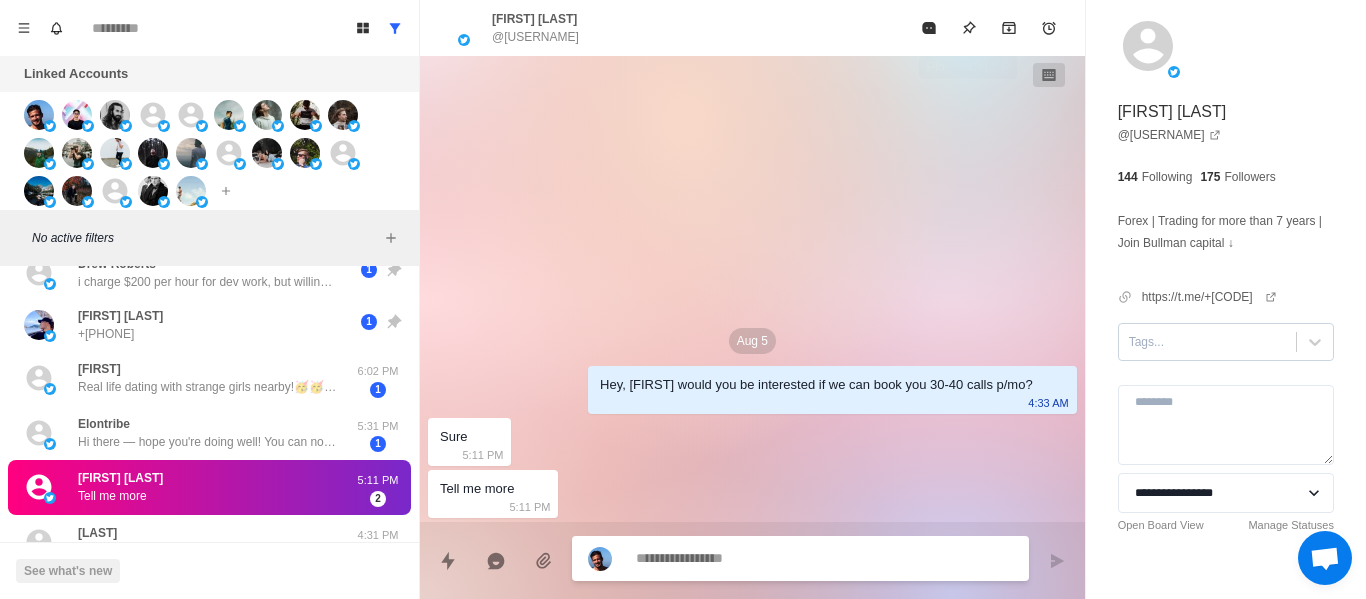 drag, startPoint x: 952, startPoint y: 33, endPoint x: 1131, endPoint y: 361, distance: 373.66428 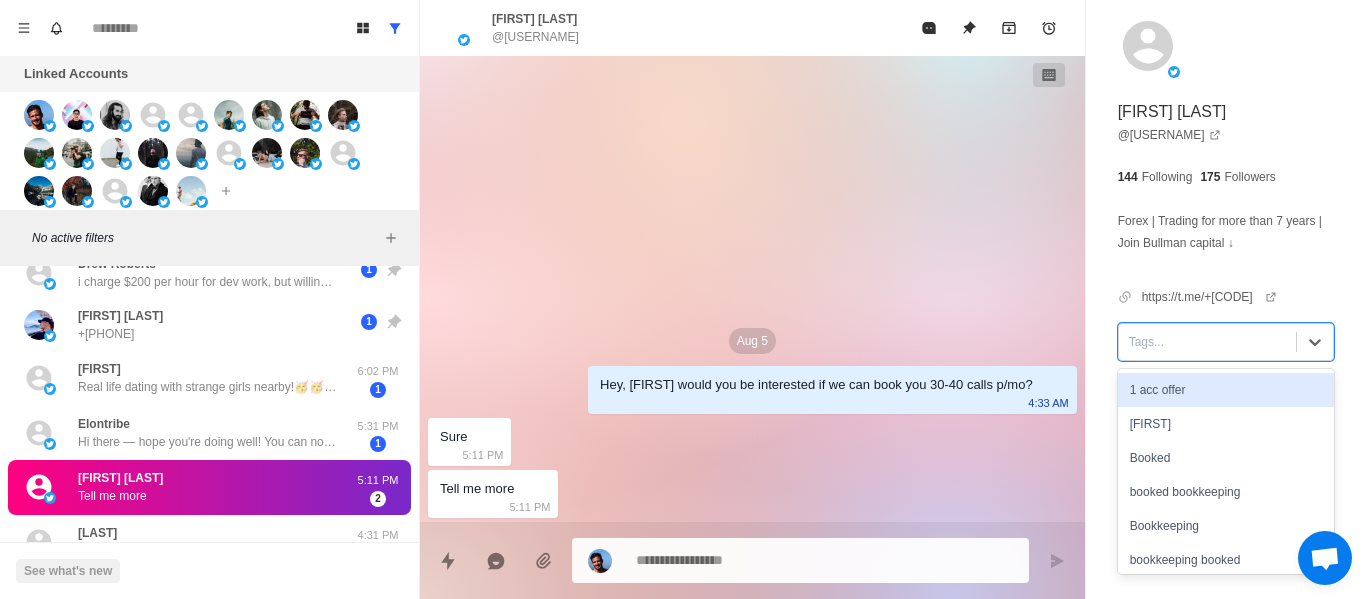 click at bounding box center (1207, 342) 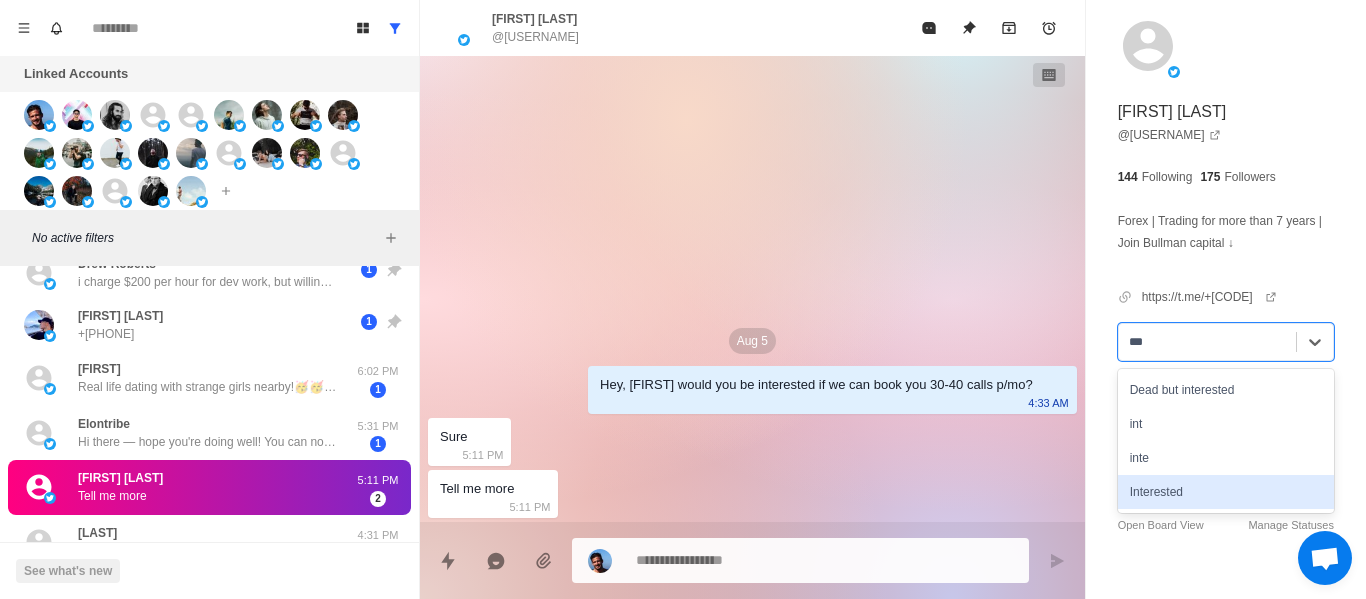 click on "Interested" at bounding box center [1226, 492] 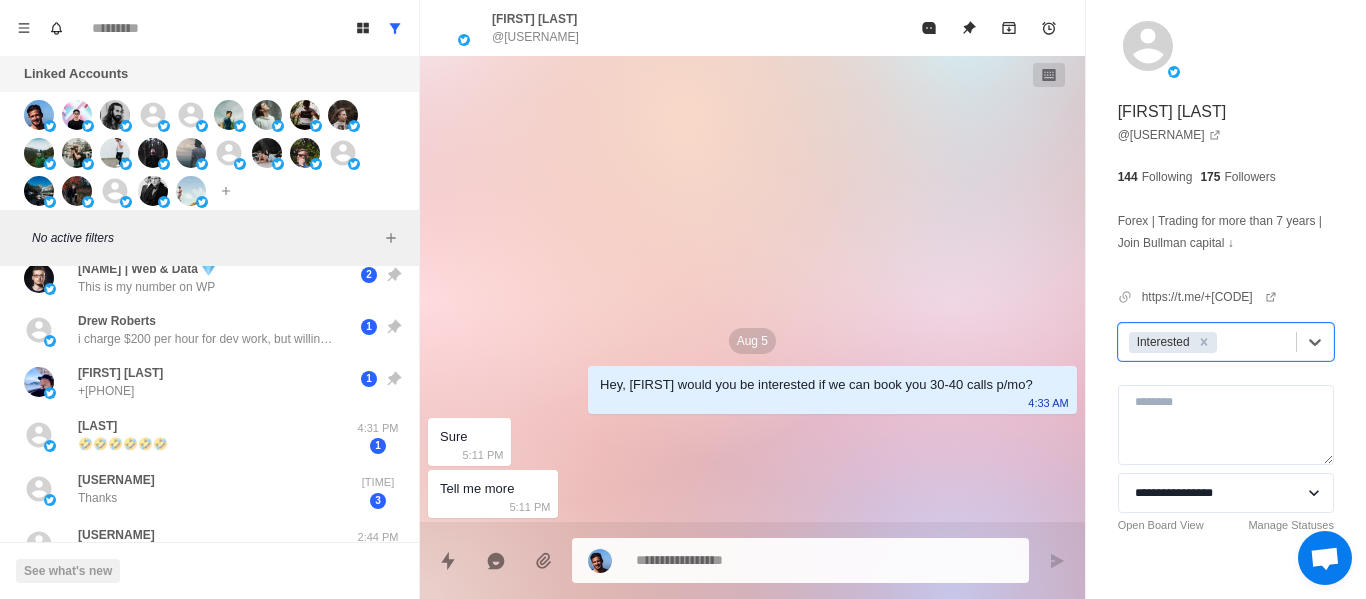 scroll, scrollTop: 0, scrollLeft: 0, axis: both 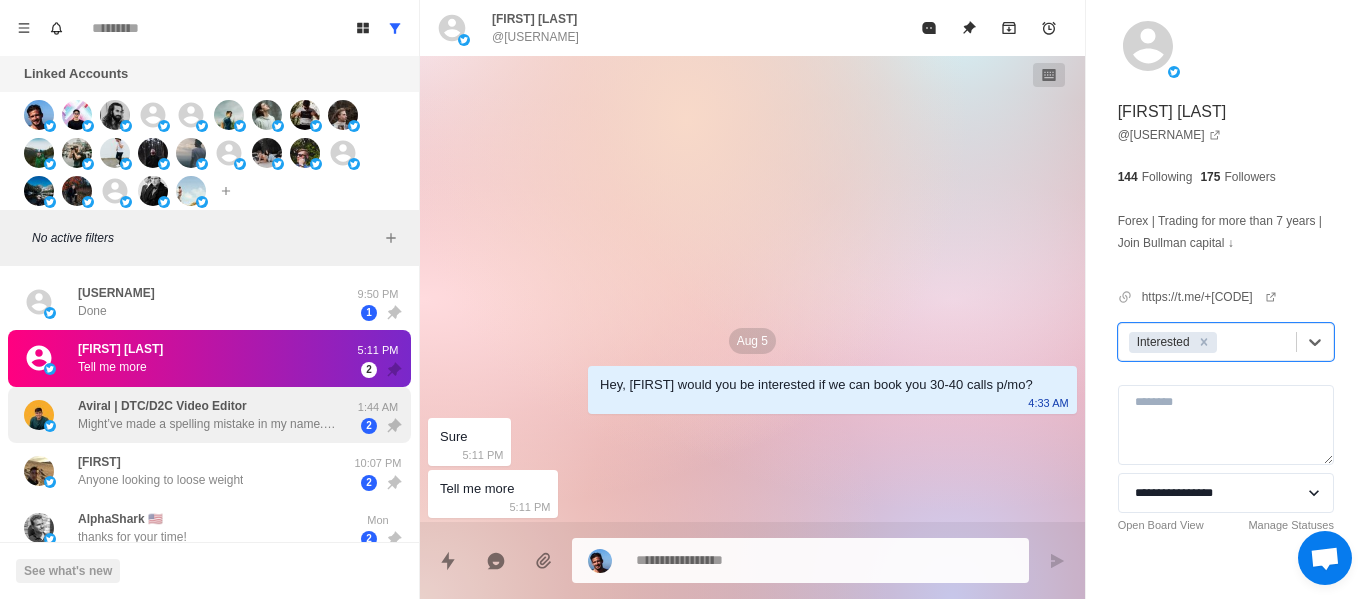 click on "[USERNAME] | DTC/D2C Video Editor Might’ve made a spelling mistake in my name. It’s Aviral and not Avirap. Really drowsy rn. It’s 4am 😆 [TIME] 2" at bounding box center (209, 415) 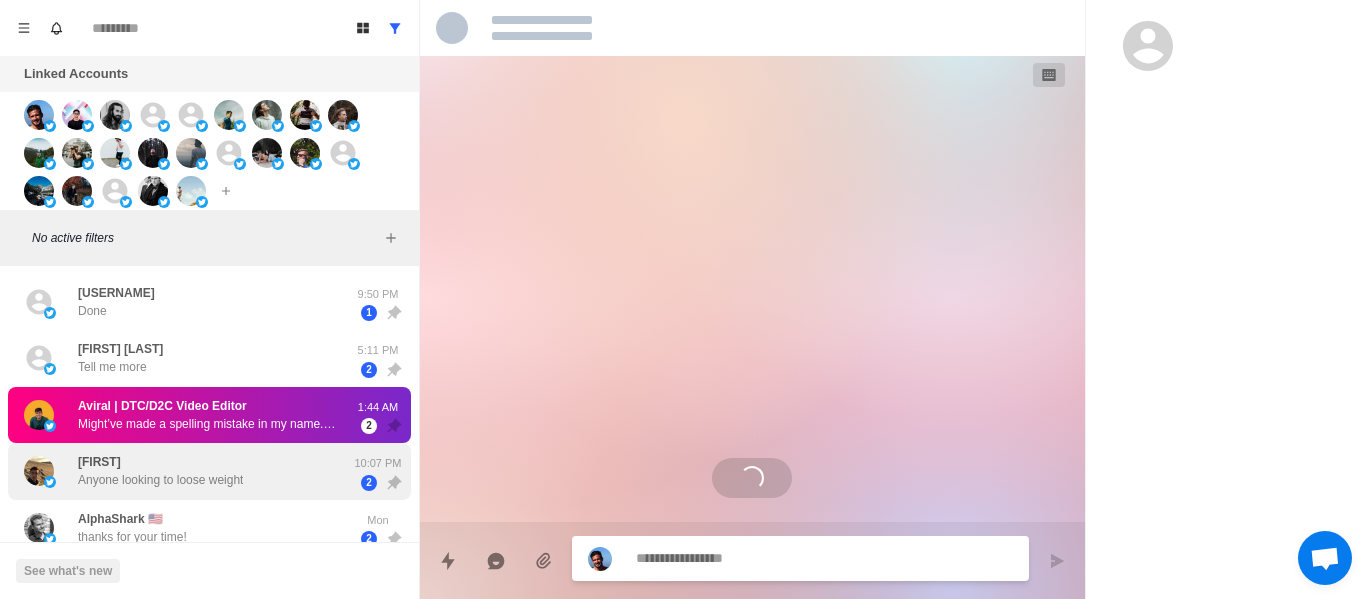 scroll, scrollTop: 692, scrollLeft: 0, axis: vertical 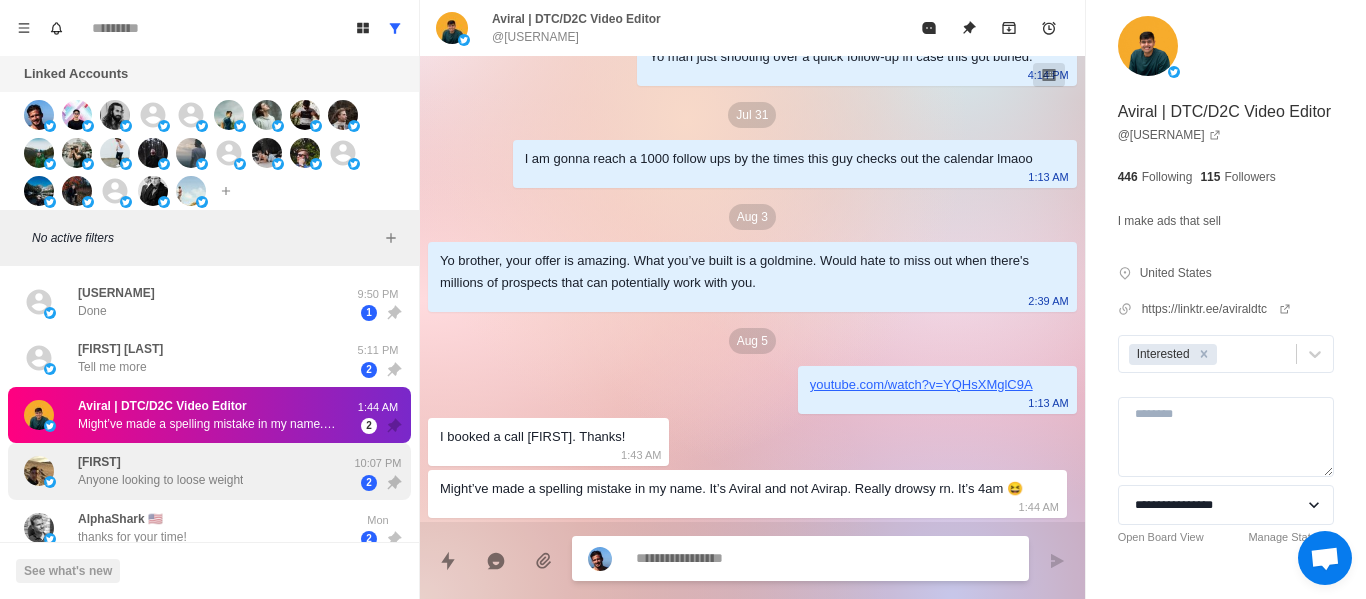 click on "Anyone looking to loose weight" at bounding box center (160, 480) 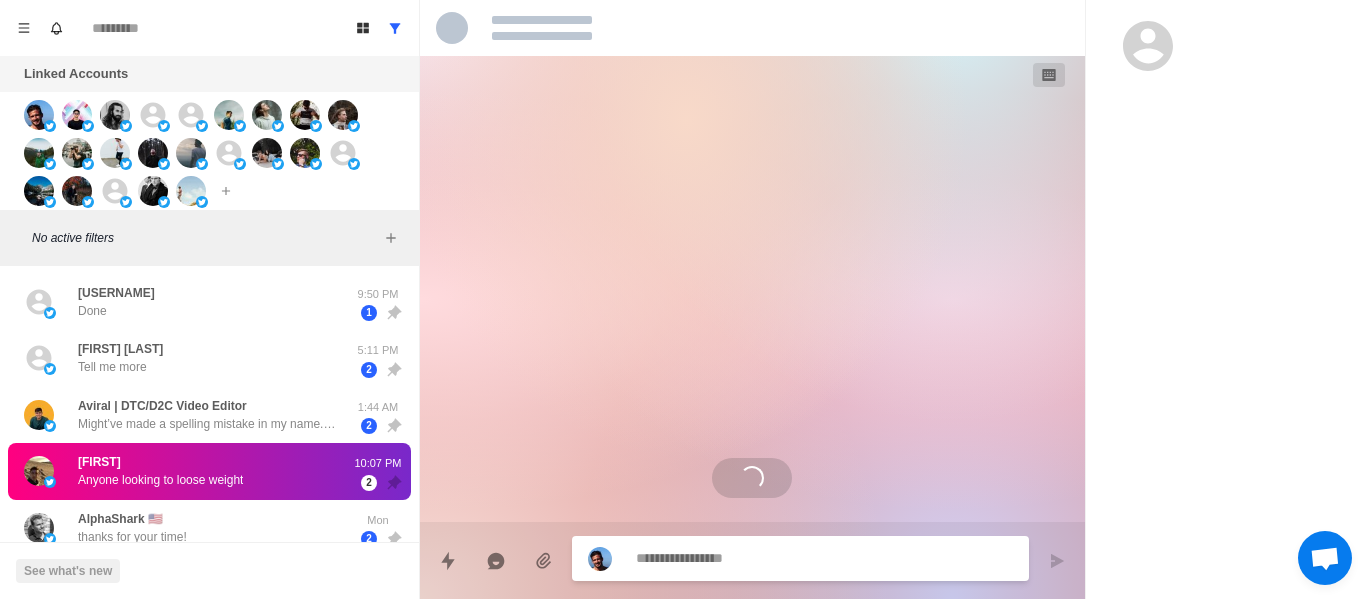 scroll, scrollTop: 0, scrollLeft: 0, axis: both 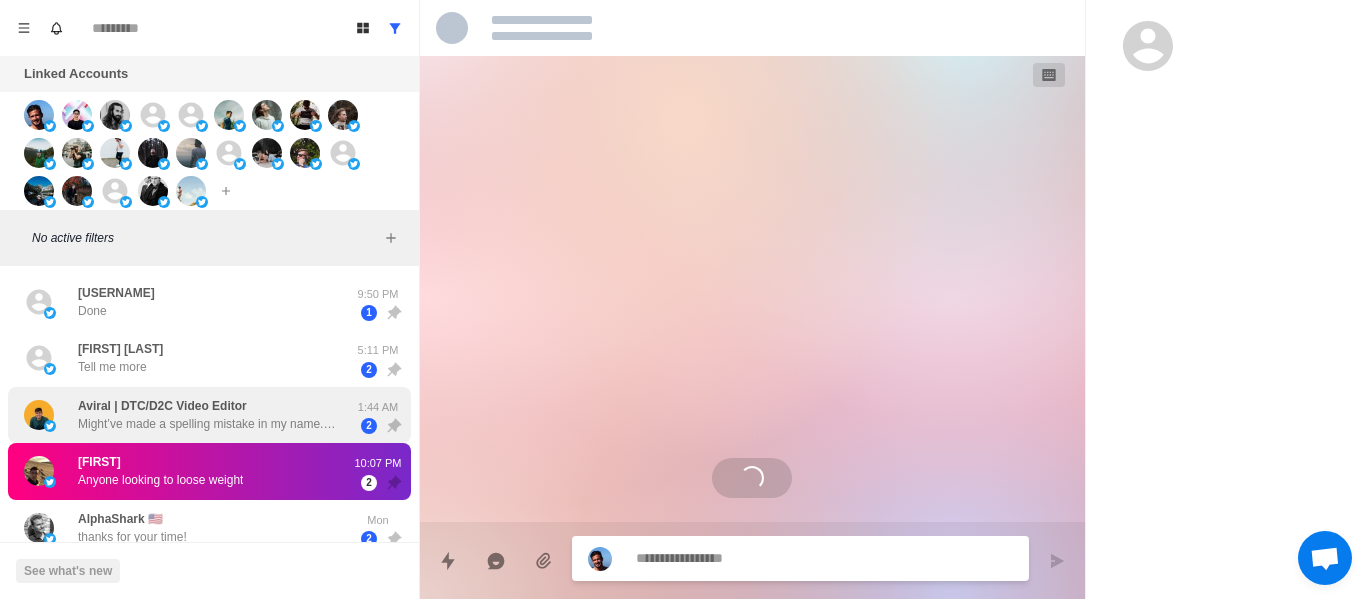 click on "Aviral | DTC/D2C Video Editor" at bounding box center [162, 406] 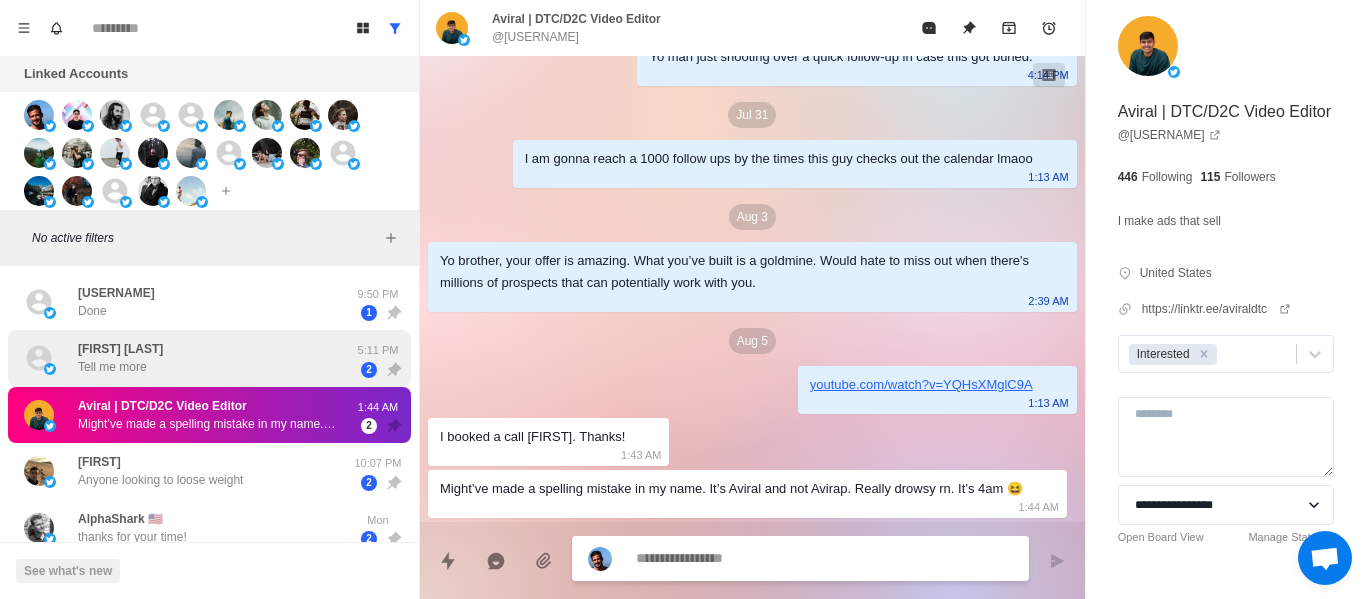 scroll, scrollTop: 692, scrollLeft: 0, axis: vertical 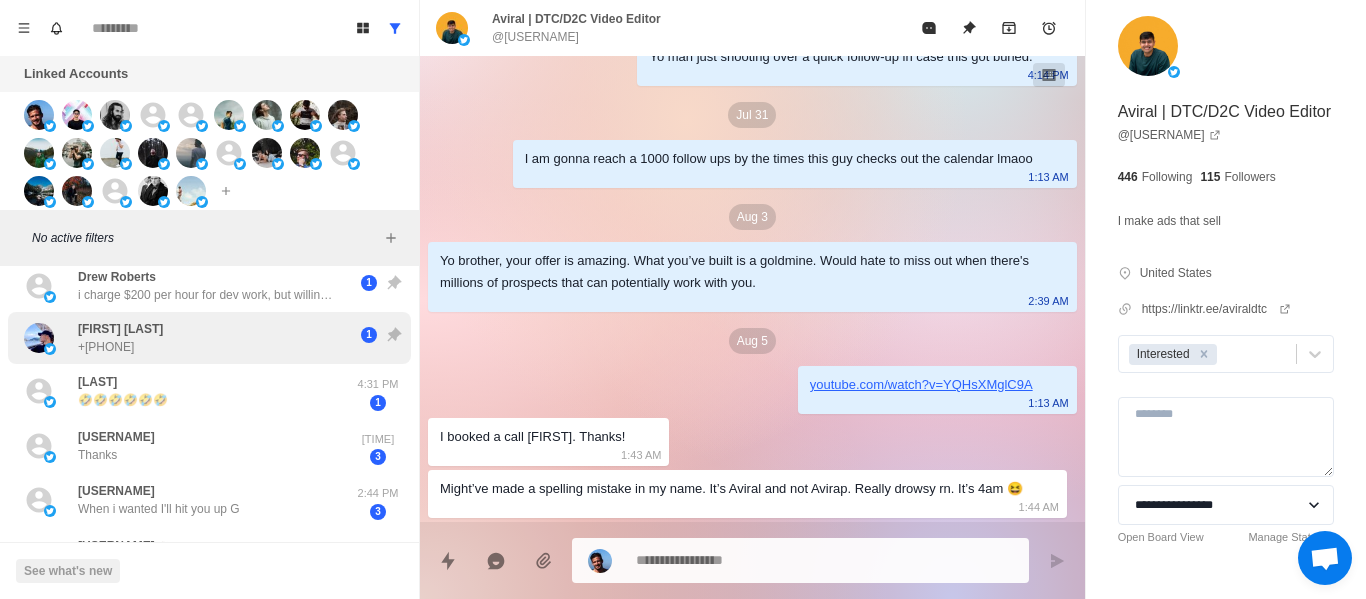drag, startPoint x: 195, startPoint y: 354, endPoint x: 193, endPoint y: 318, distance: 36.05551 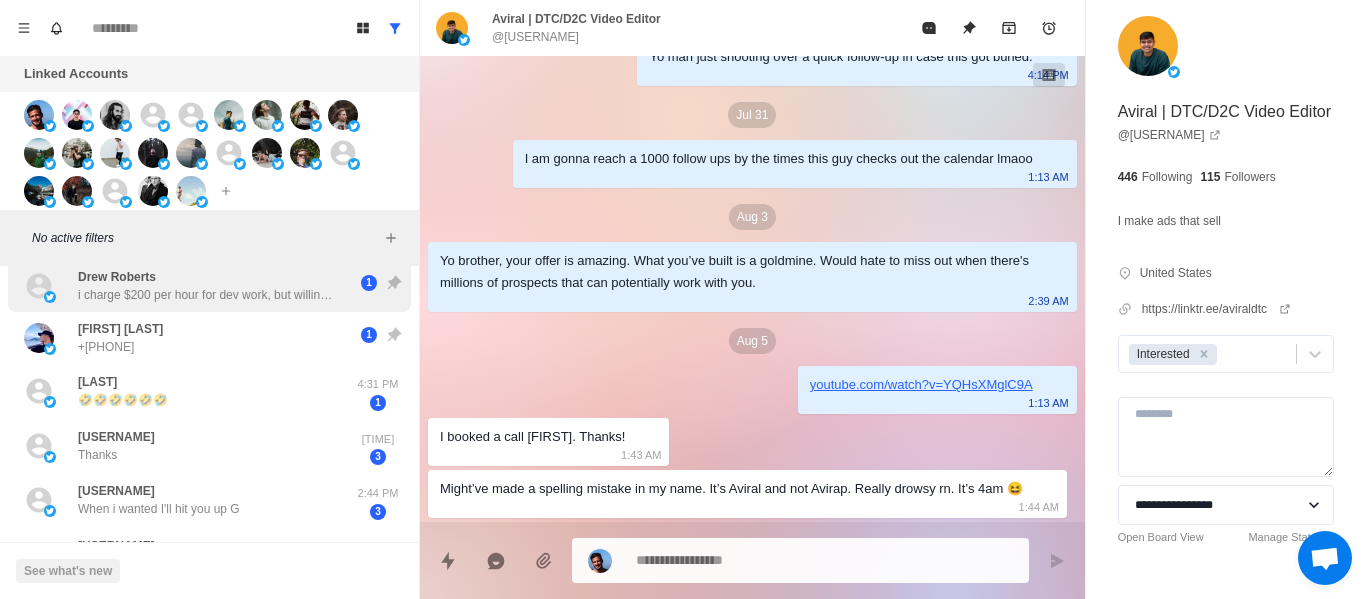 scroll, scrollTop: 0, scrollLeft: 0, axis: both 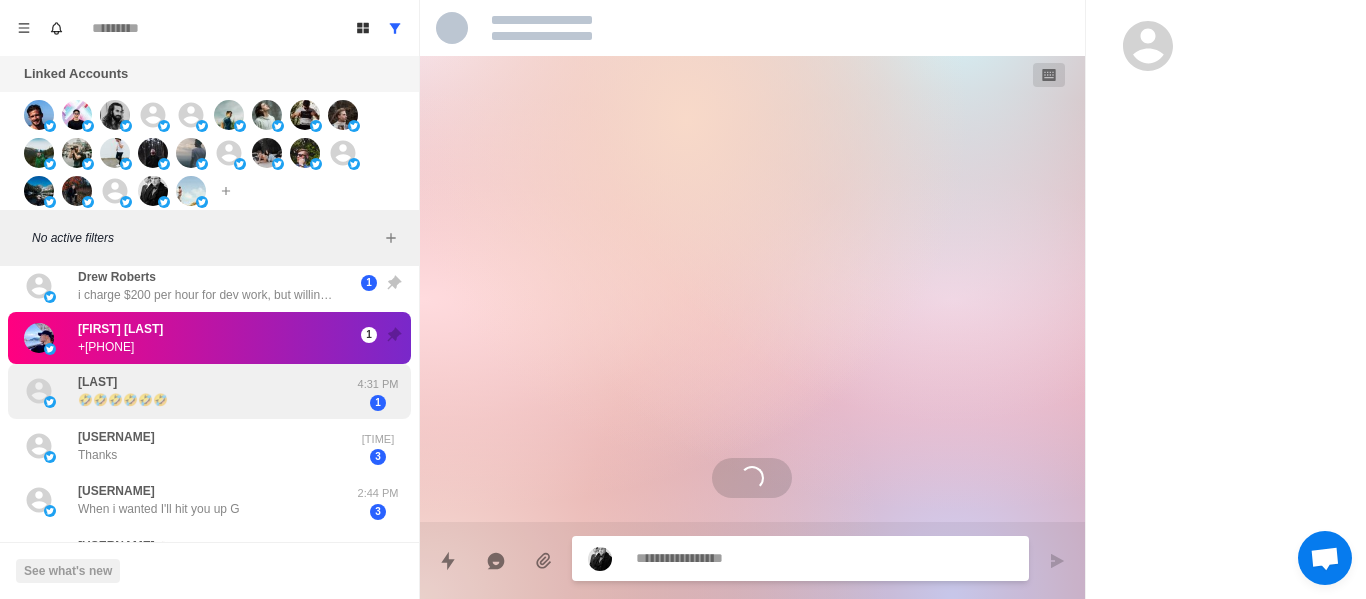 drag, startPoint x: 187, startPoint y: 302, endPoint x: 227, endPoint y: 412, distance: 117.047 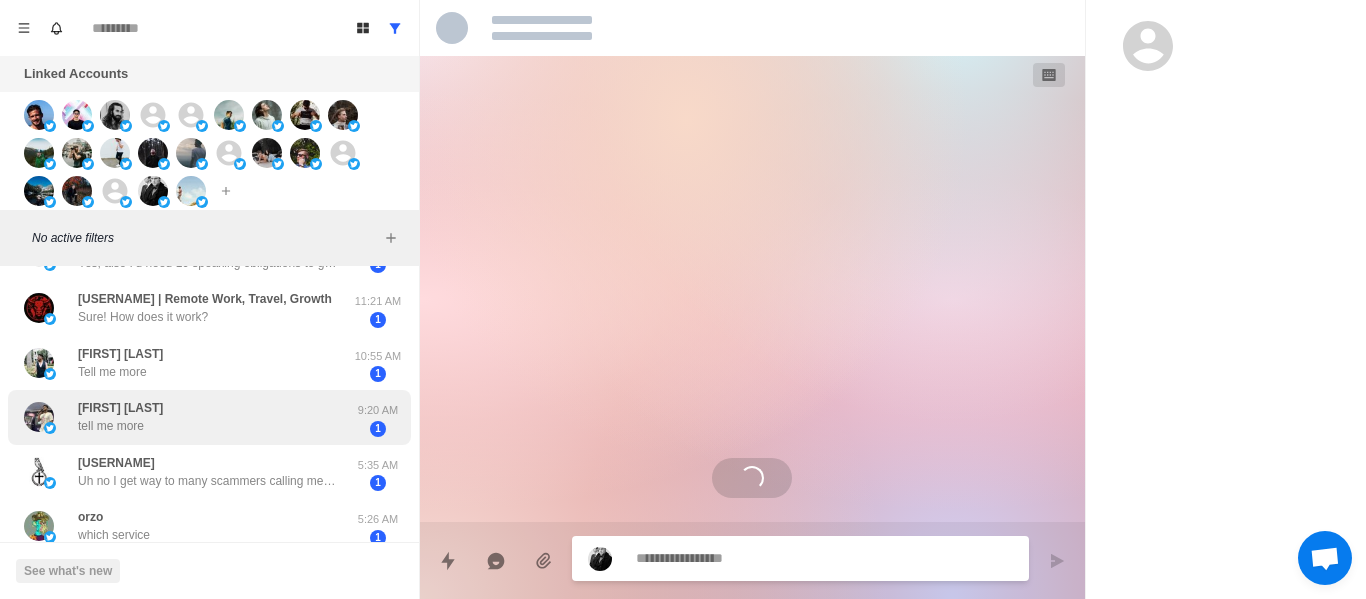 scroll, scrollTop: 900, scrollLeft: 0, axis: vertical 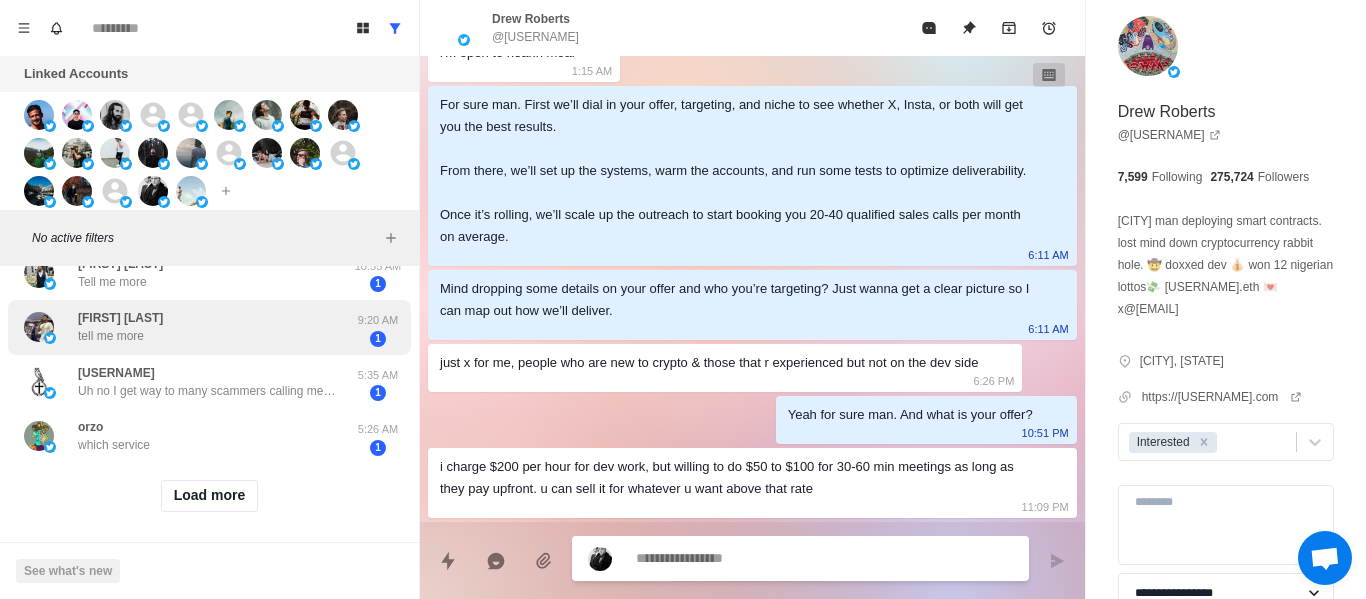 click on "[USERNAME] [LAST] tell me more" at bounding box center (188, 327) 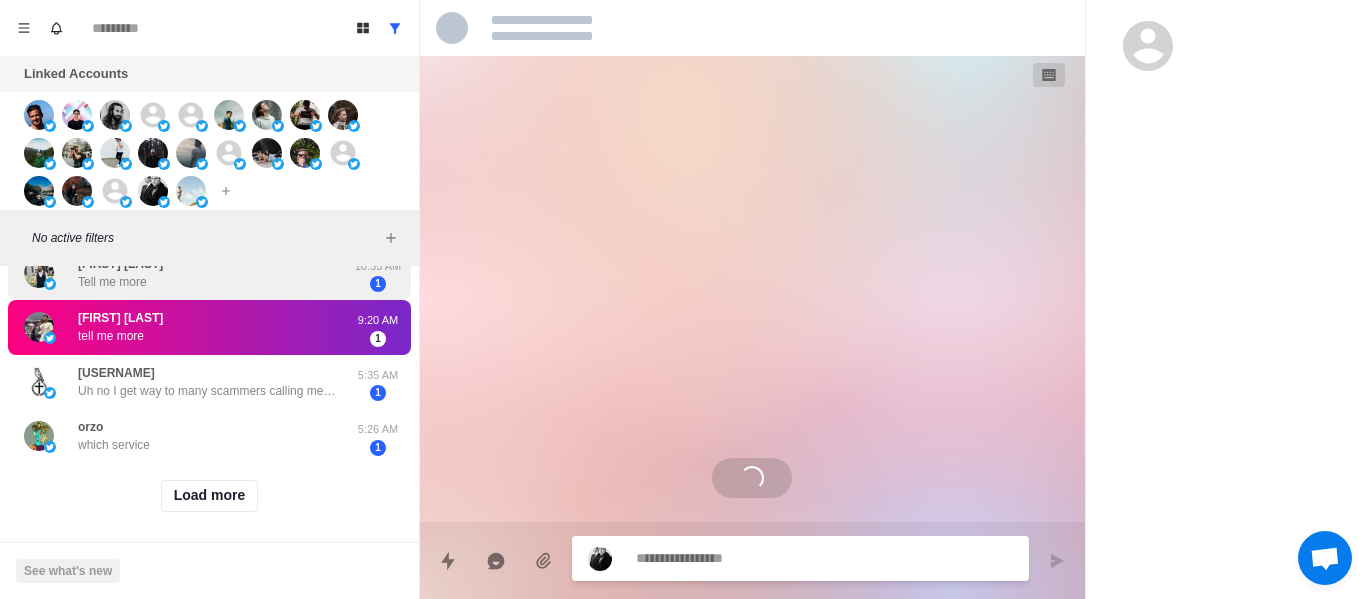 scroll, scrollTop: 0, scrollLeft: 0, axis: both 